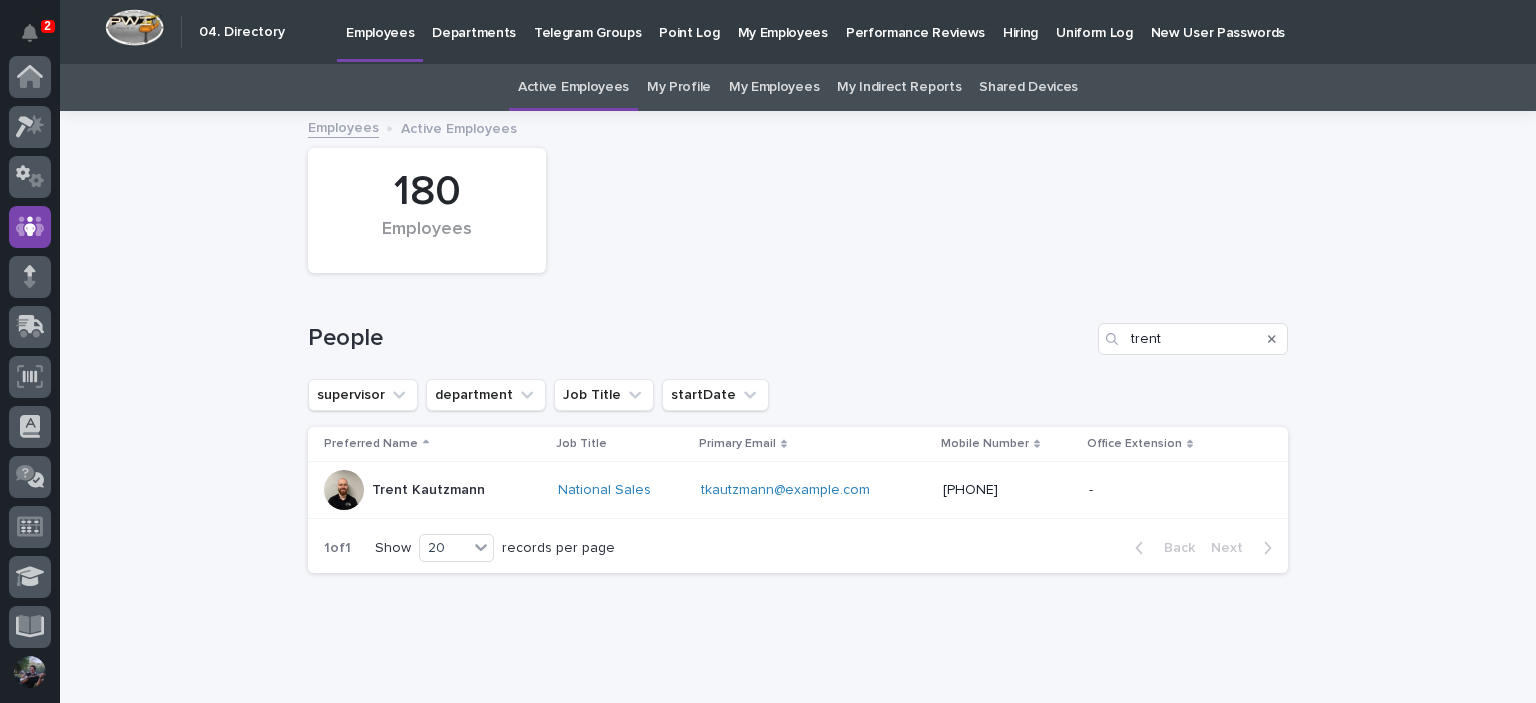 scroll, scrollTop: 0, scrollLeft: 0, axis: both 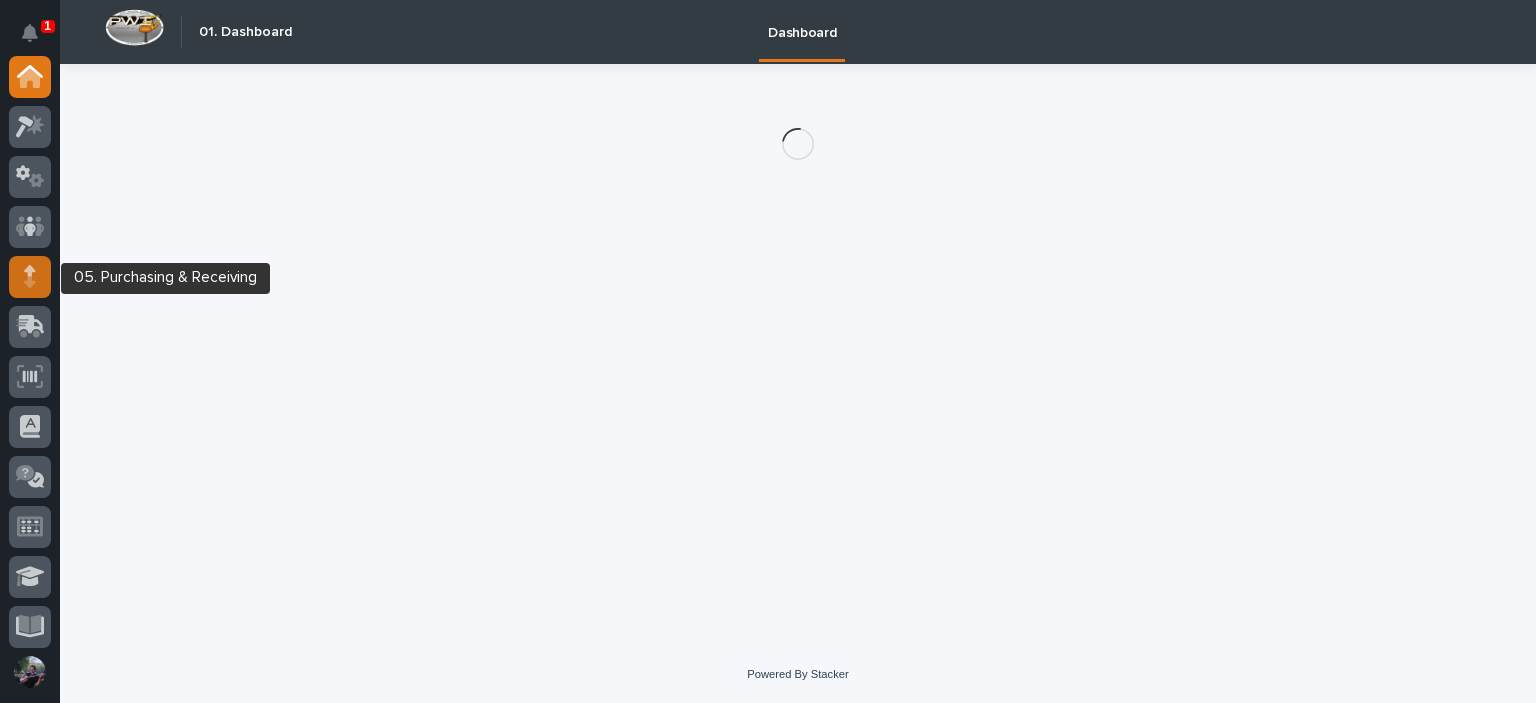 click at bounding box center (30, 277) 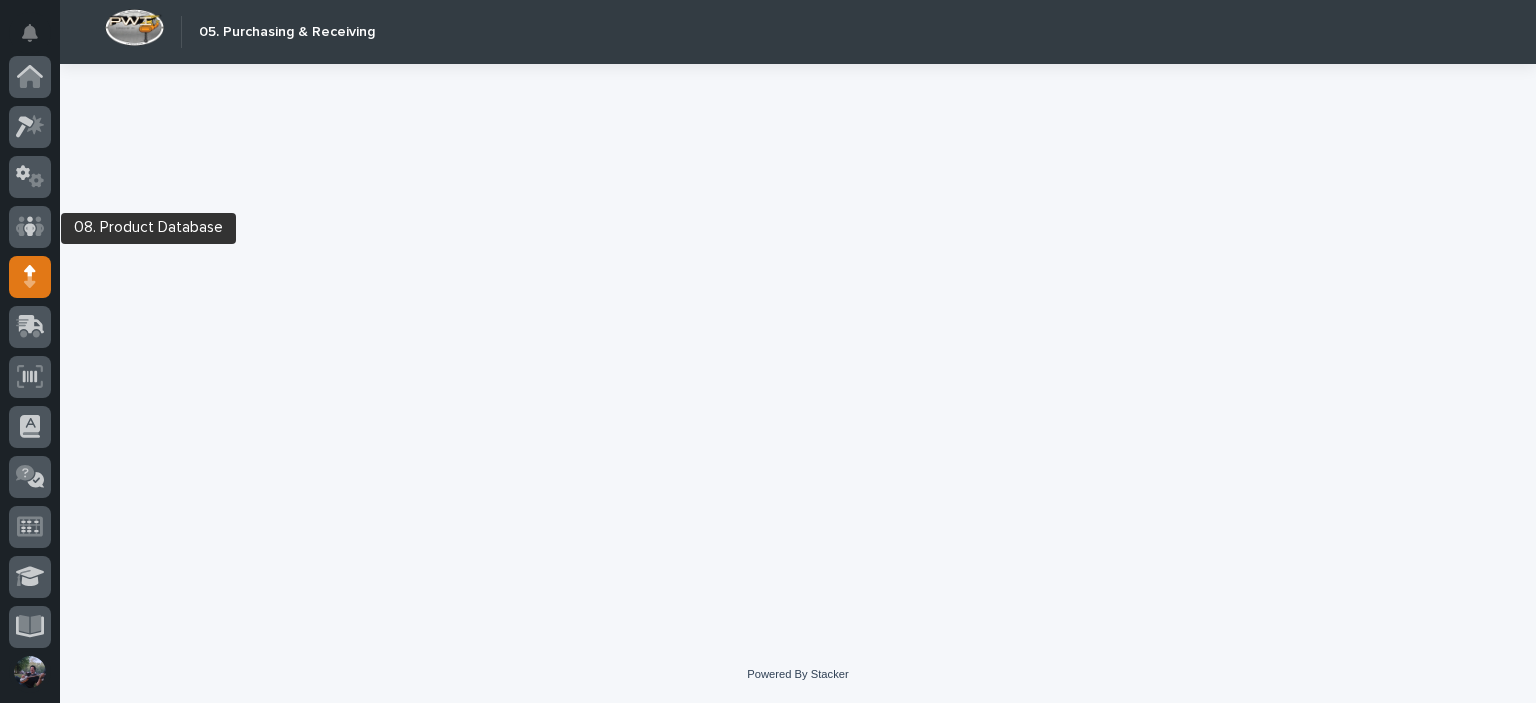 scroll, scrollTop: 200, scrollLeft: 0, axis: vertical 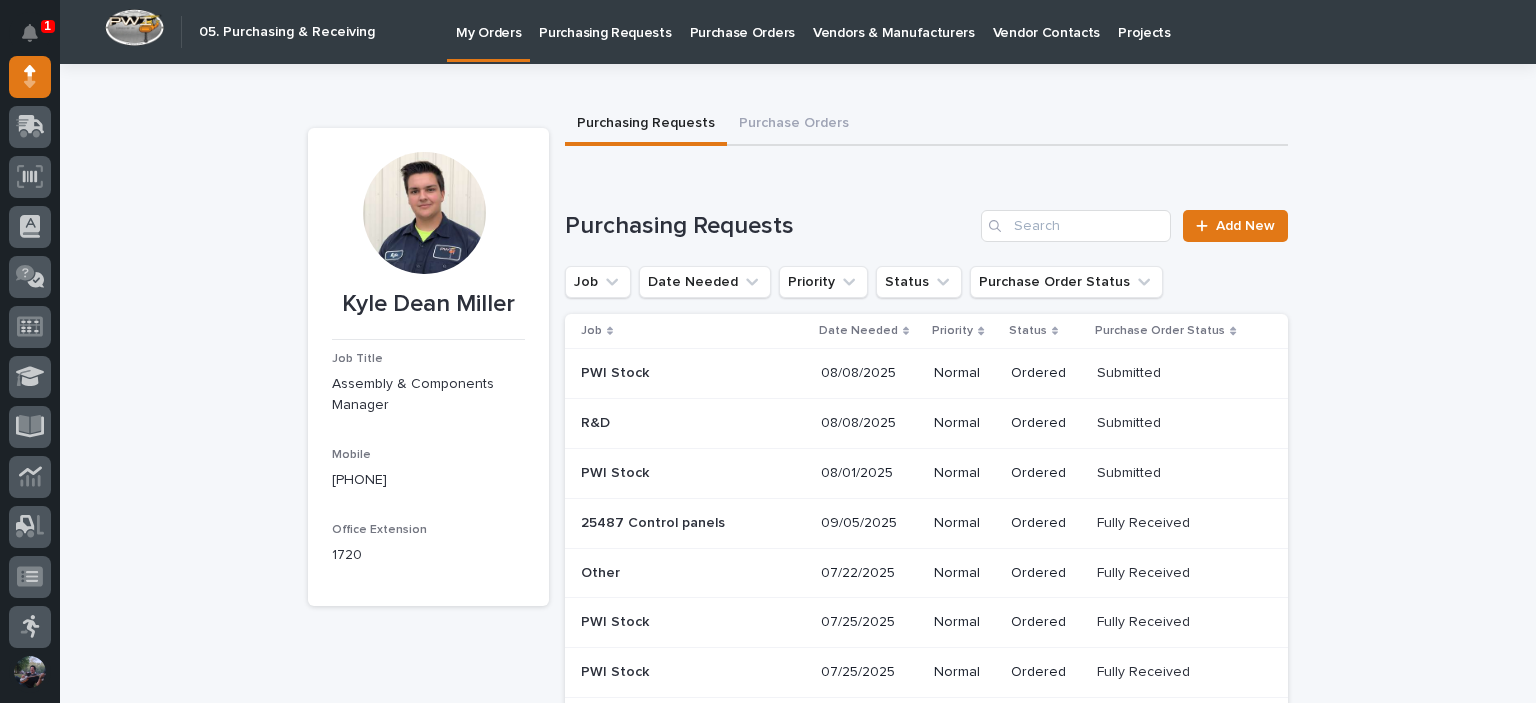 click on "Loading... Saving… Purchasing Requests Add New Job Date Needed Priority Status Purchase Order Status Job Date Needed Priority Status Purchase Order Status PWI Stock PWI Stock   [DATE] Normal Ordered Submitted Submitted   R&D R&D   [DATE] Normal Ordered Submitted Submitted   PWI Stock PWI Stock   [DATE] Normal Ordered Submitted Submitted   25487 Control panels  25487 Control panels    [DATE] Normal Ordered Fully Received Fully Received   Other Other   [DATE] Normal Ordered Fully Received Fully Received   PWI Stock PWI Stock   [DATE] Normal Ordered Fully Received Fully Received   PWI Stock PWI Stock   [DATE] Normal Ordered Fully Received Fully Received   Tools & Equipment Tools & Equipment   [DATE] Normal Ordered Fully Received Fully Received   PWI Stock PWI Stock   [DATE] Normal Ordered Fully Received Fully Received   PWI Stock PWI Stock   [DATE] Normal Ordered Fully Received Fully Received   26318 possible use for radio indicators    [DATE]" at bounding box center (926, 1041) 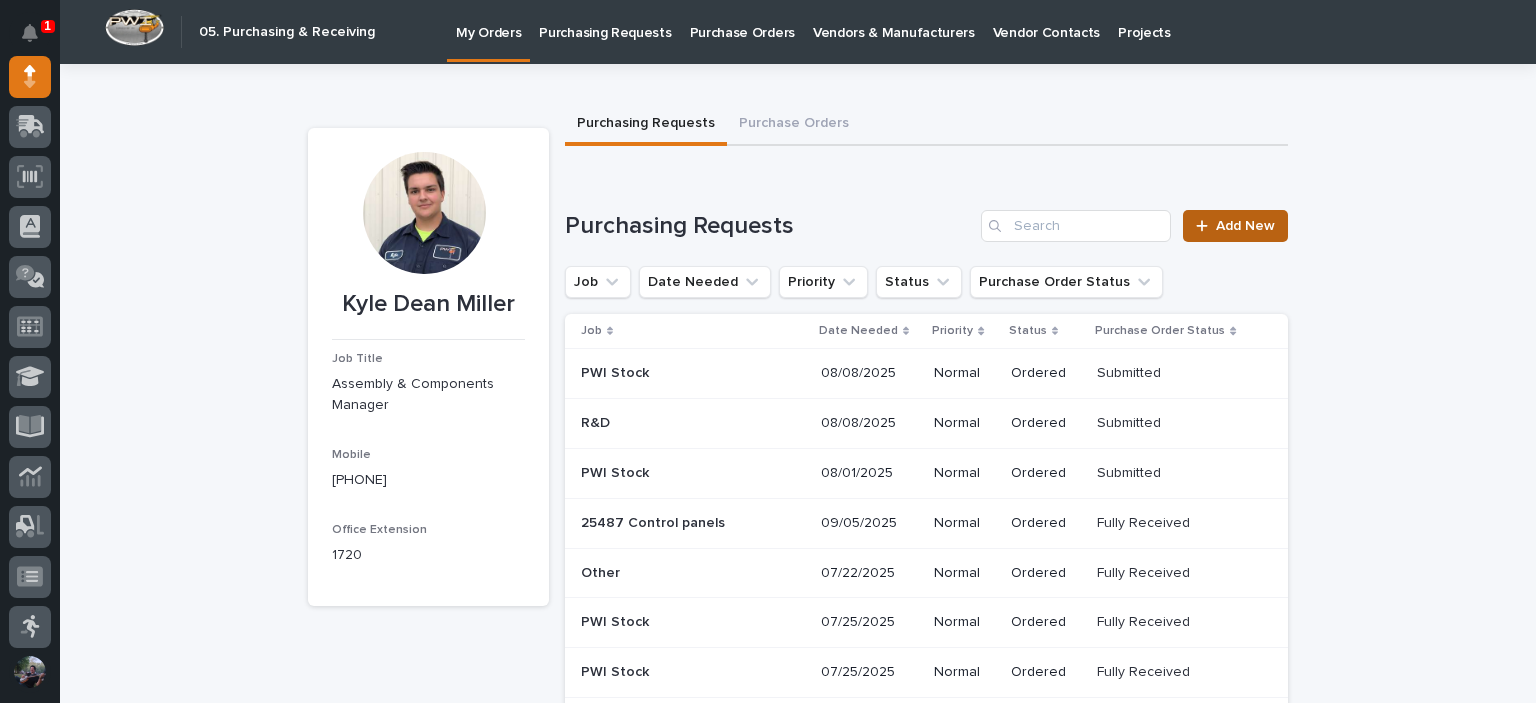 click on "Add New" at bounding box center (1235, 226) 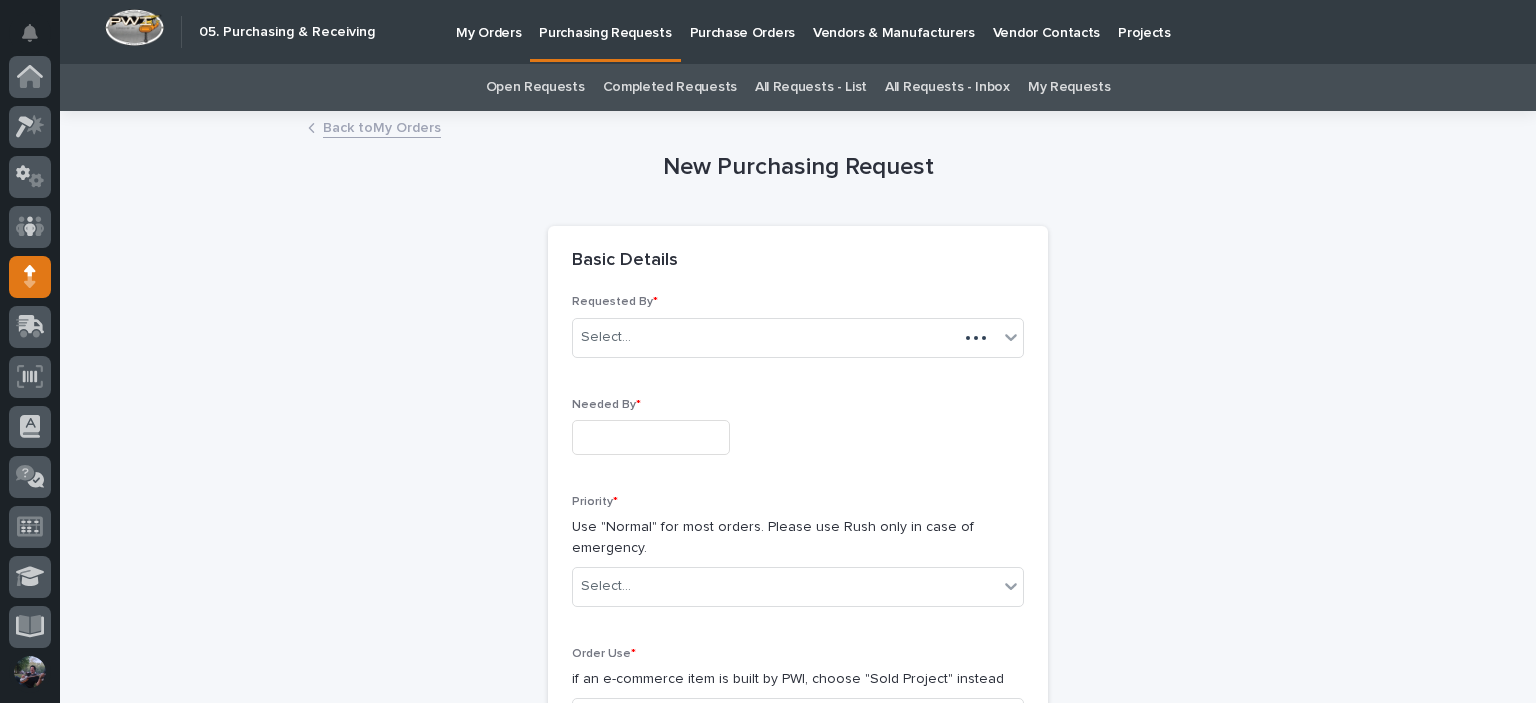 scroll, scrollTop: 200, scrollLeft: 0, axis: vertical 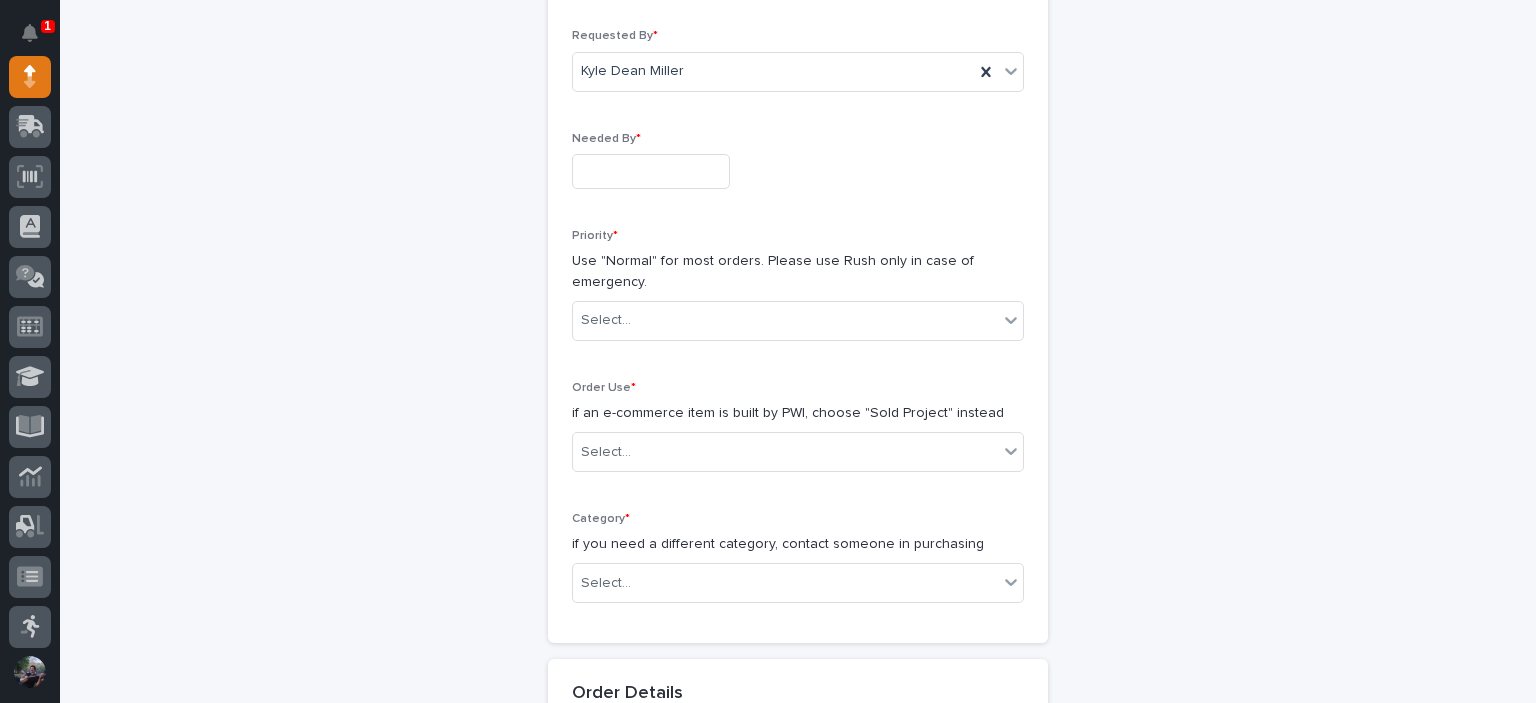 click at bounding box center (651, 171) 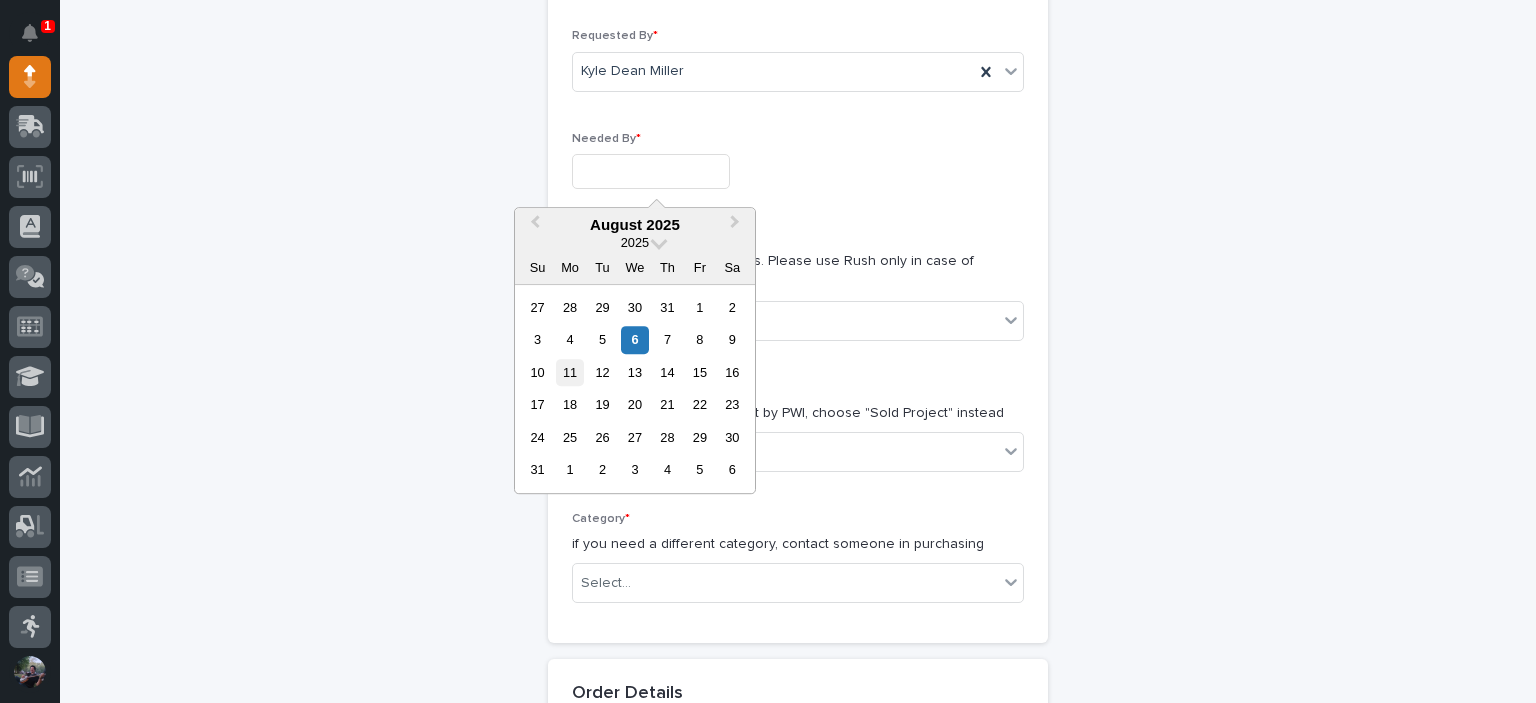 click on "11" at bounding box center [569, 372] 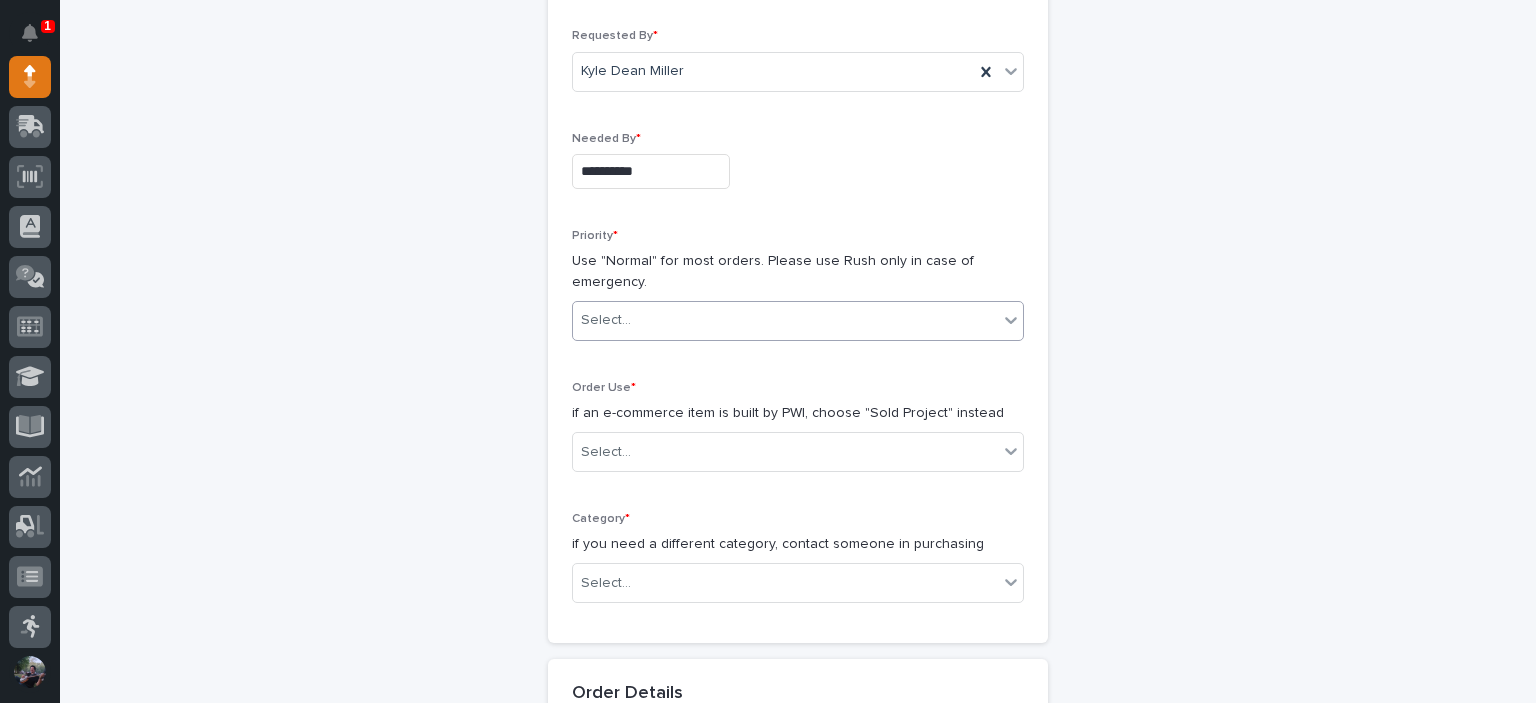 click on "Select..." at bounding box center (785, 320) 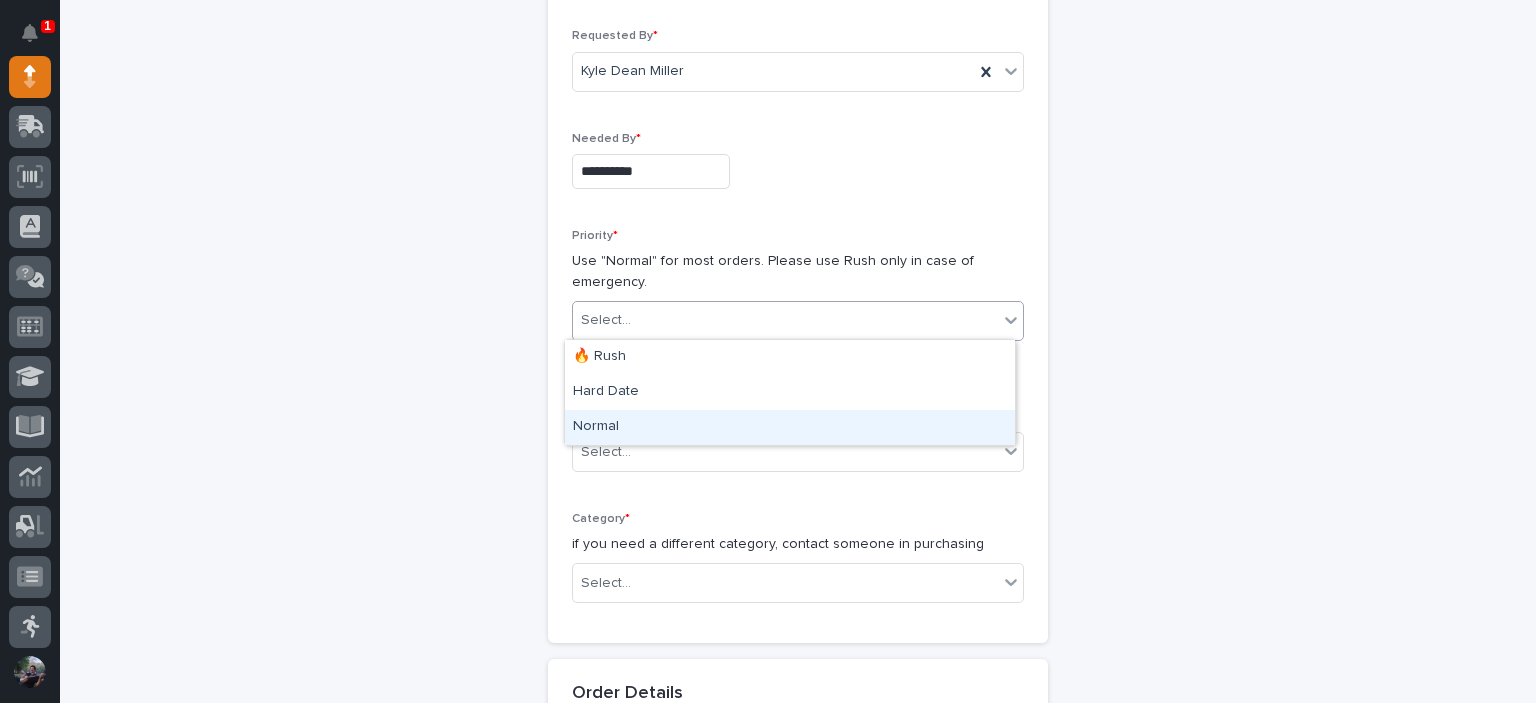 click on "Normal" at bounding box center (790, 427) 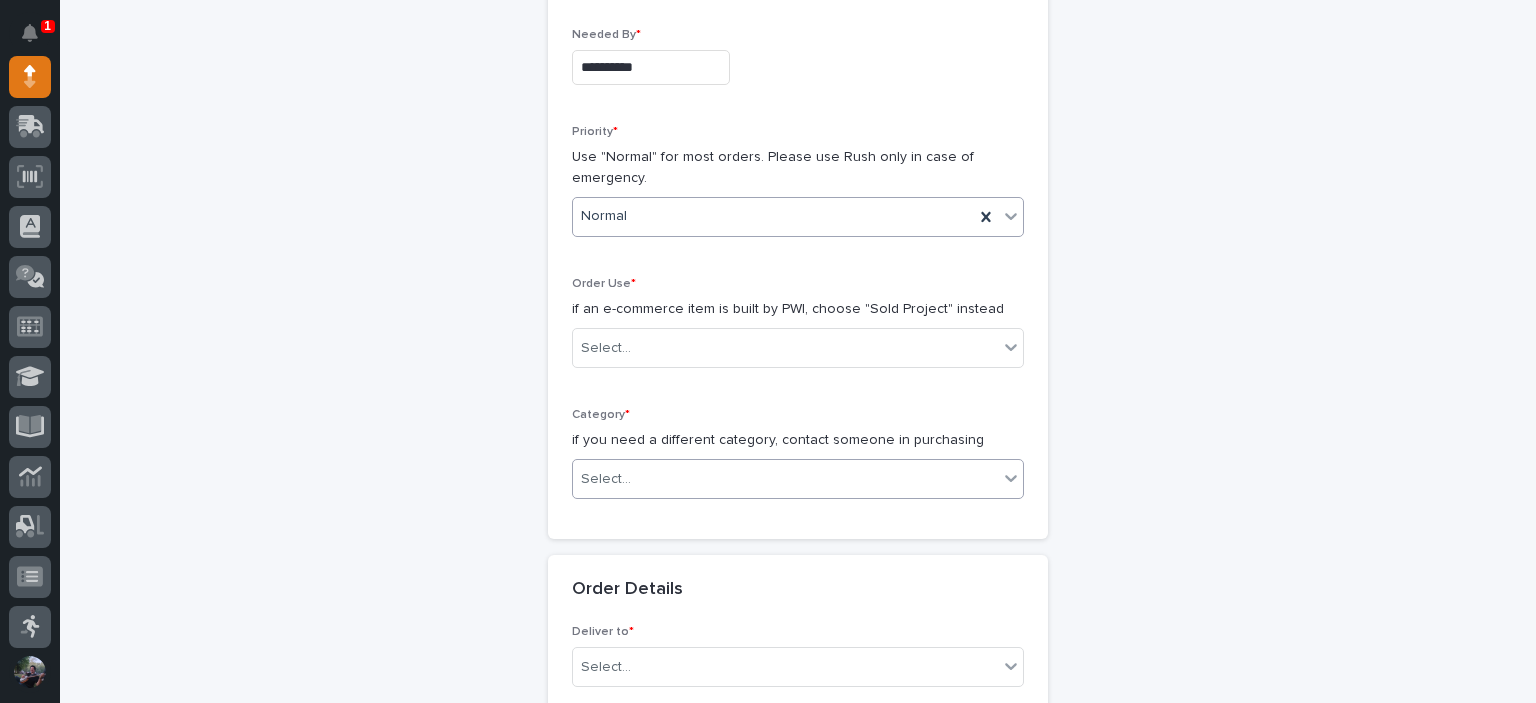 scroll, scrollTop: 466, scrollLeft: 0, axis: vertical 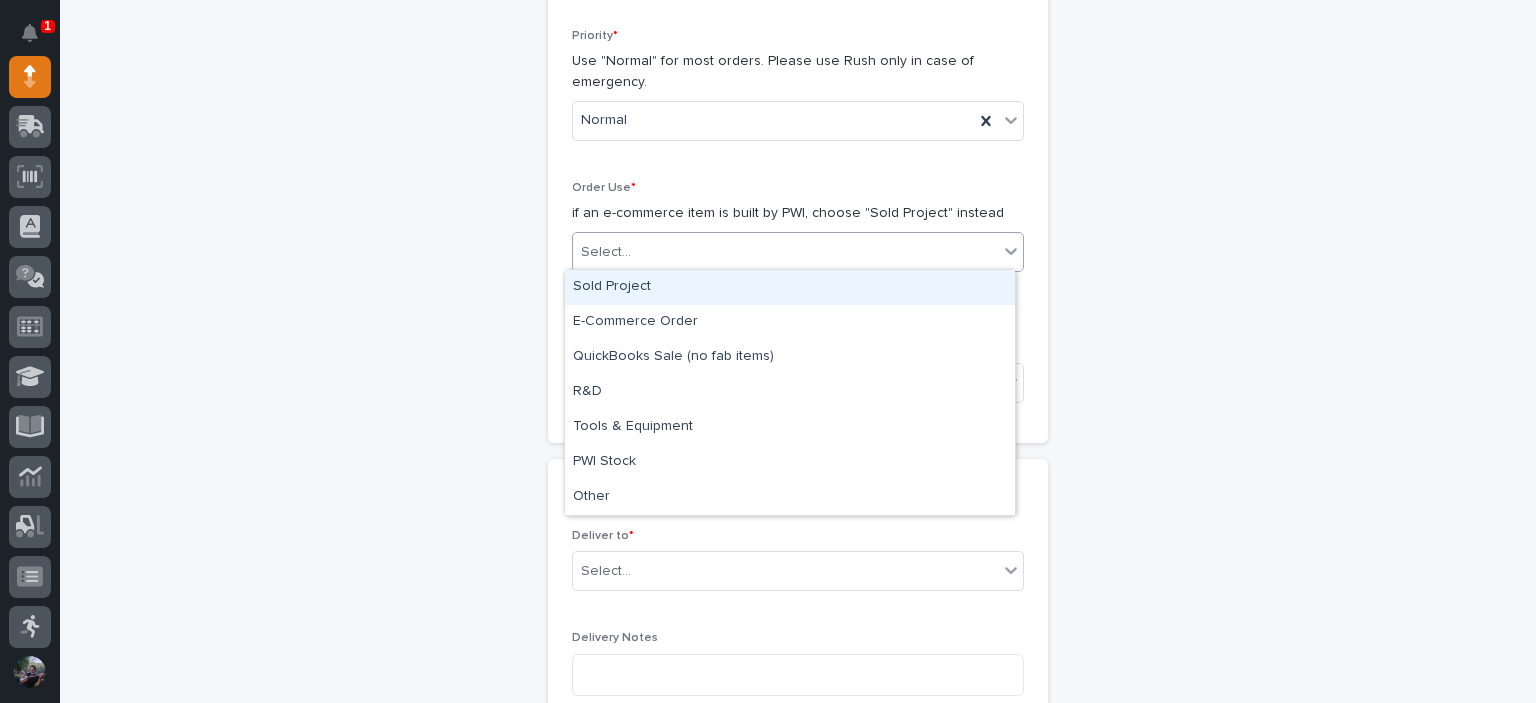 click on "Select..." at bounding box center (785, 252) 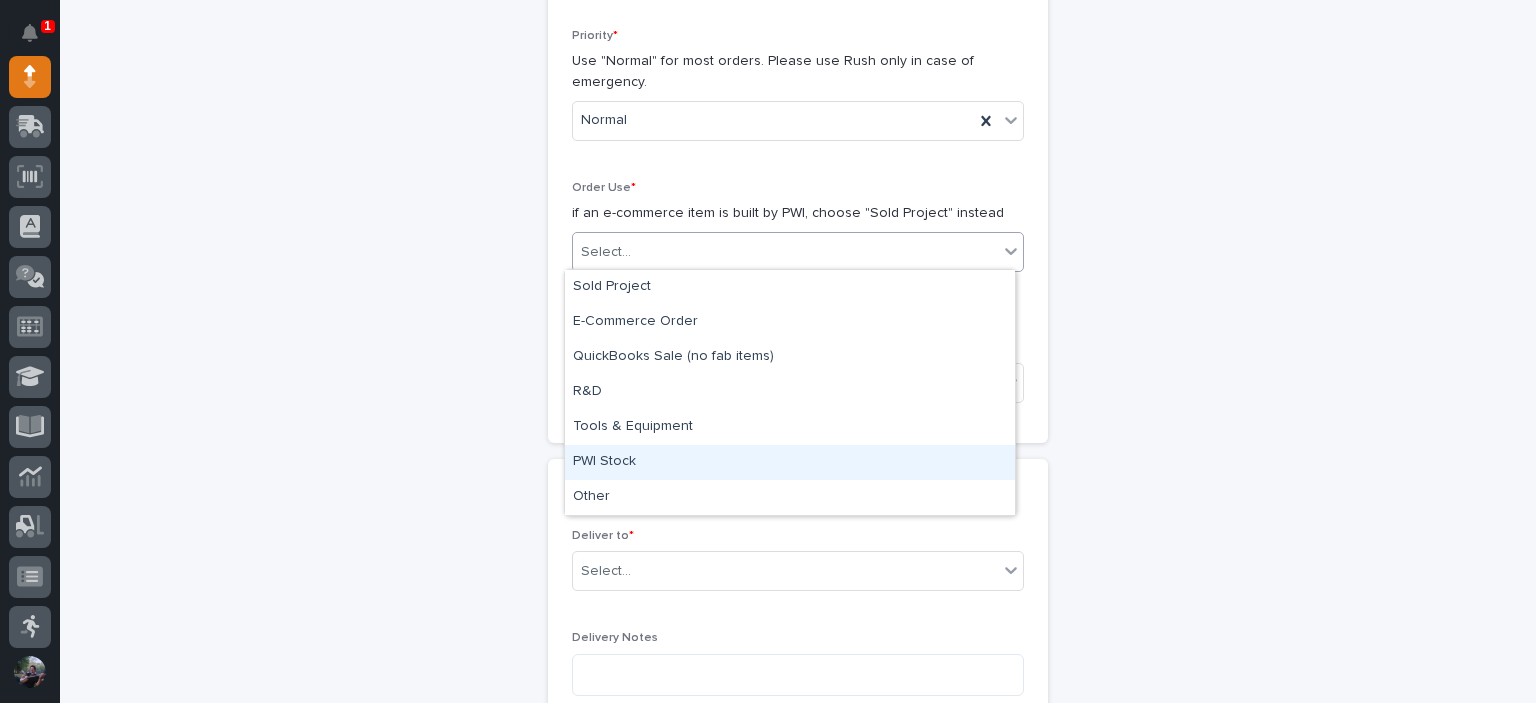 click on "PWI Stock" at bounding box center [790, 462] 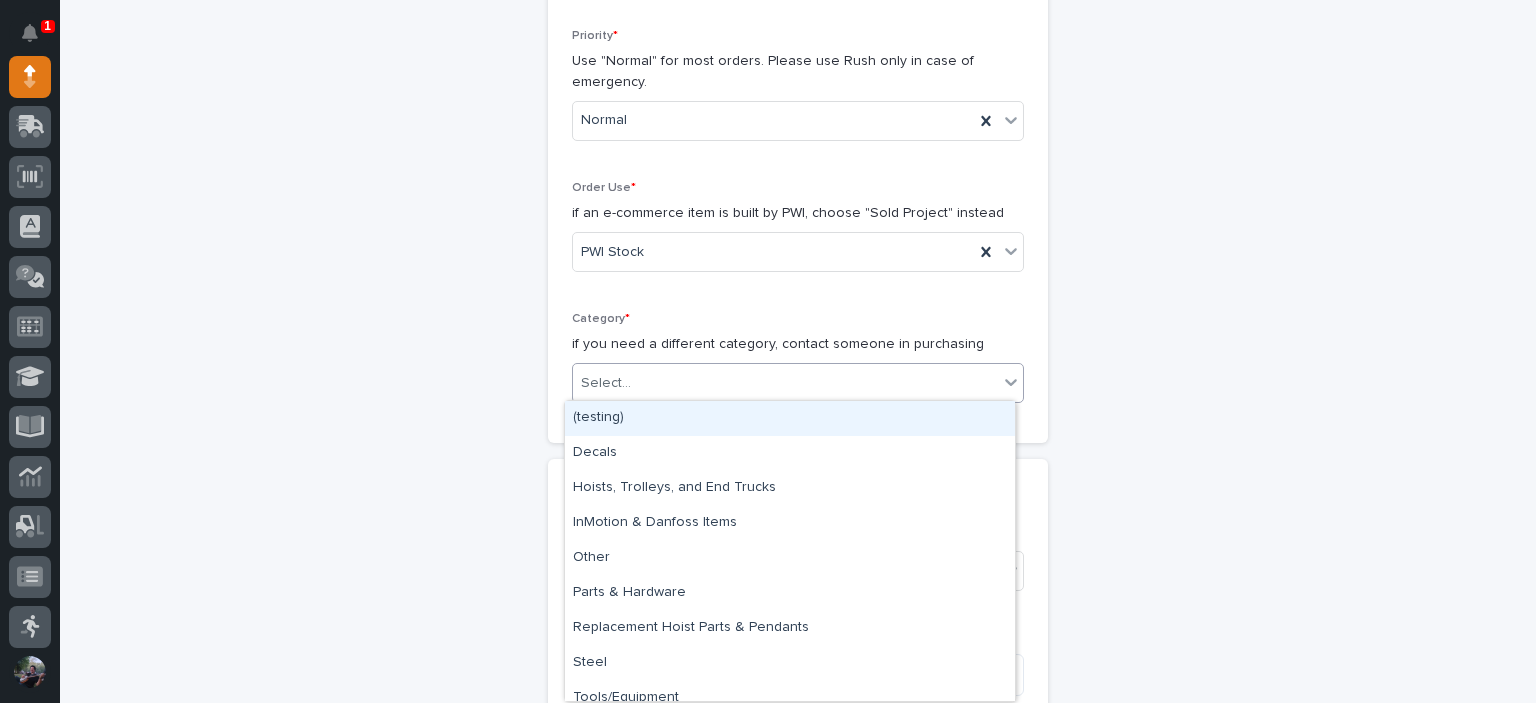 click on "Select..." at bounding box center (785, 383) 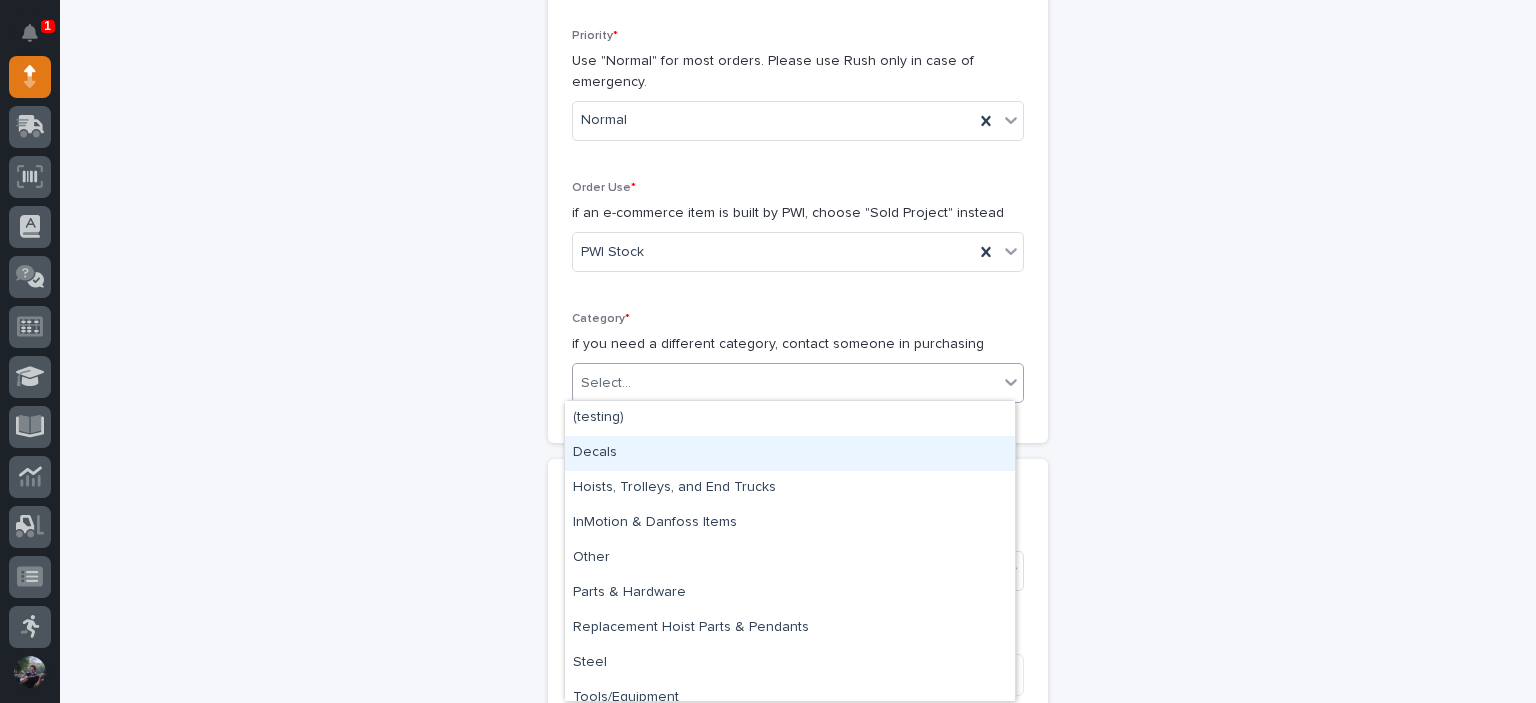 scroll, scrollTop: 15, scrollLeft: 0, axis: vertical 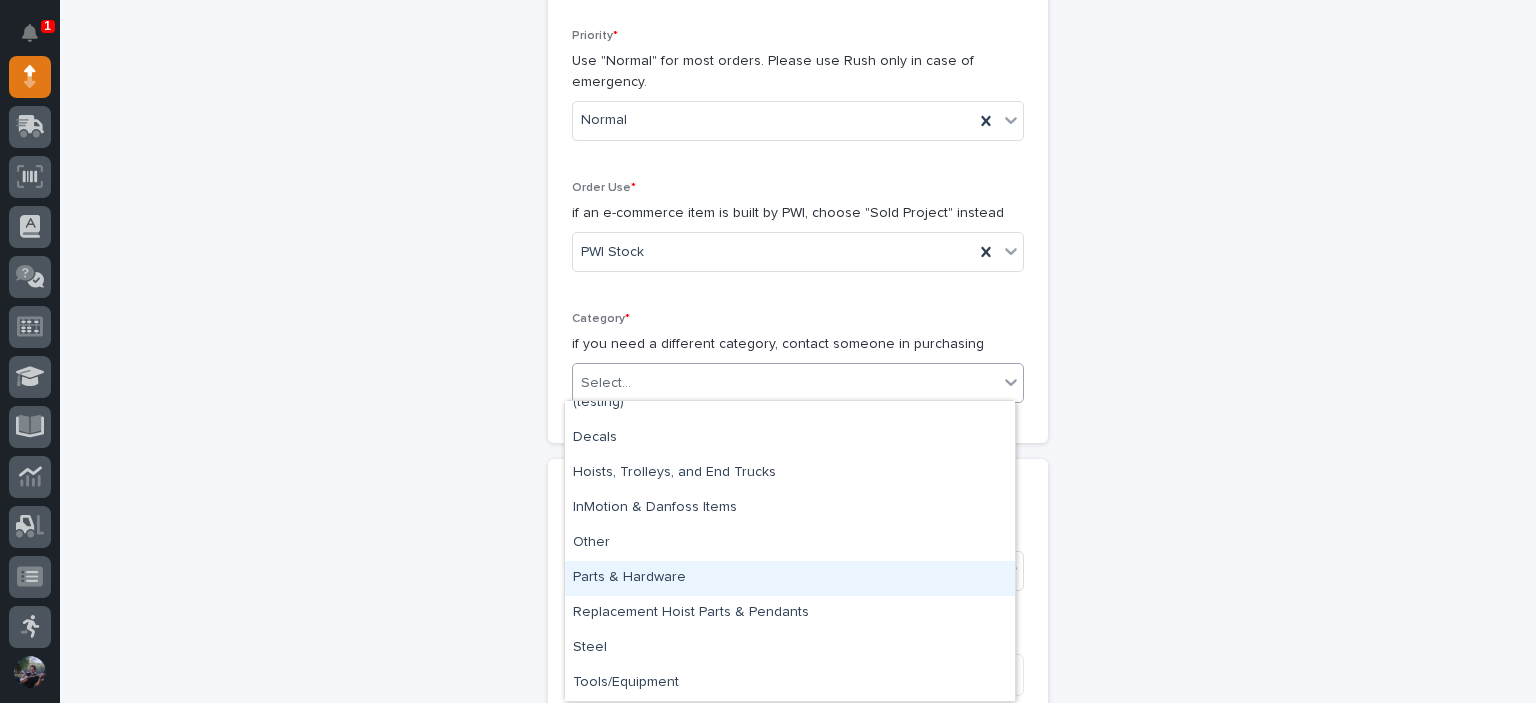 click on "Parts & Hardware" at bounding box center [790, 578] 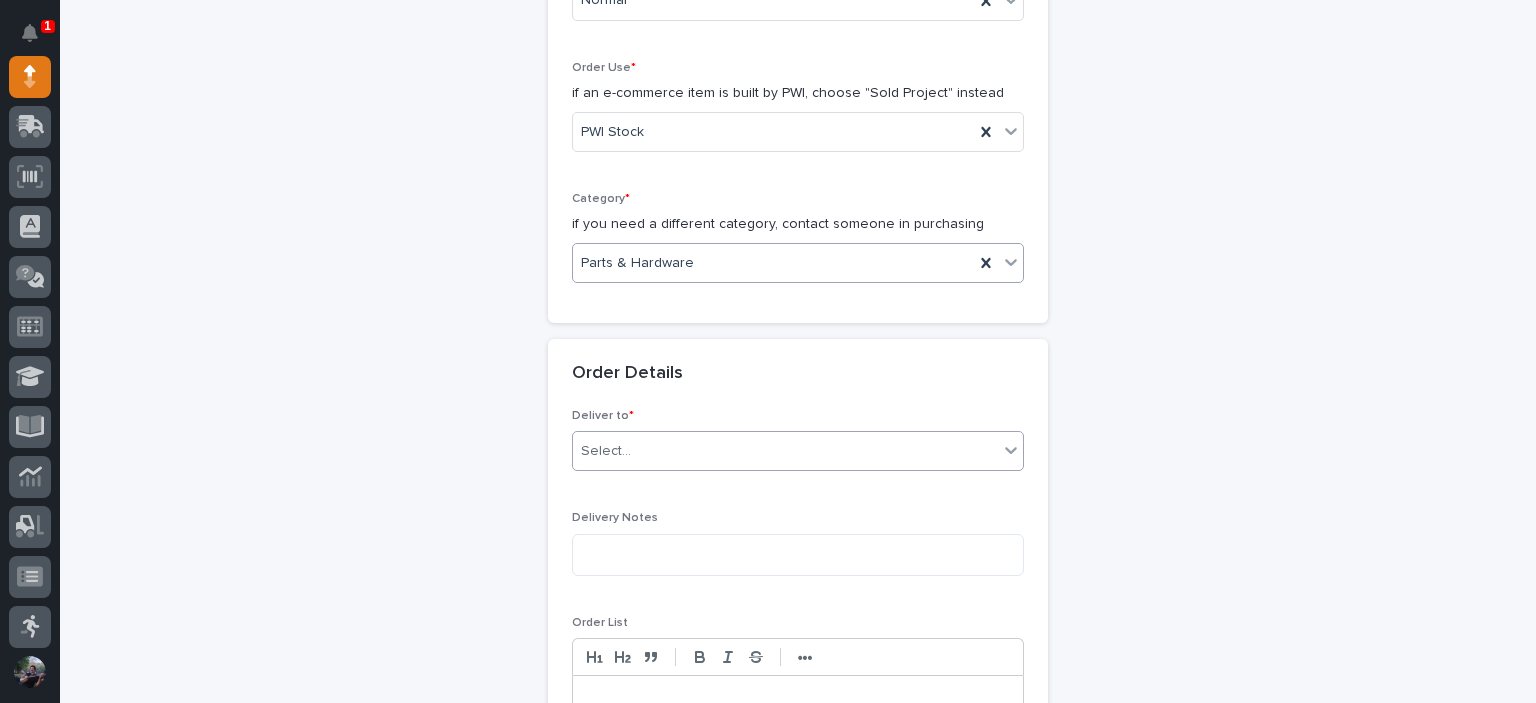 scroll, scrollTop: 666, scrollLeft: 0, axis: vertical 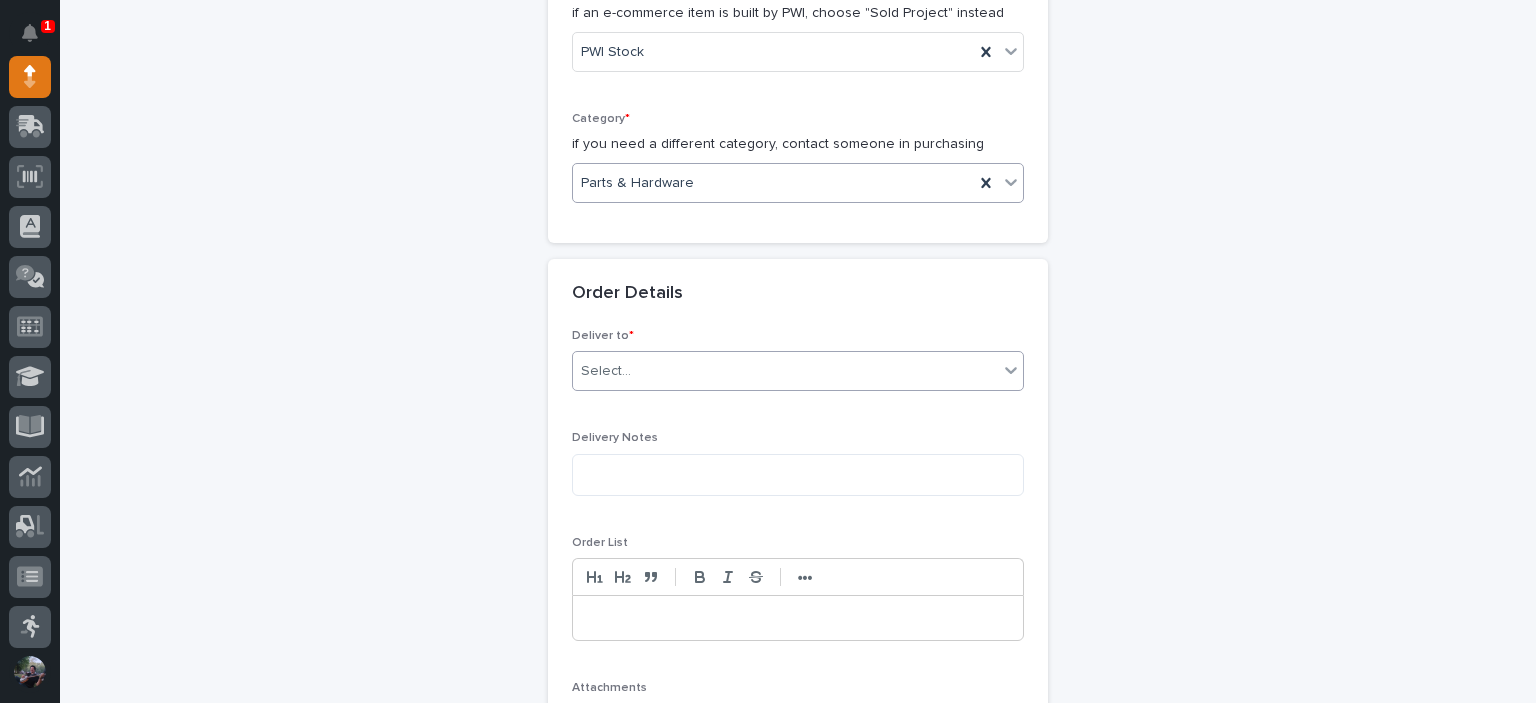 click on "Select..." at bounding box center [606, 371] 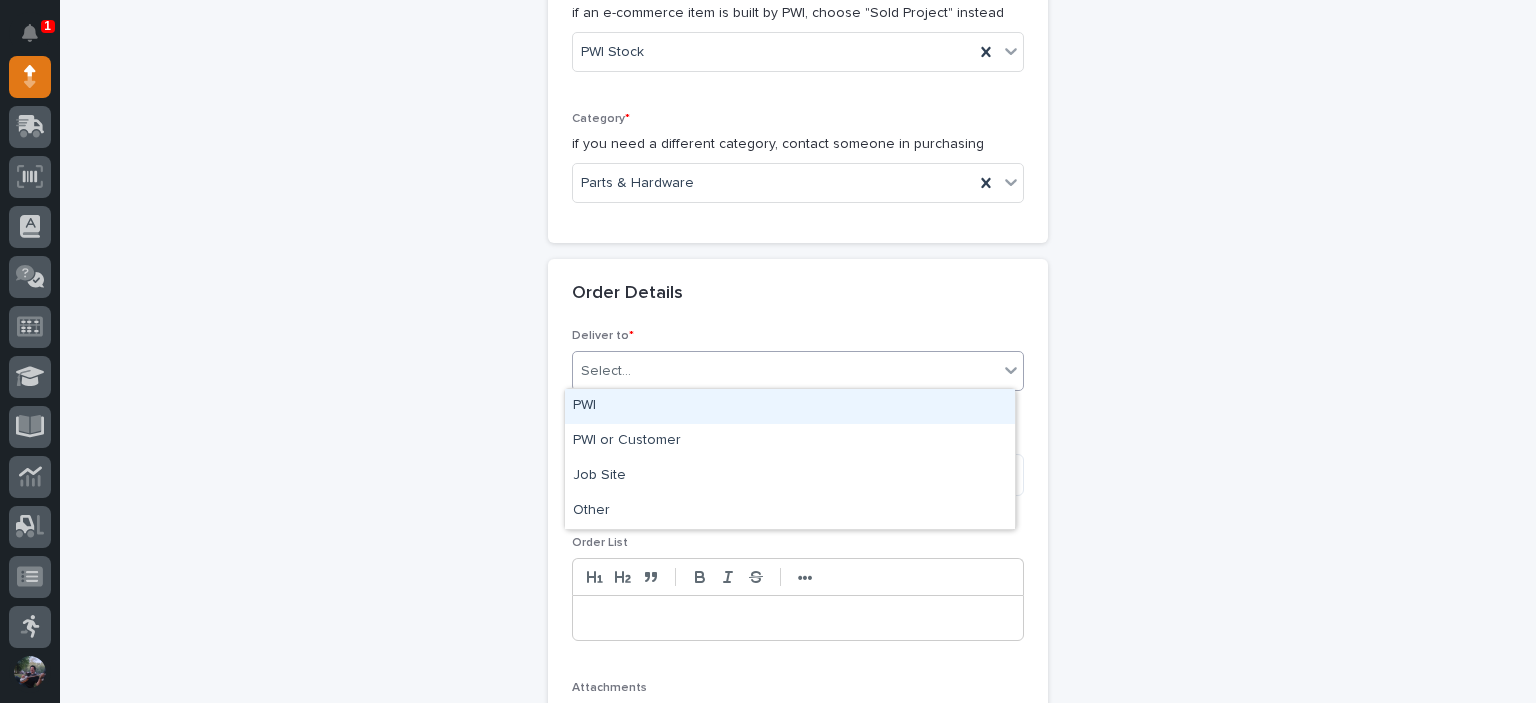 click on "PWI" at bounding box center (790, 406) 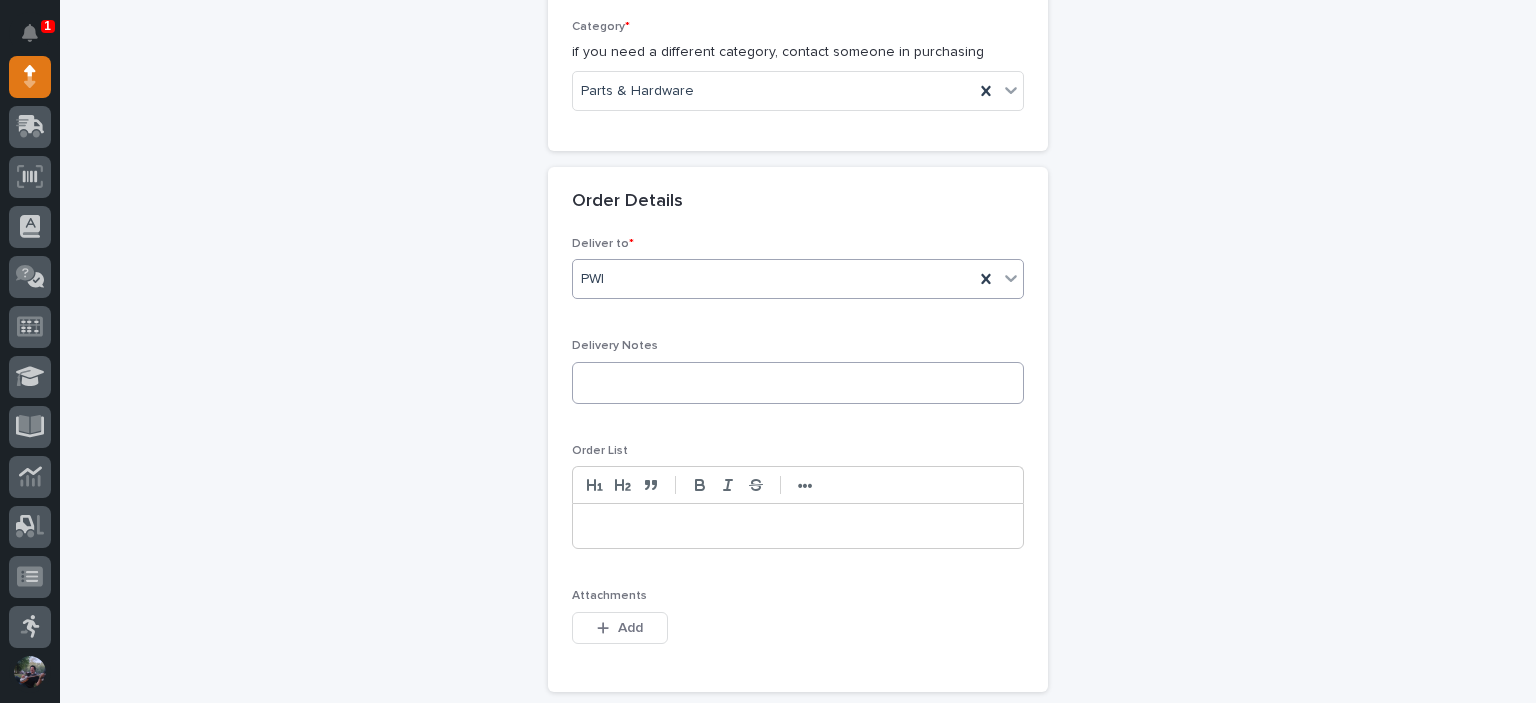 scroll, scrollTop: 933, scrollLeft: 0, axis: vertical 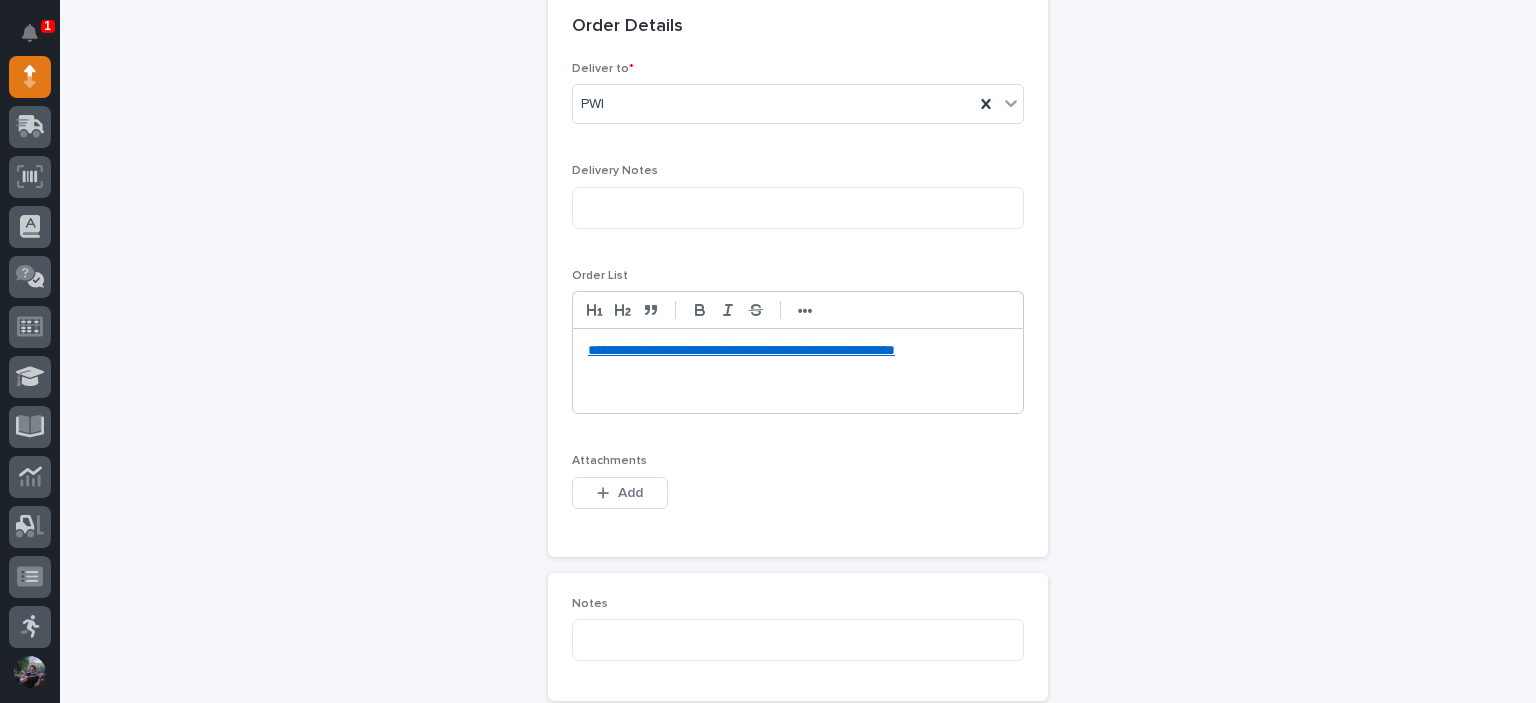 type 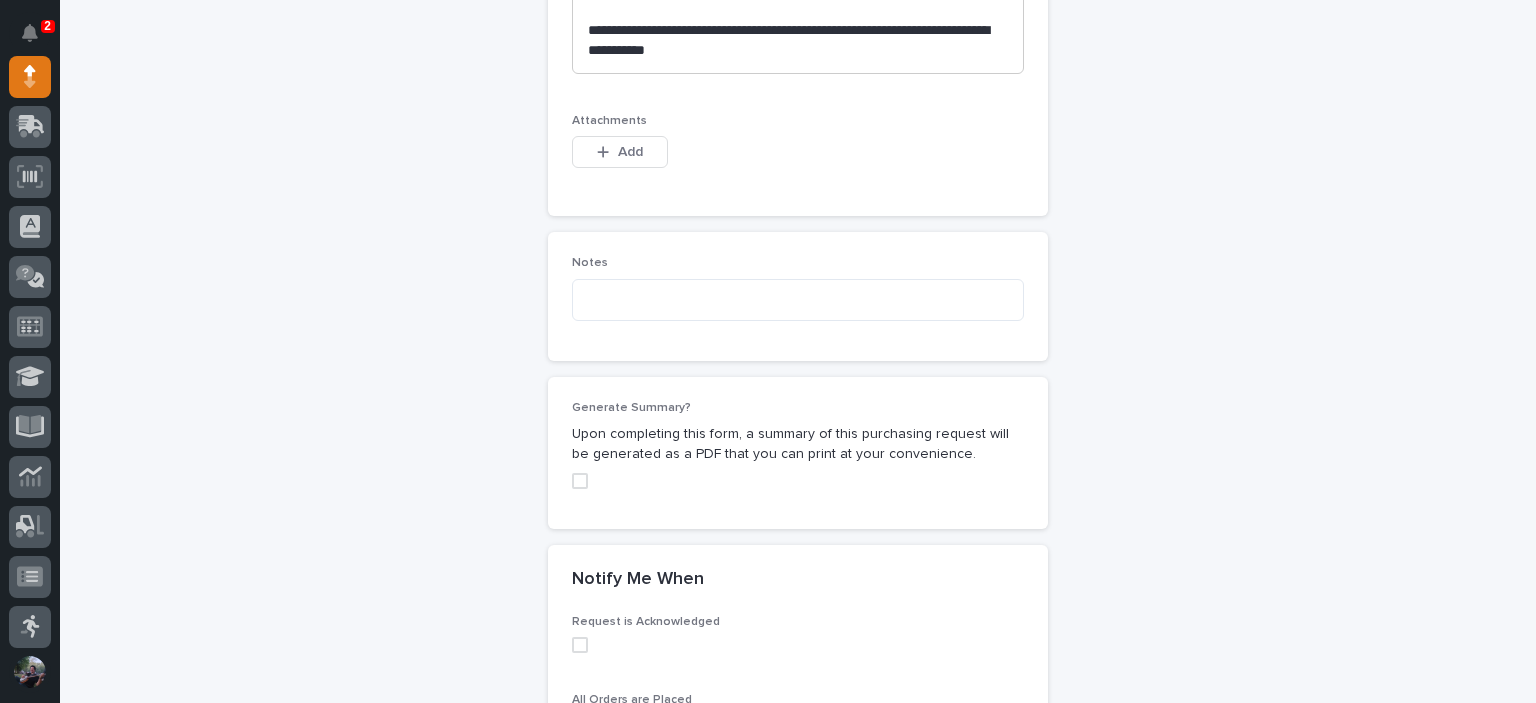 scroll, scrollTop: 1681, scrollLeft: 0, axis: vertical 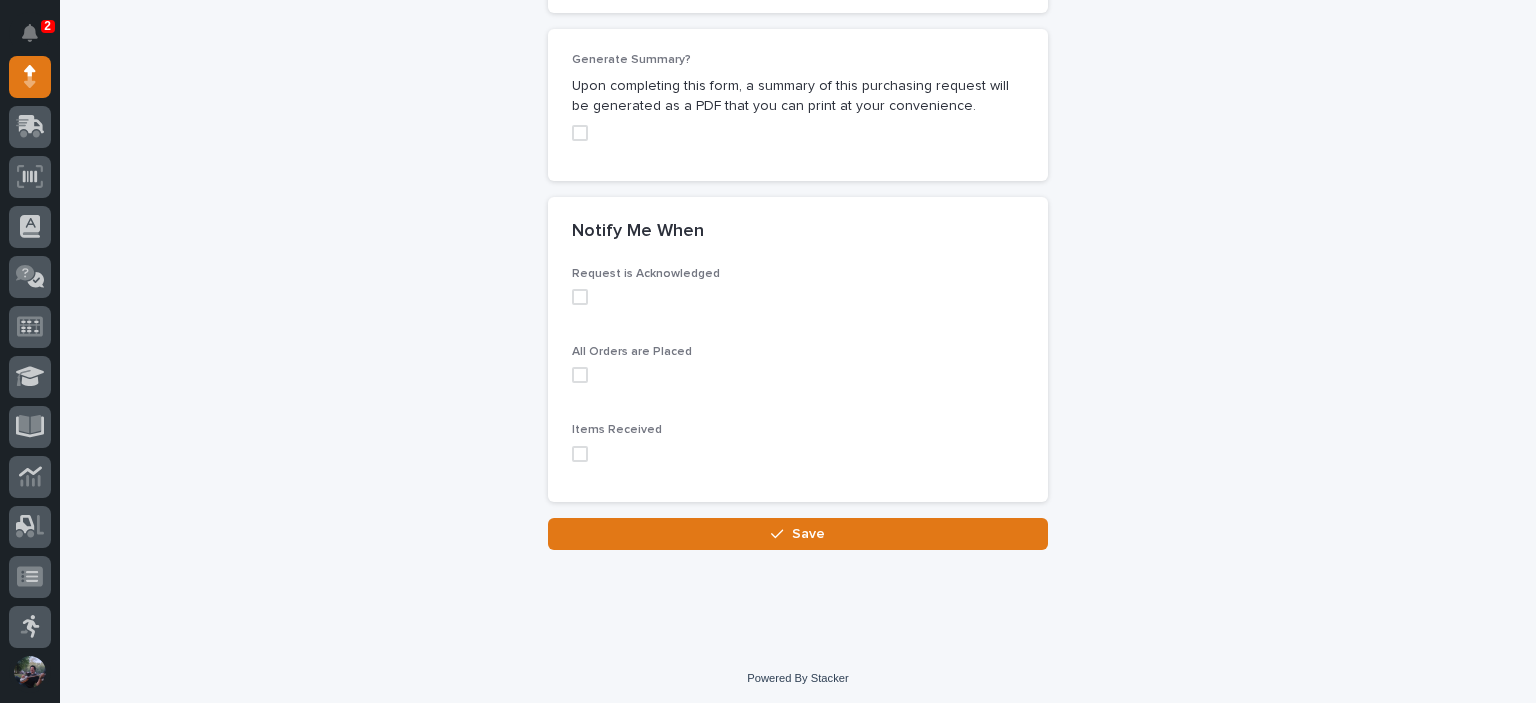 click at bounding box center (580, 454) 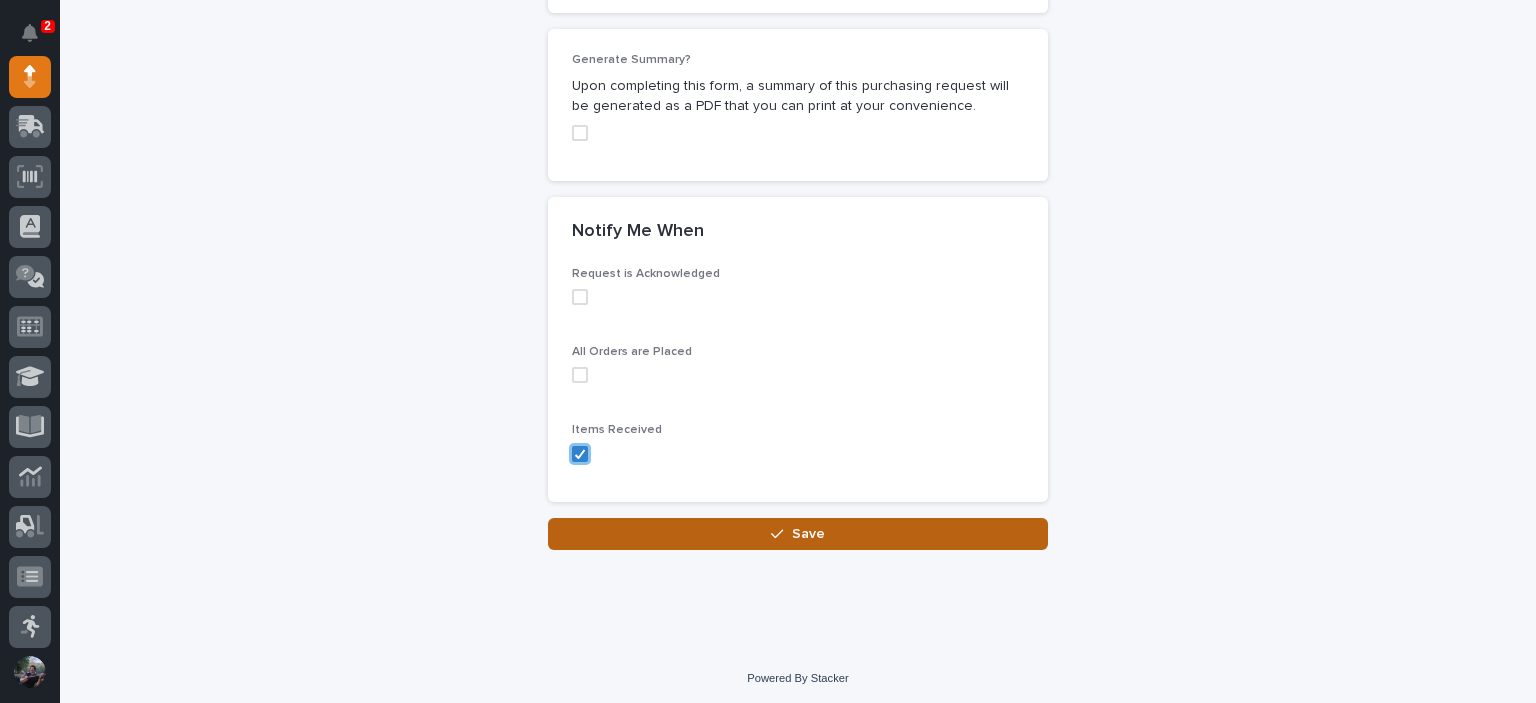 click on "Save" at bounding box center [798, 534] 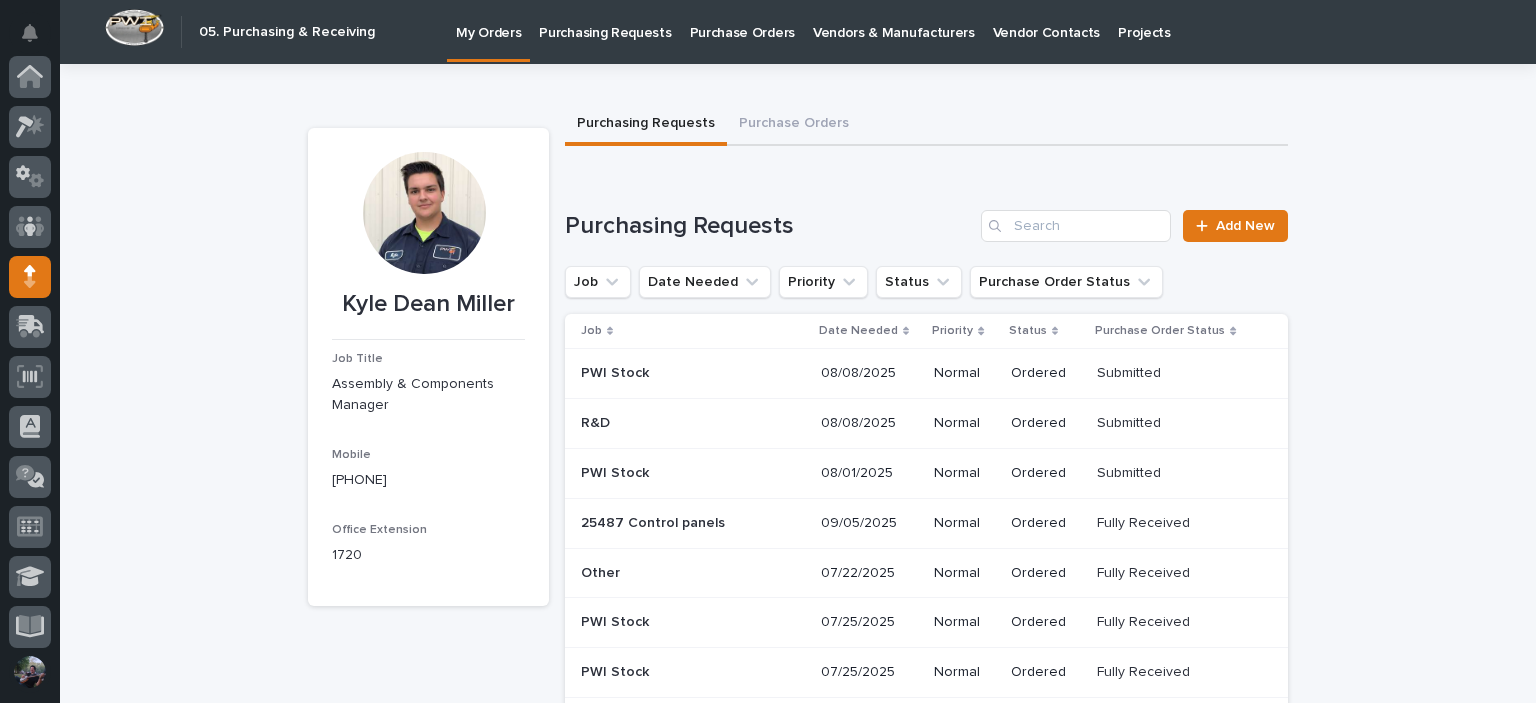 scroll, scrollTop: 200, scrollLeft: 0, axis: vertical 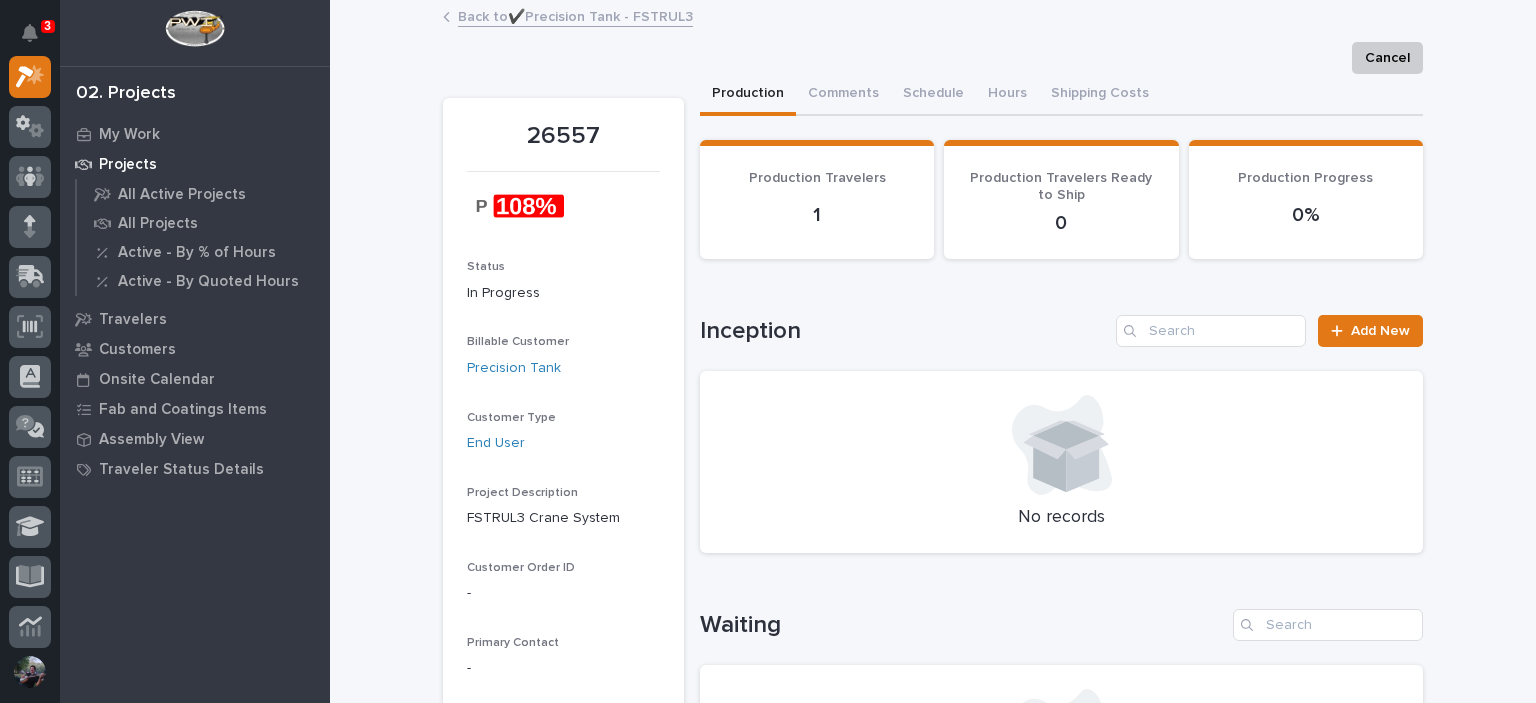 click on "Back to  ✔️Precision Tank - FSTRUL3" at bounding box center (575, 15) 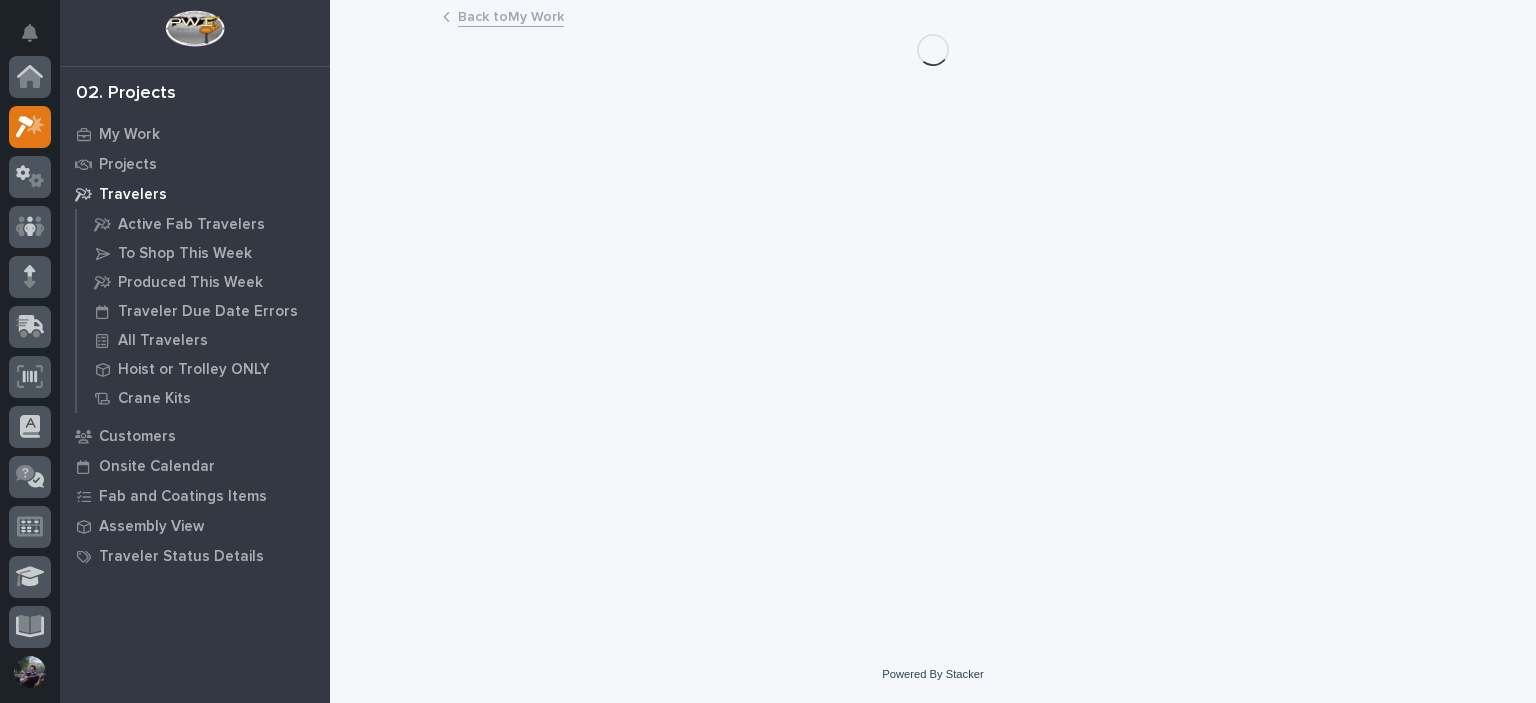 scroll, scrollTop: 50, scrollLeft: 0, axis: vertical 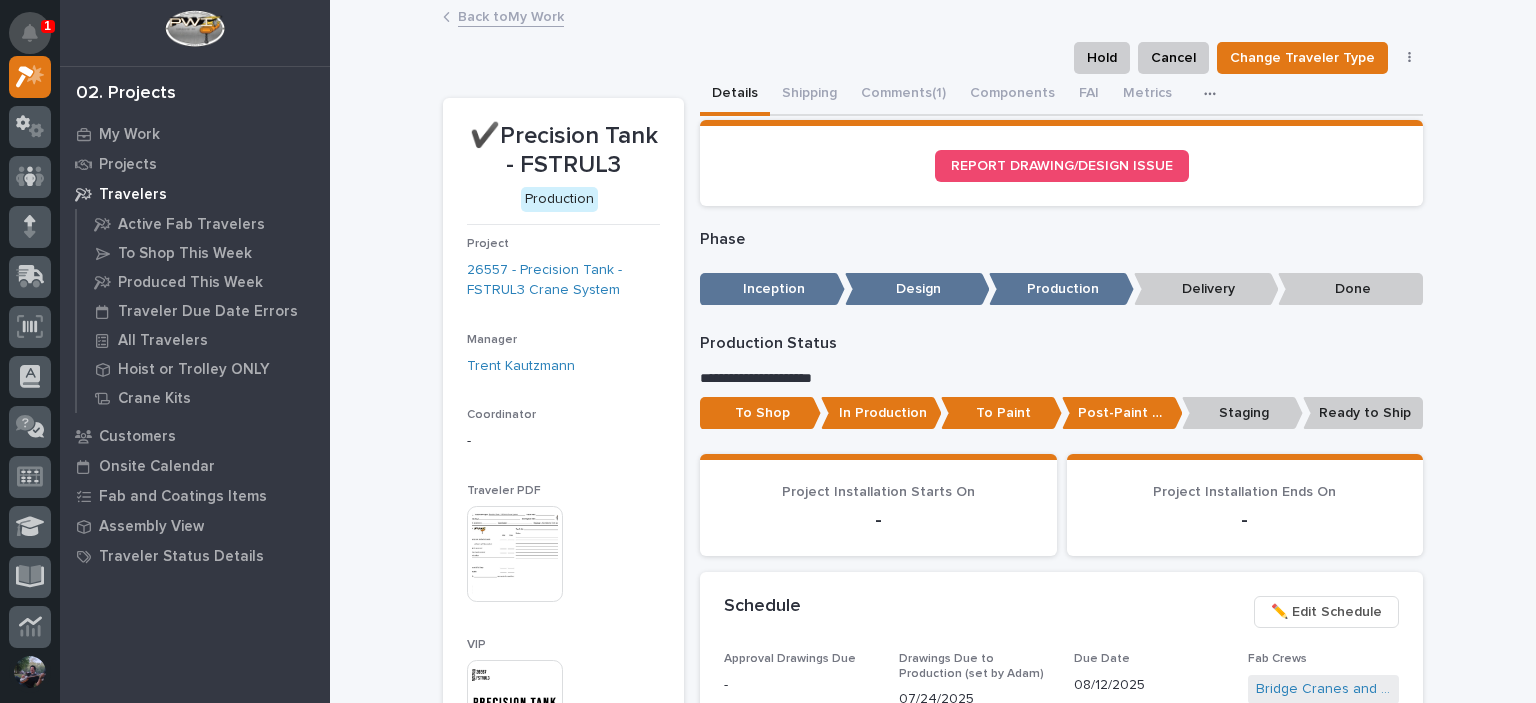 click 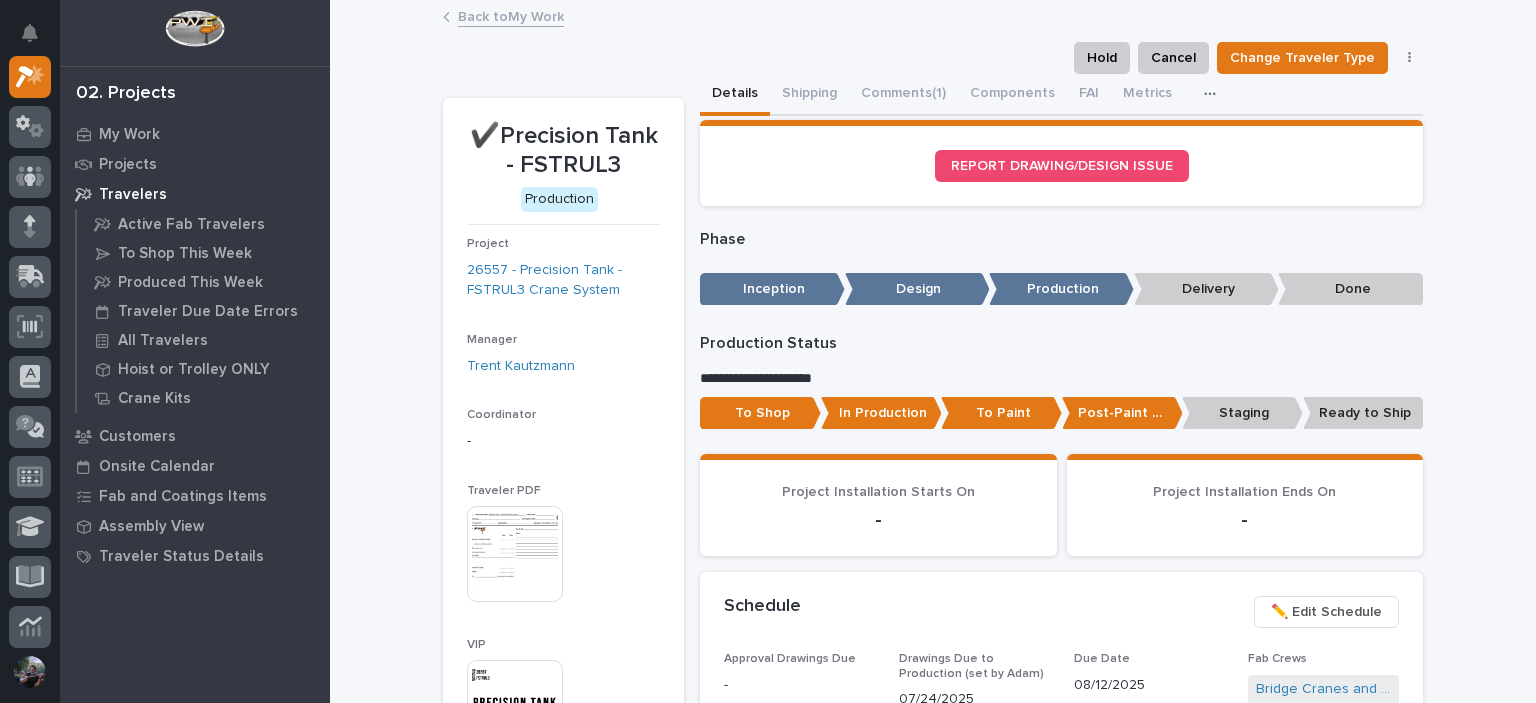 click on "**********" at bounding box center [933, 1168] 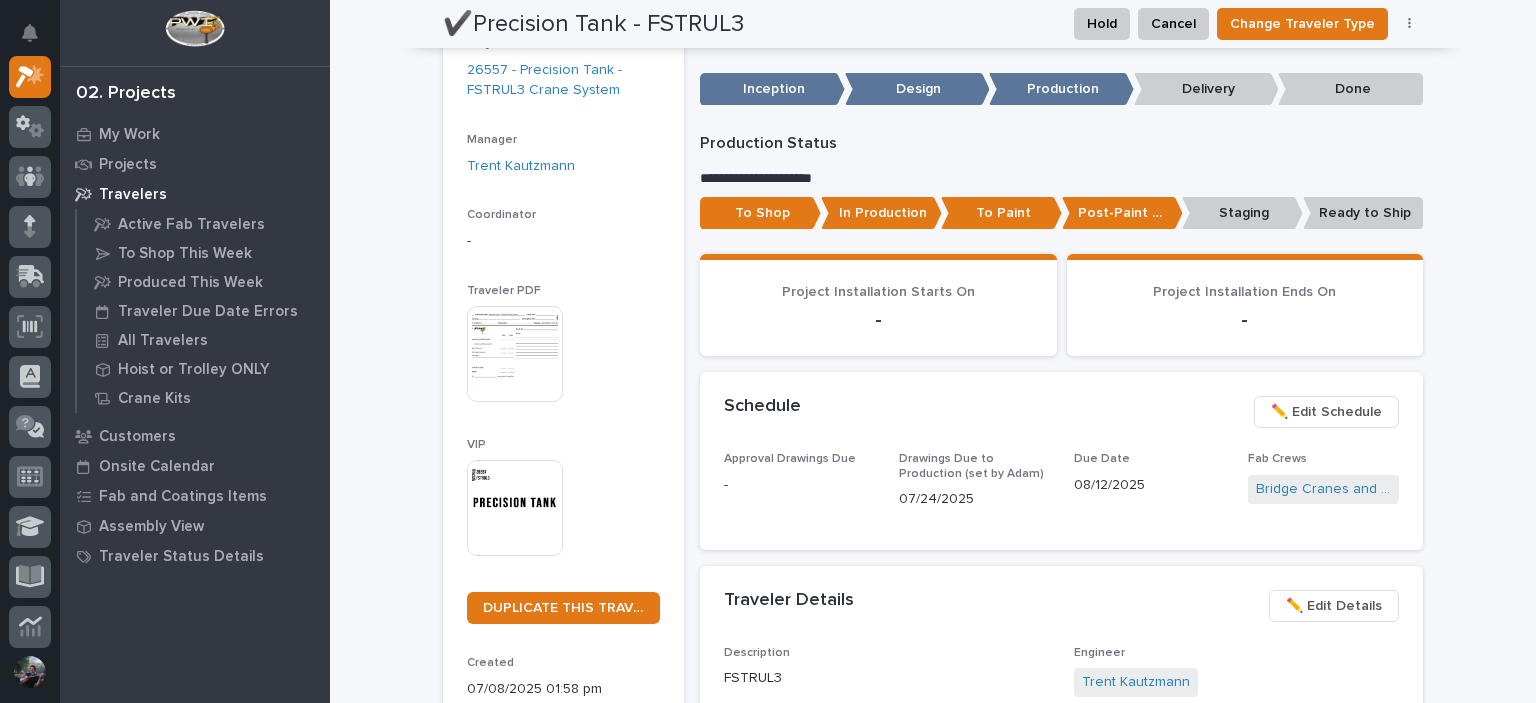 scroll, scrollTop: 0, scrollLeft: 0, axis: both 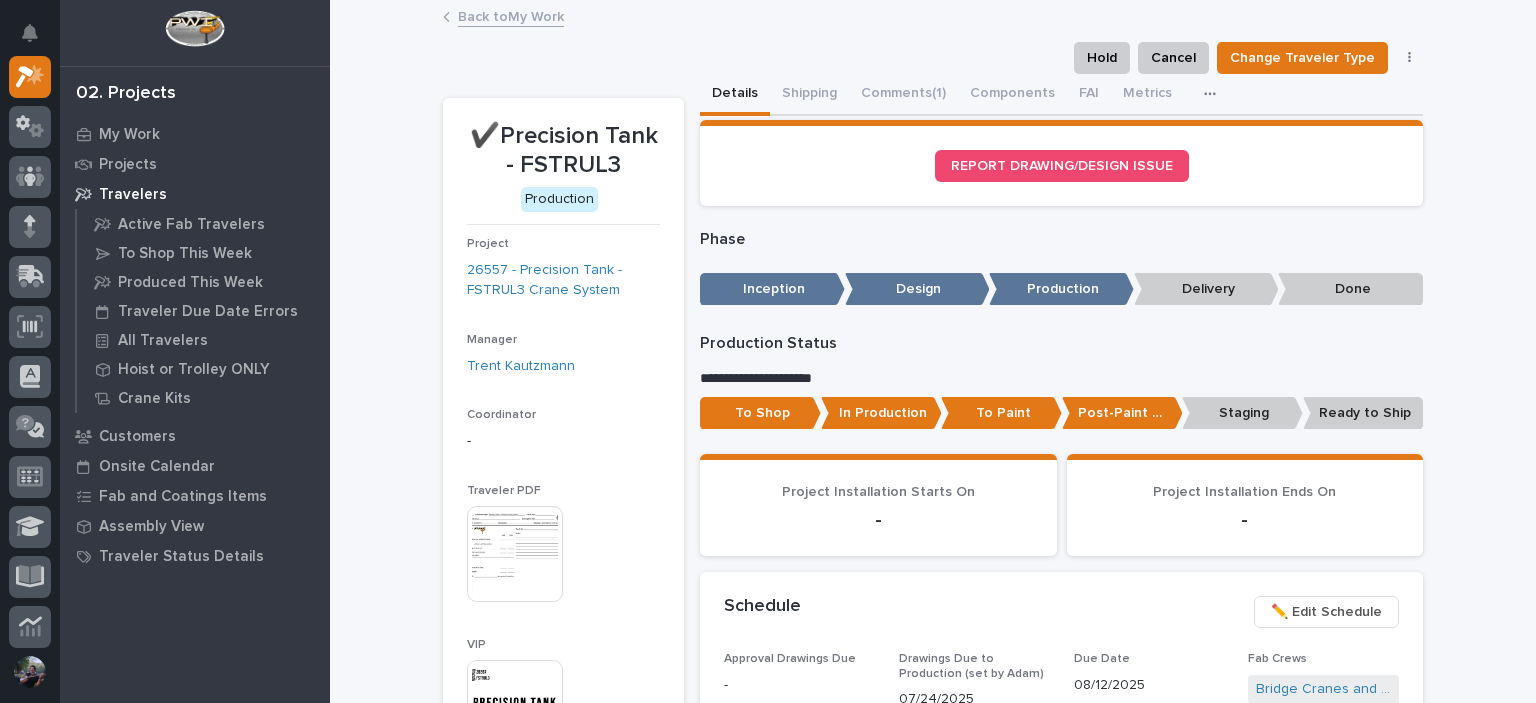 click on "Back to  My Work" at bounding box center [511, 15] 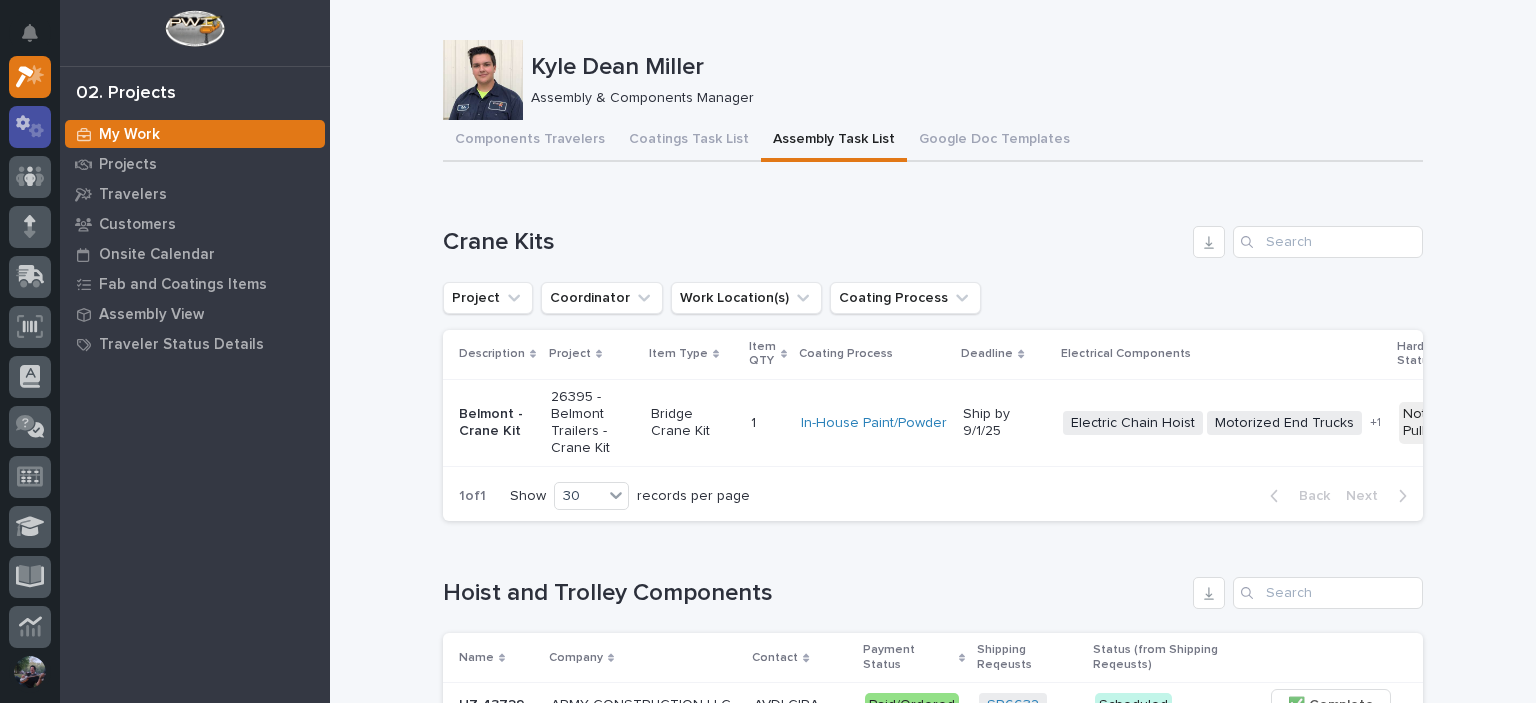 scroll, scrollTop: 0, scrollLeft: 0, axis: both 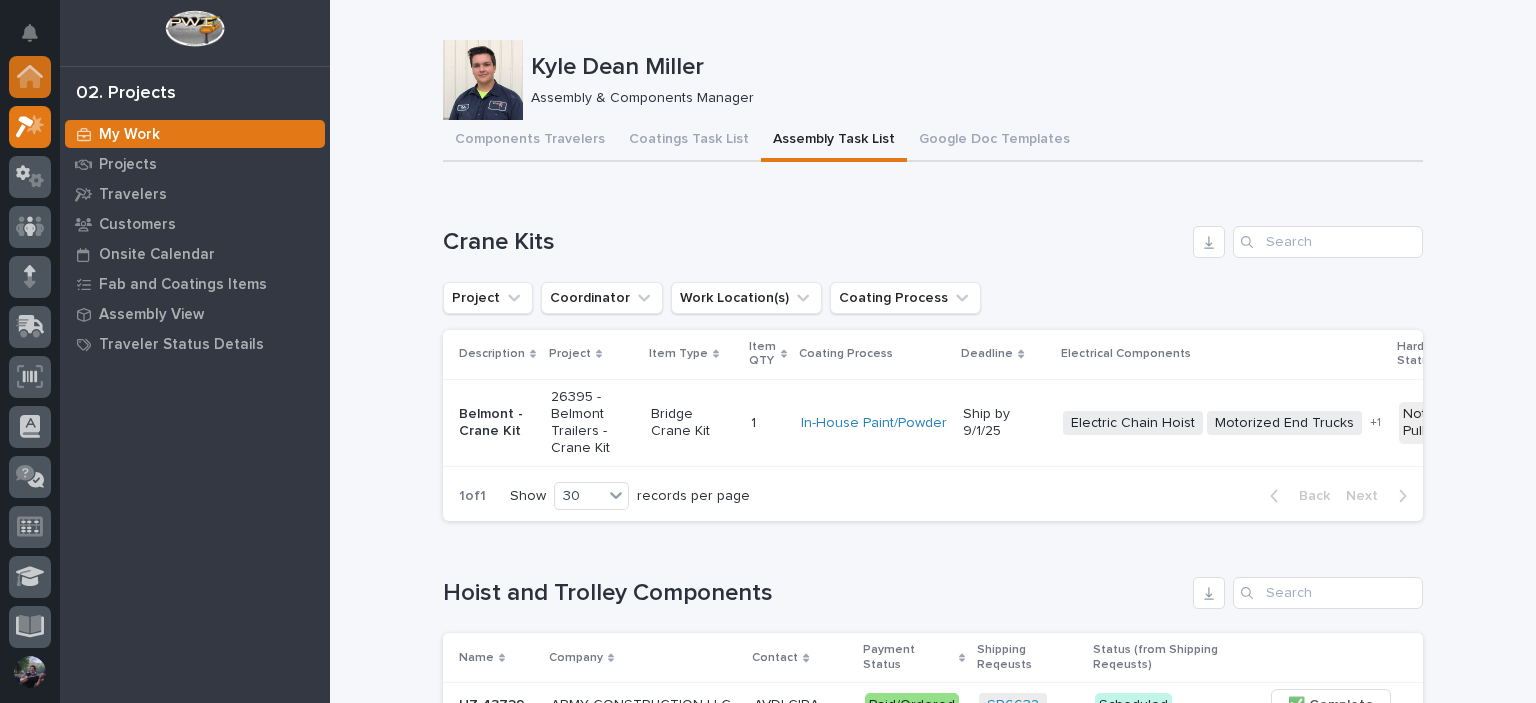 click at bounding box center [30, 77] 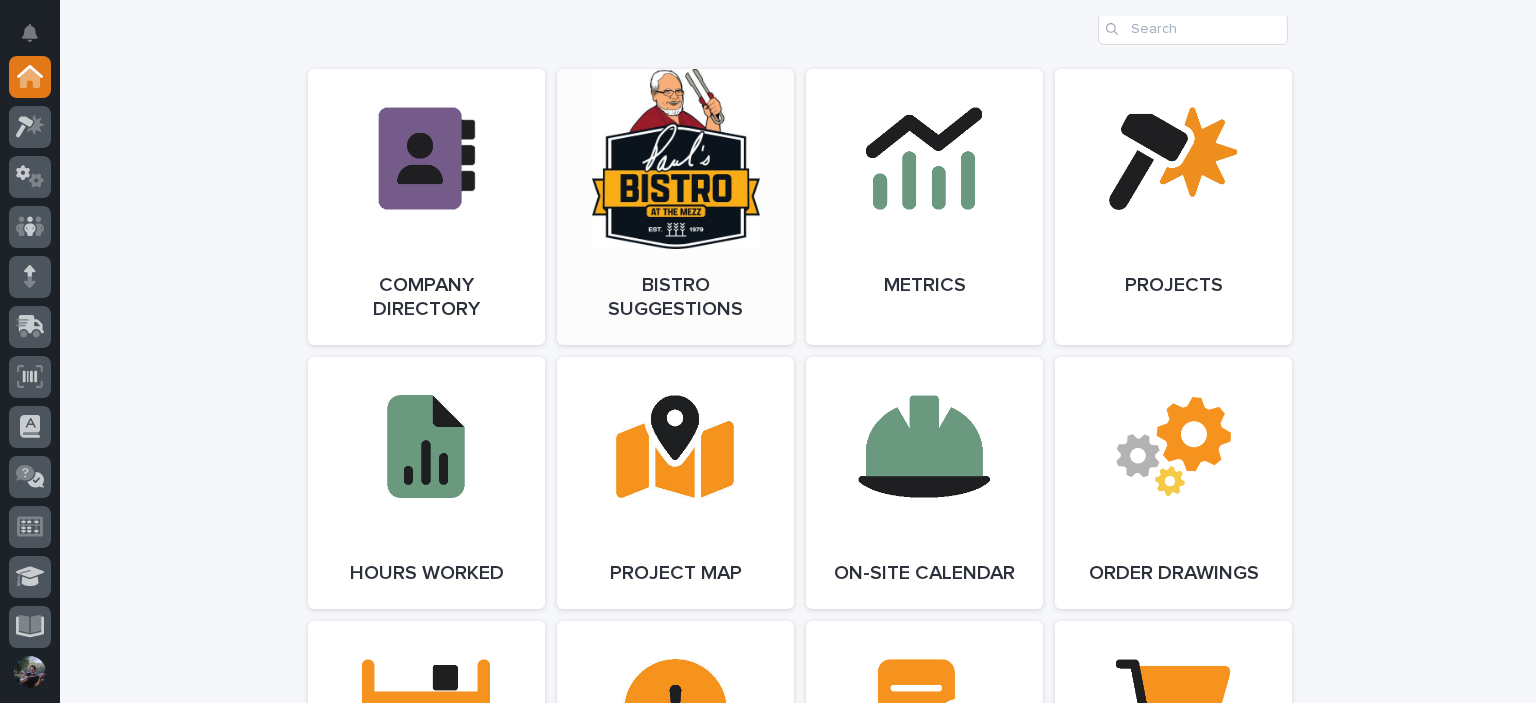 scroll, scrollTop: 1866, scrollLeft: 0, axis: vertical 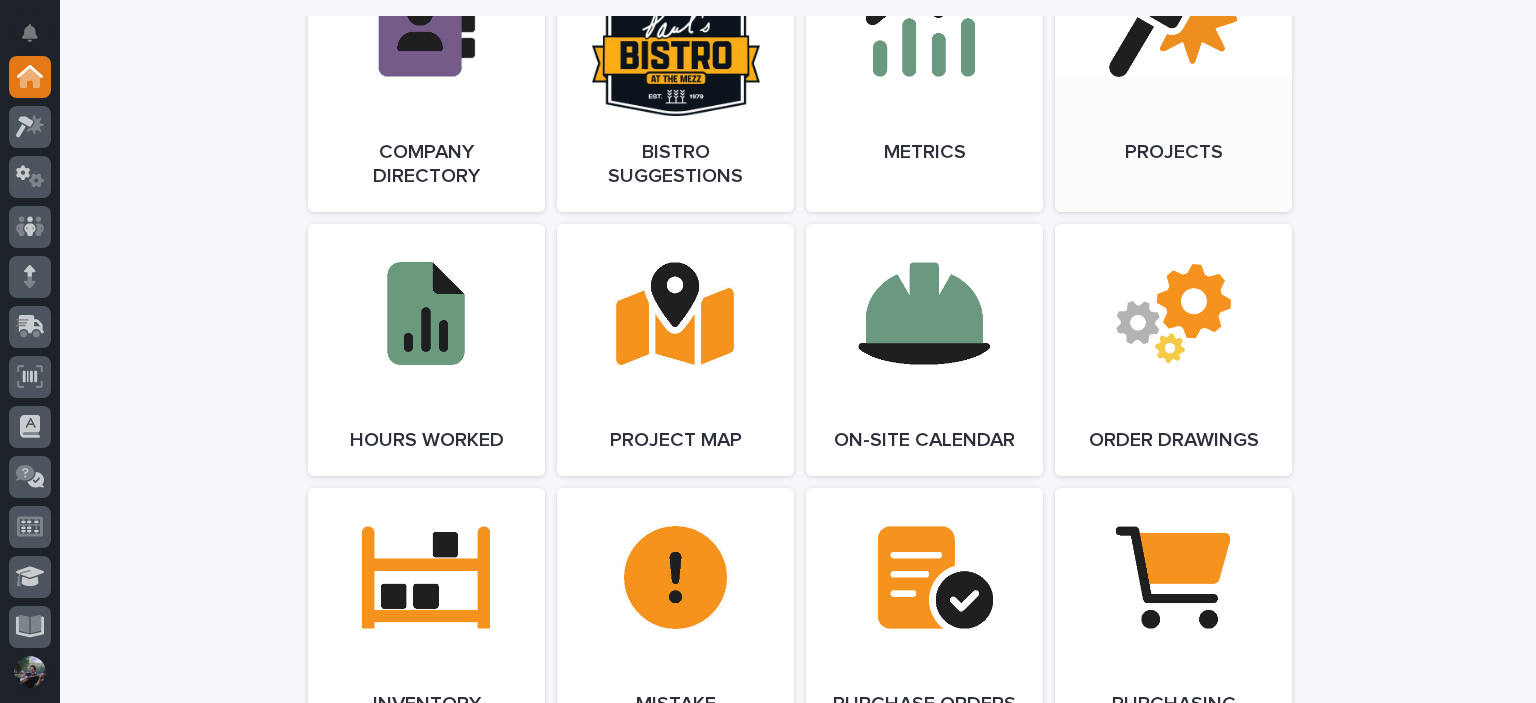click on "Open Link" at bounding box center [1173, 74] 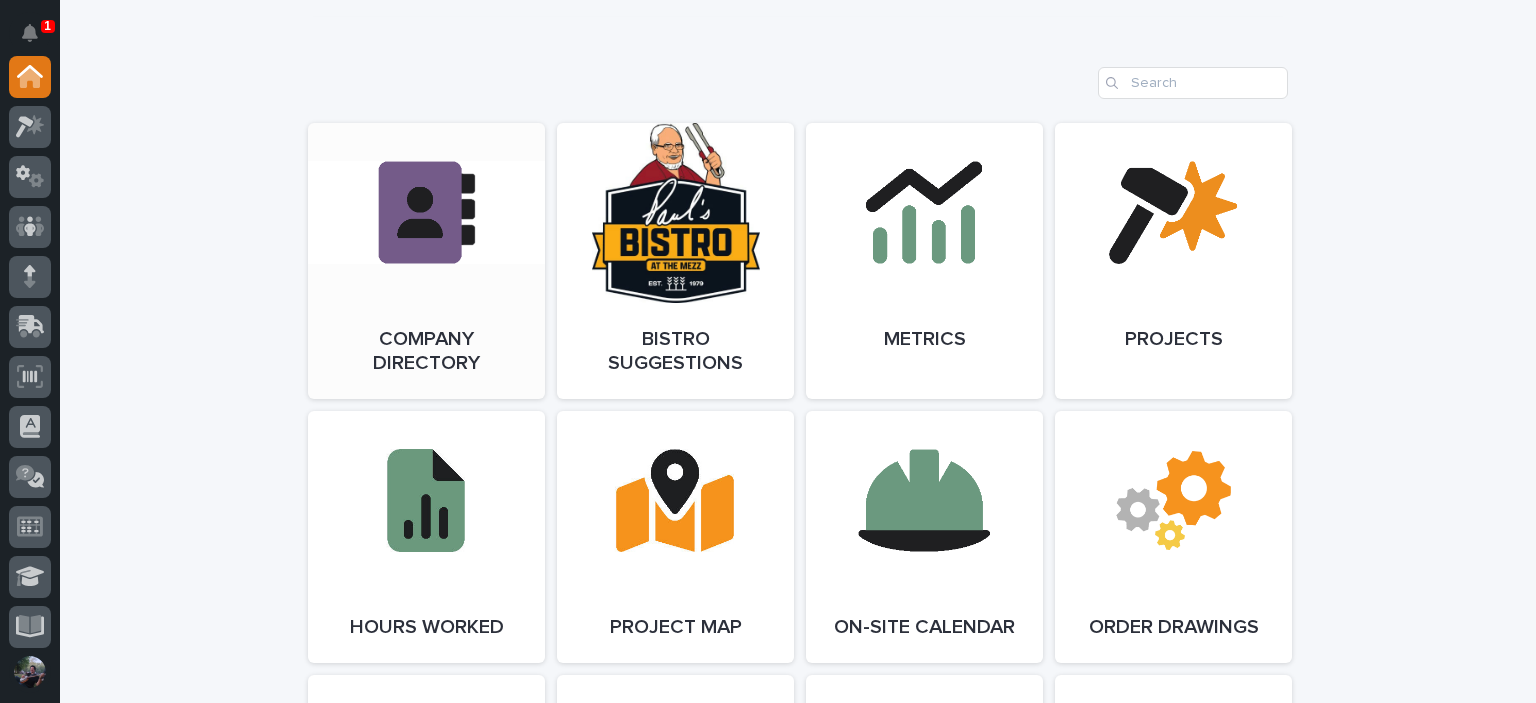 scroll, scrollTop: 1866, scrollLeft: 0, axis: vertical 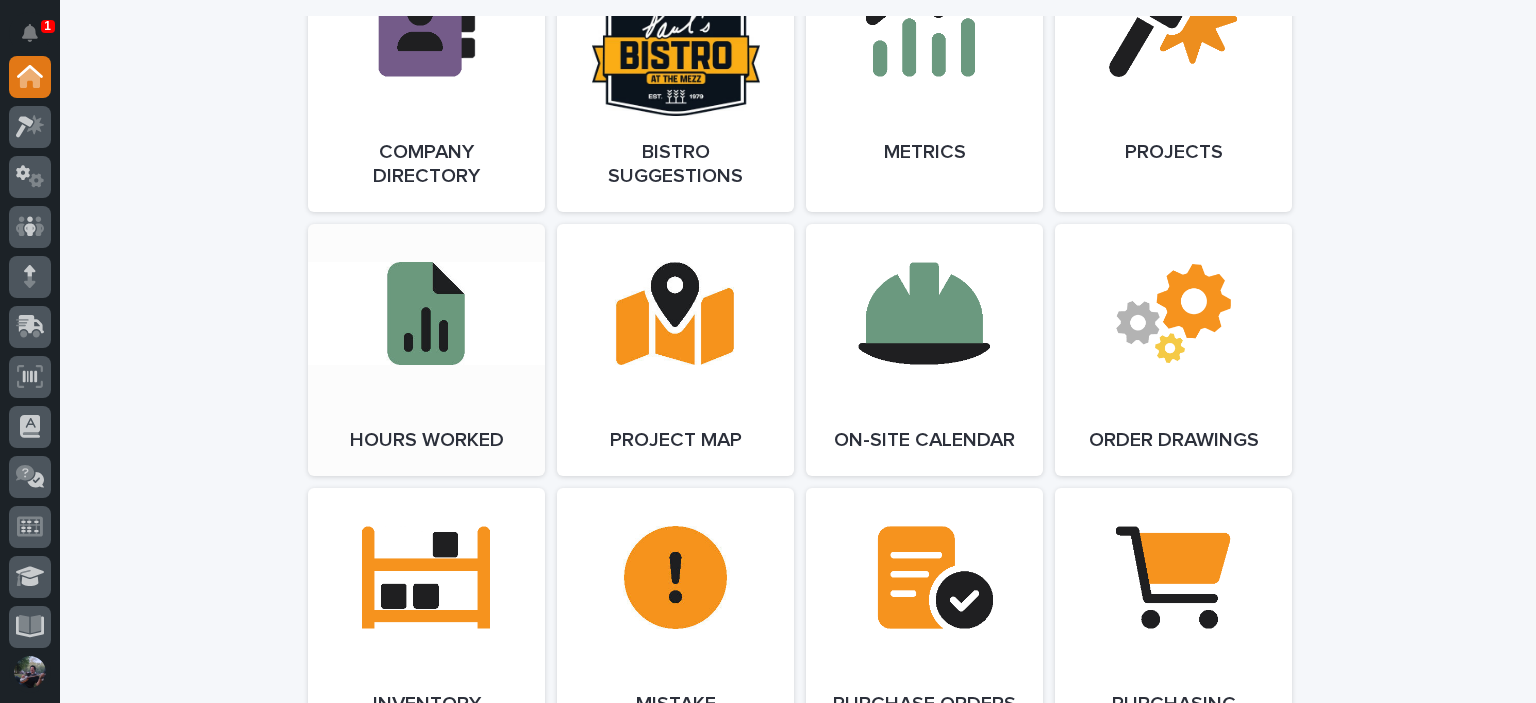 click on "Open Link" at bounding box center [426, 350] 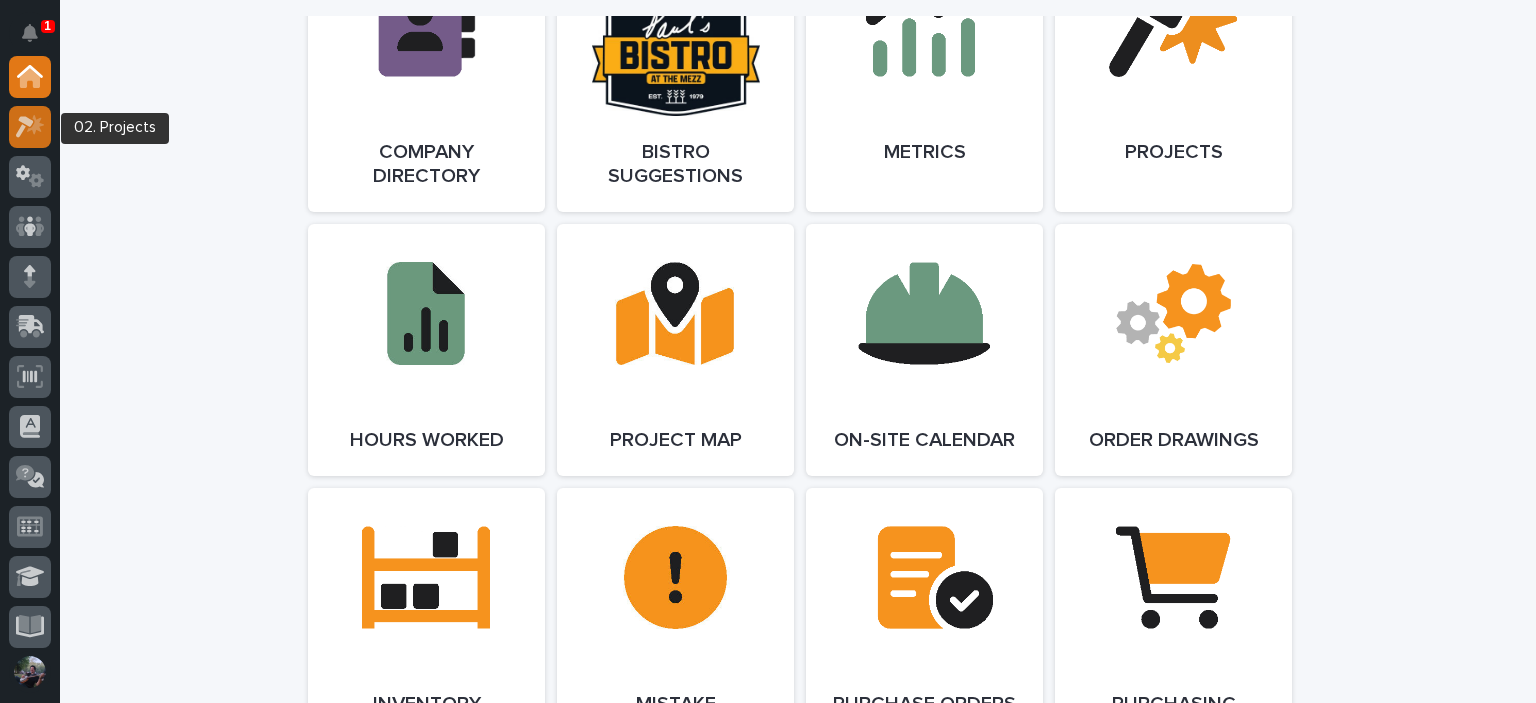 click 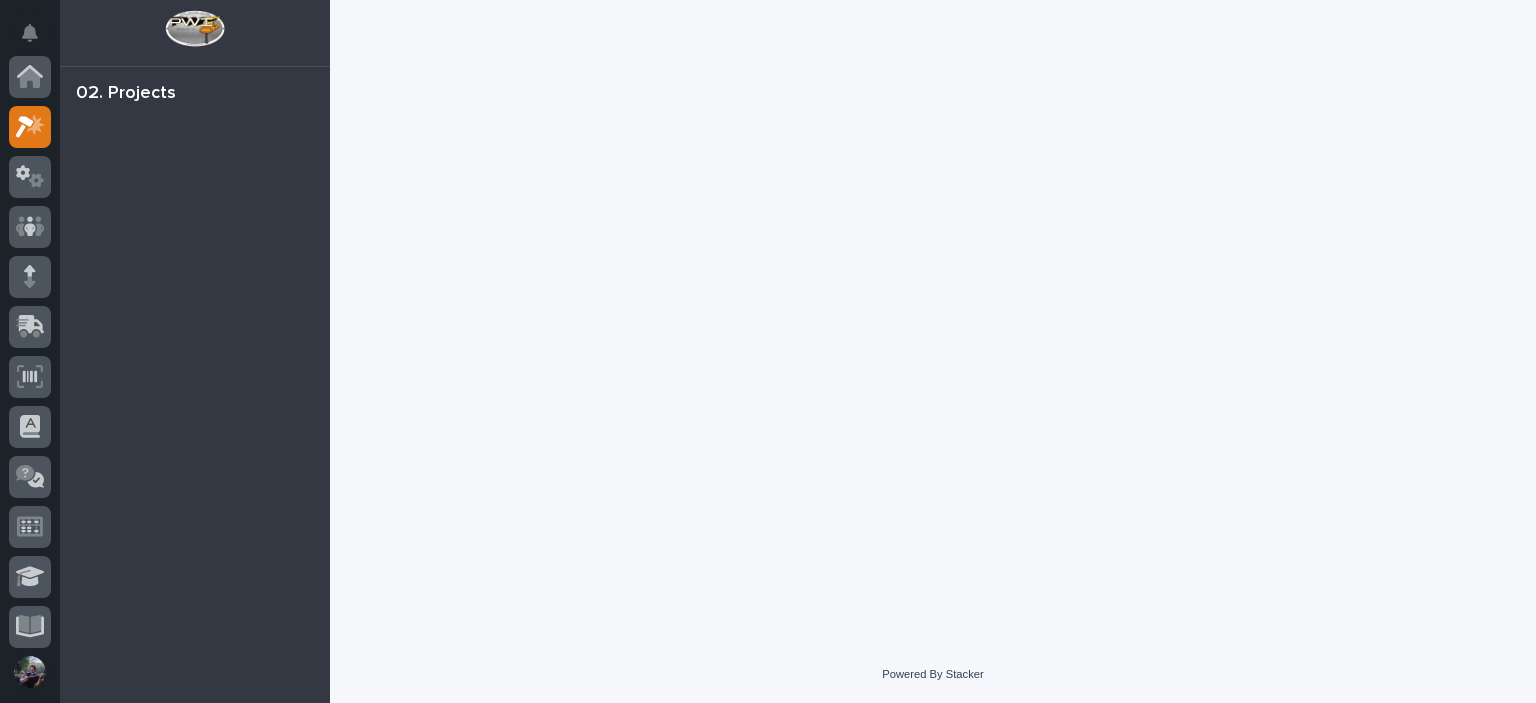 scroll, scrollTop: 50, scrollLeft: 0, axis: vertical 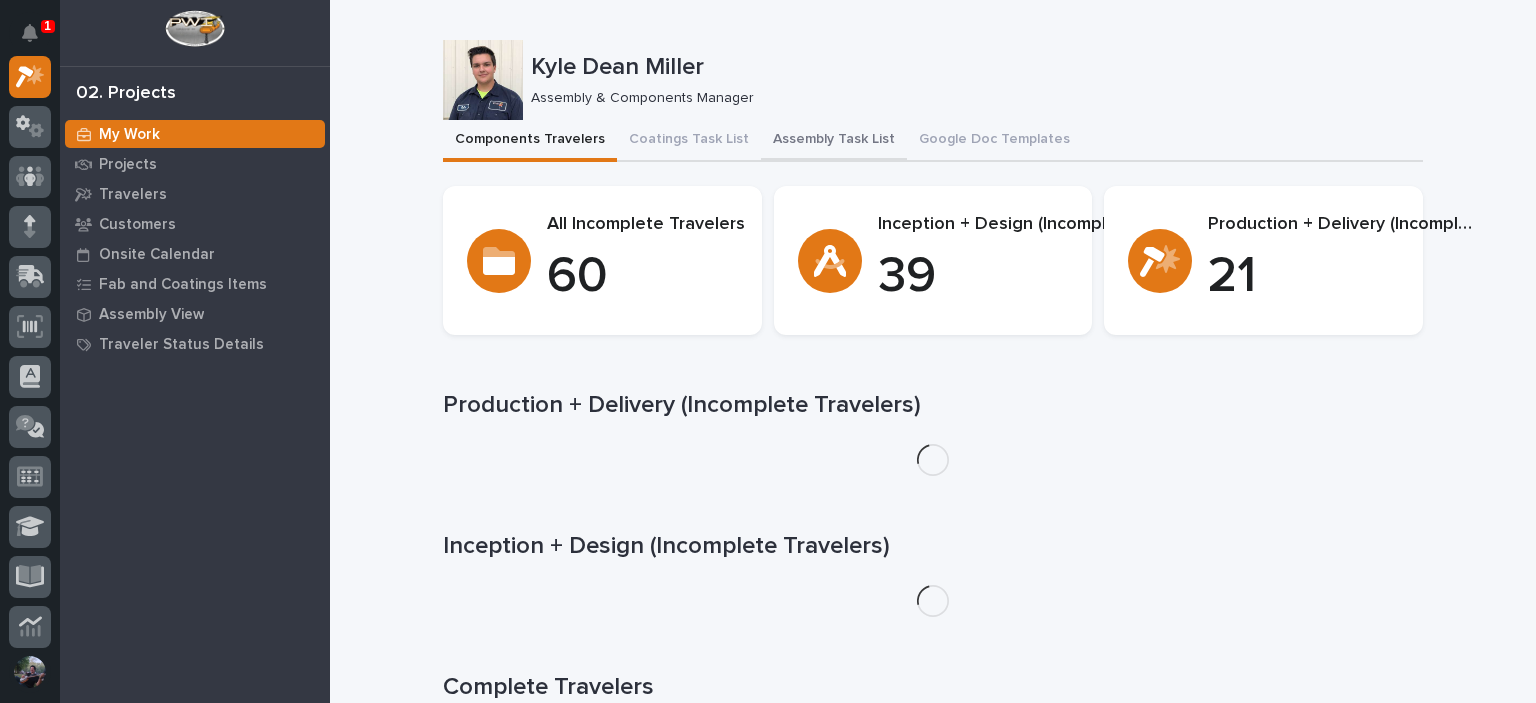 click on "Assembly Task List" at bounding box center [834, 141] 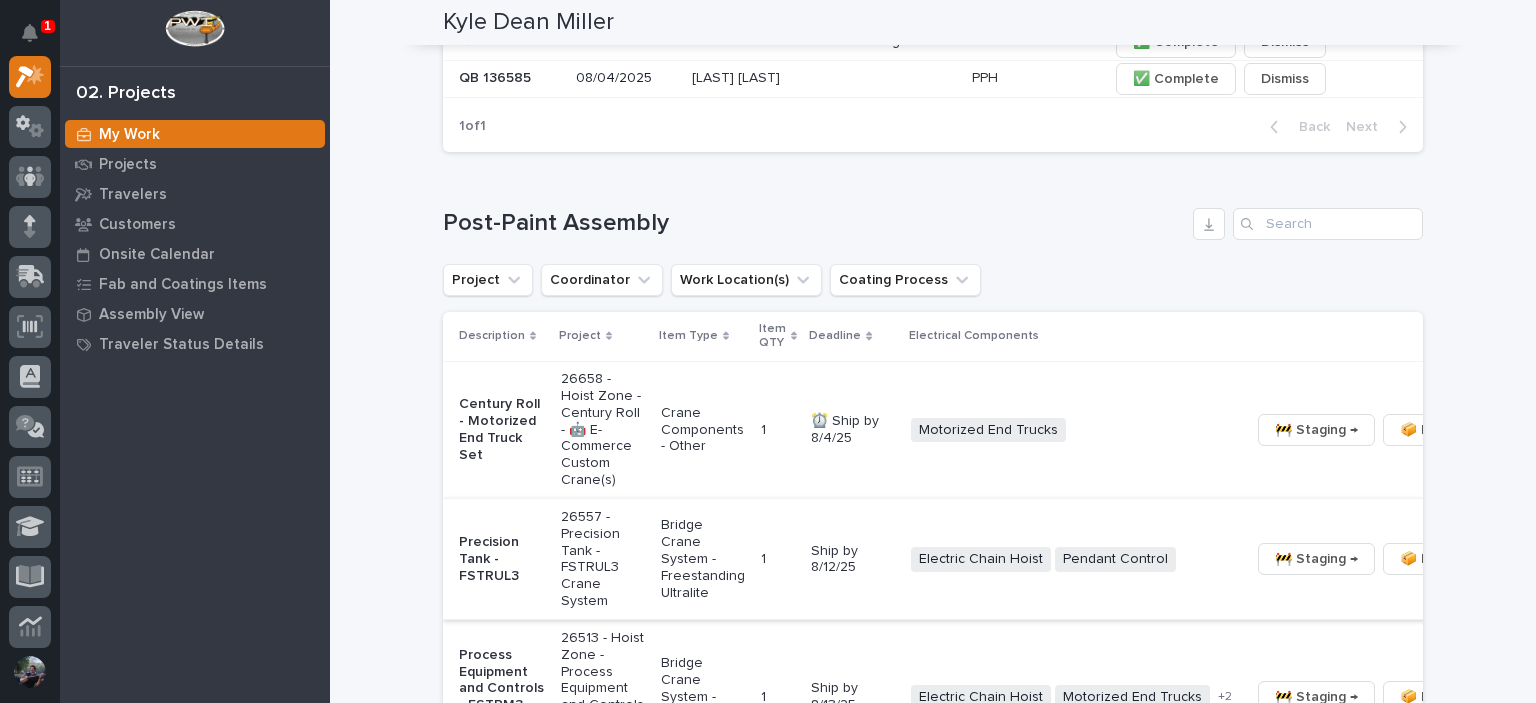 scroll, scrollTop: 1066, scrollLeft: 0, axis: vertical 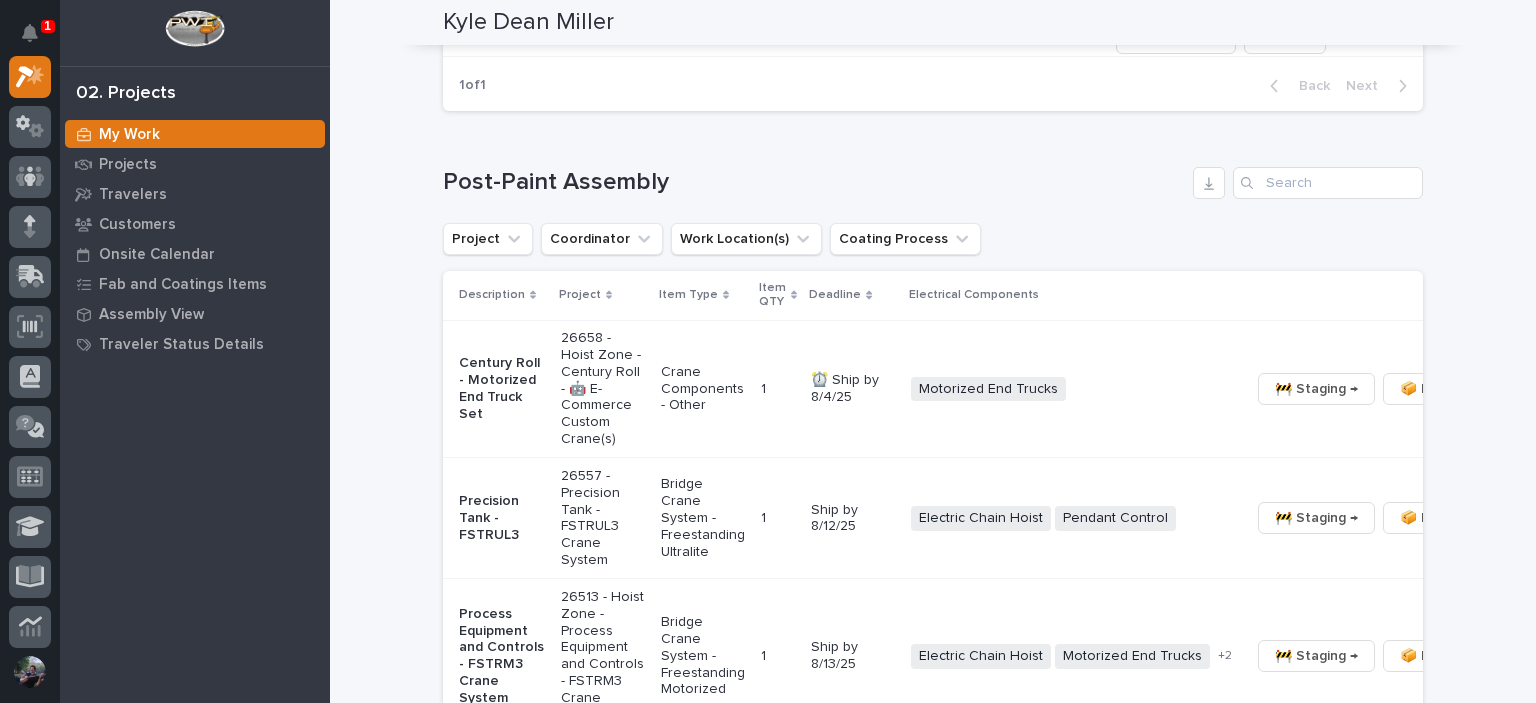 click on "Century Roll - Motorized End Truck Set" at bounding box center (498, 389) 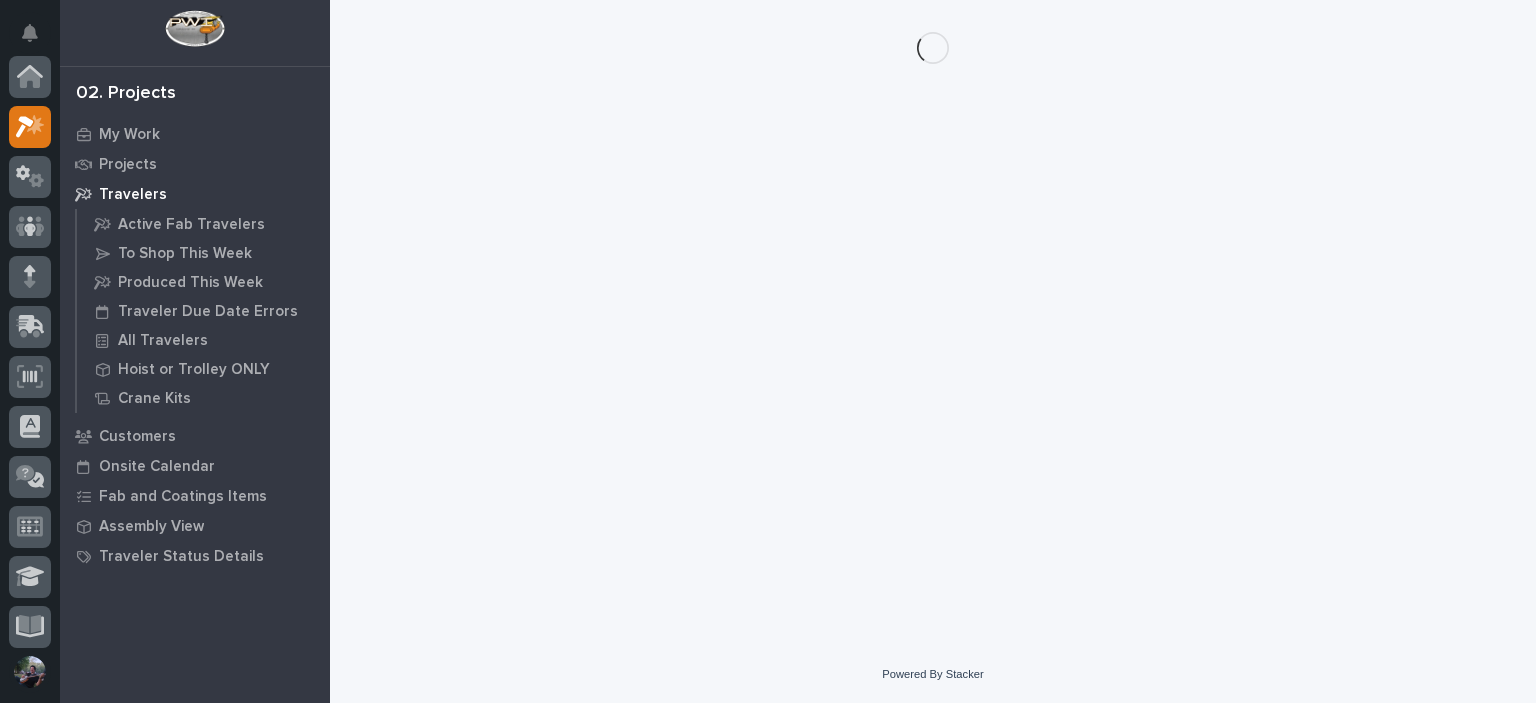 scroll, scrollTop: 0, scrollLeft: 0, axis: both 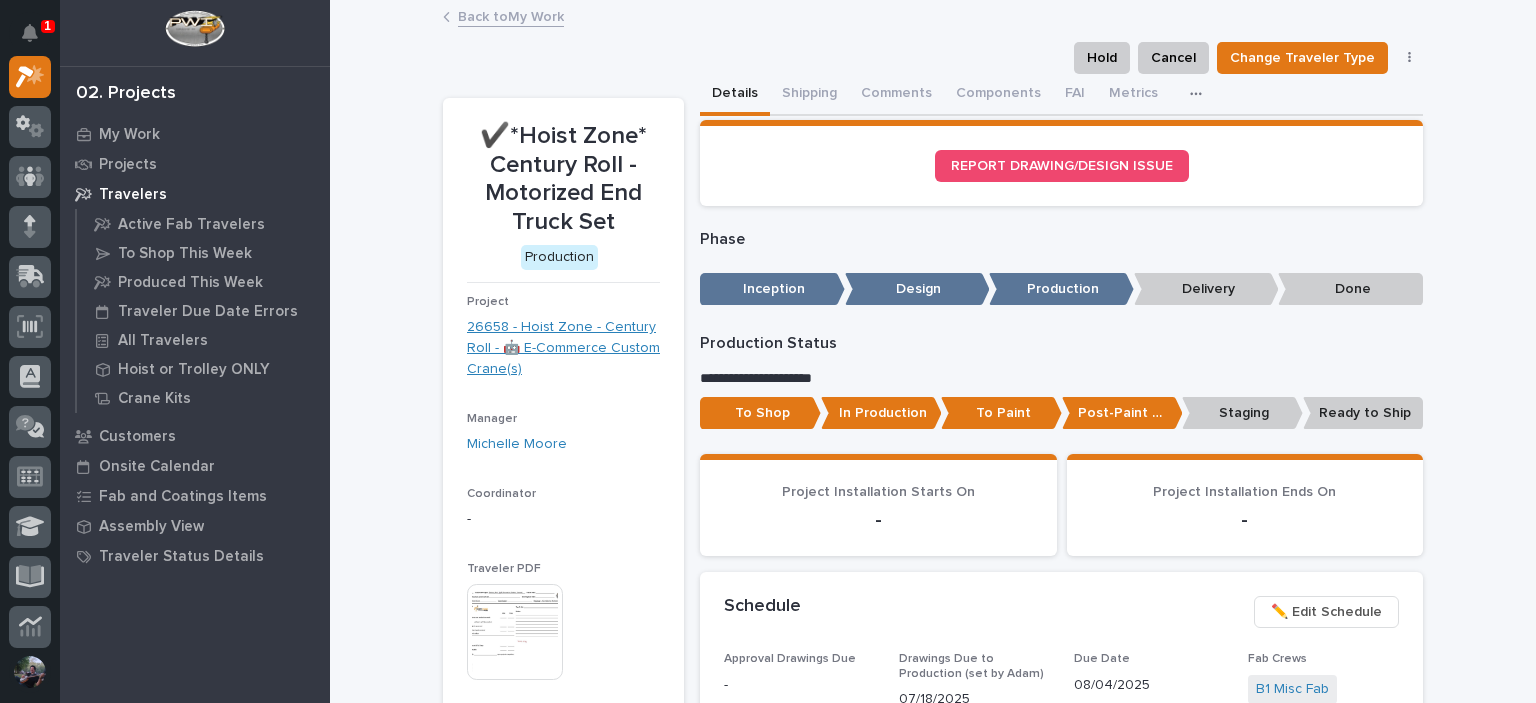 click on "26658 - Hoist Zone - Century Roll - 🤖 E-Commerce Custom Crane(s)" at bounding box center (563, 348) 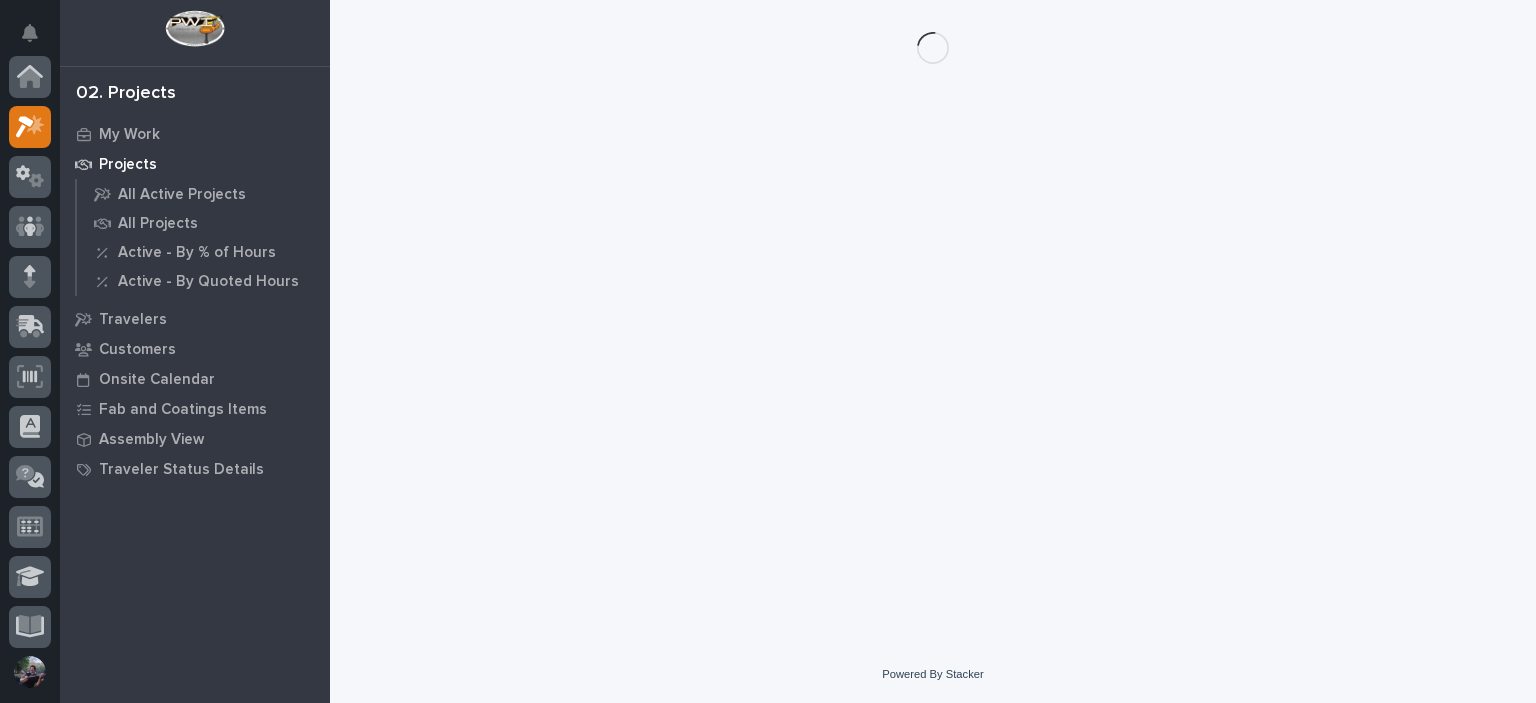 scroll, scrollTop: 50, scrollLeft: 0, axis: vertical 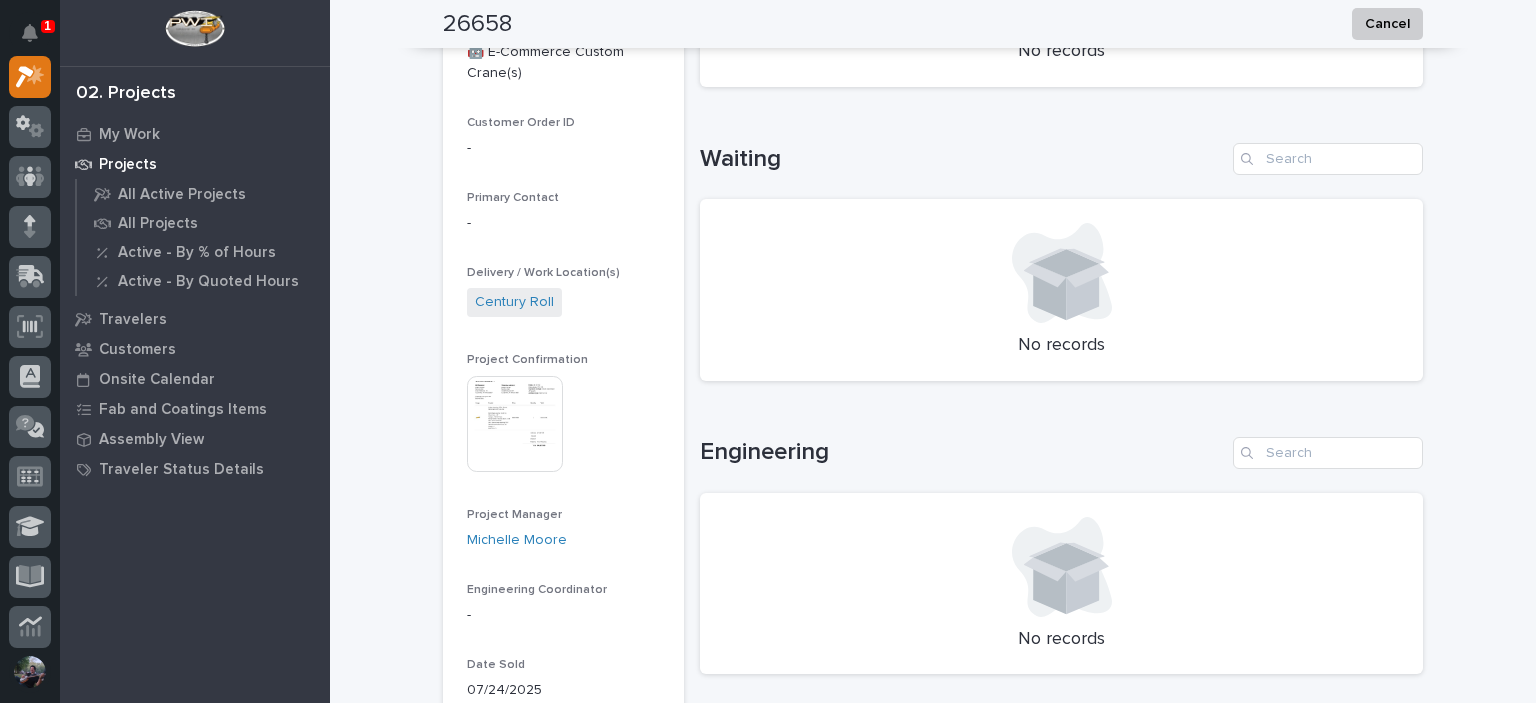 click at bounding box center [515, 424] 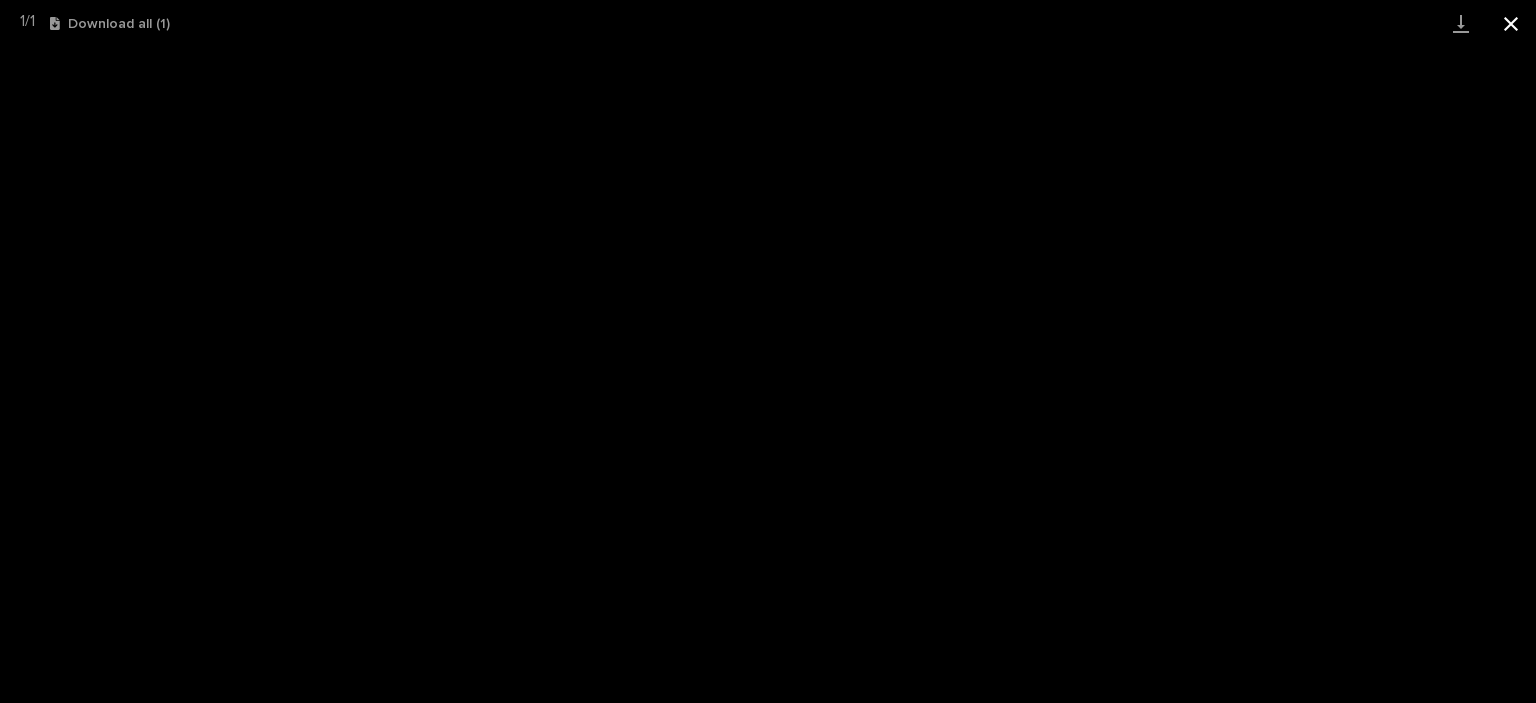 click at bounding box center [1511, 23] 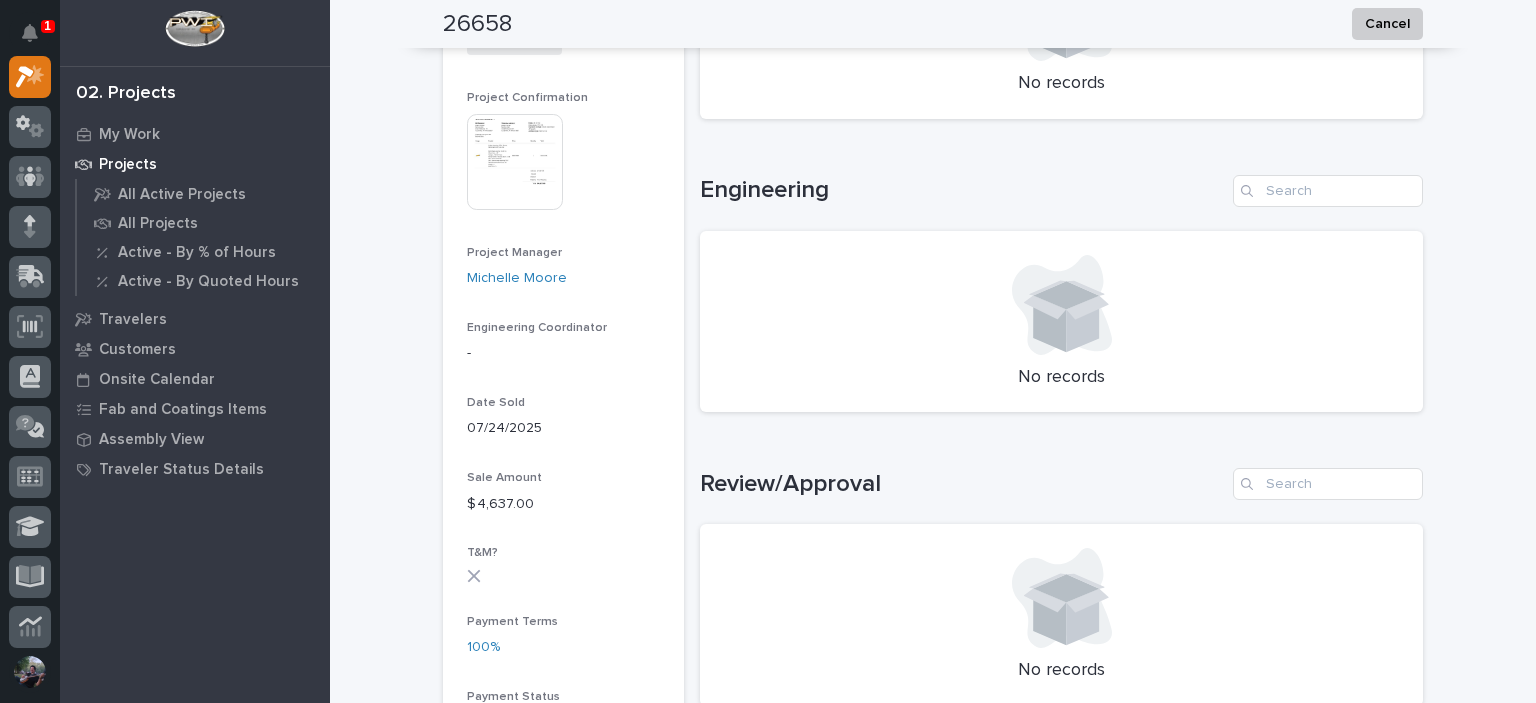 scroll, scrollTop: 619, scrollLeft: 0, axis: vertical 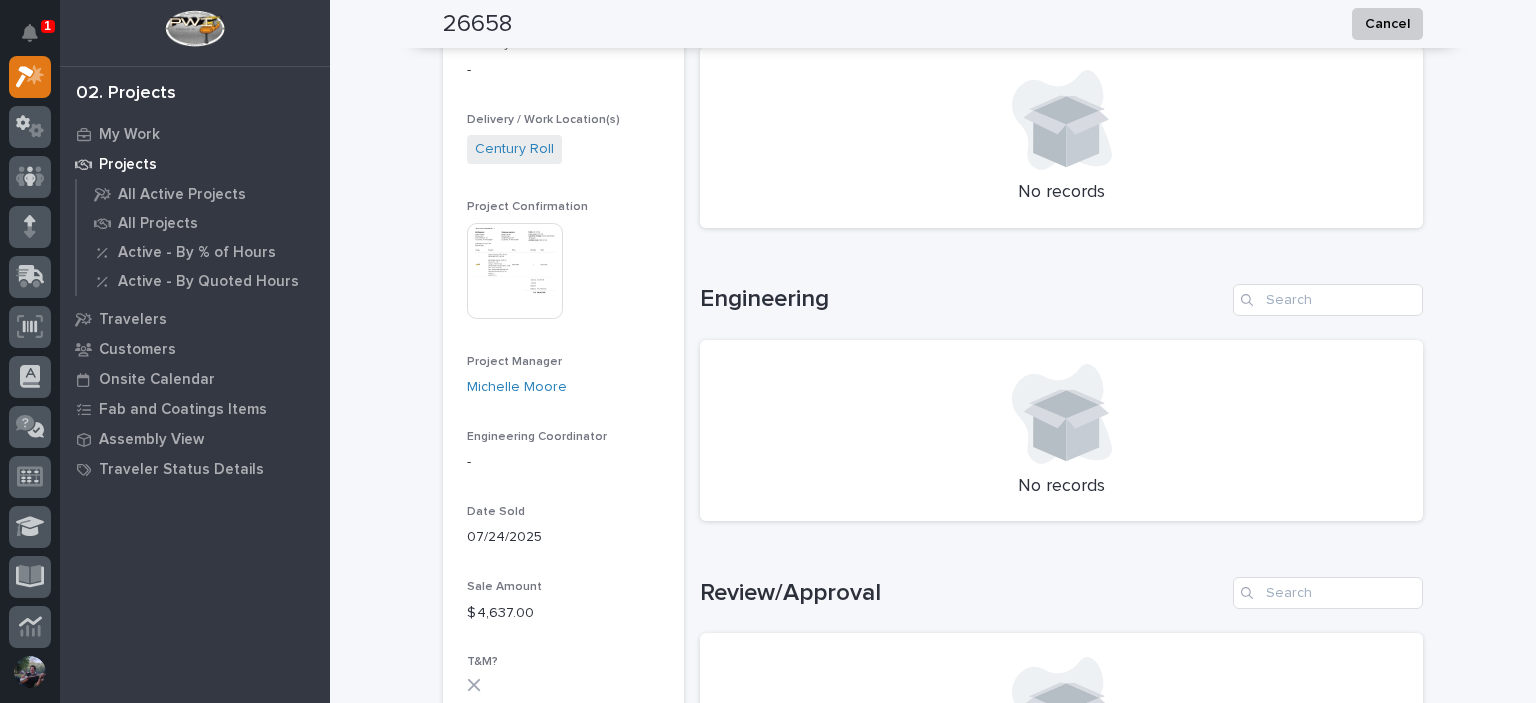 click at bounding box center (515, 271) 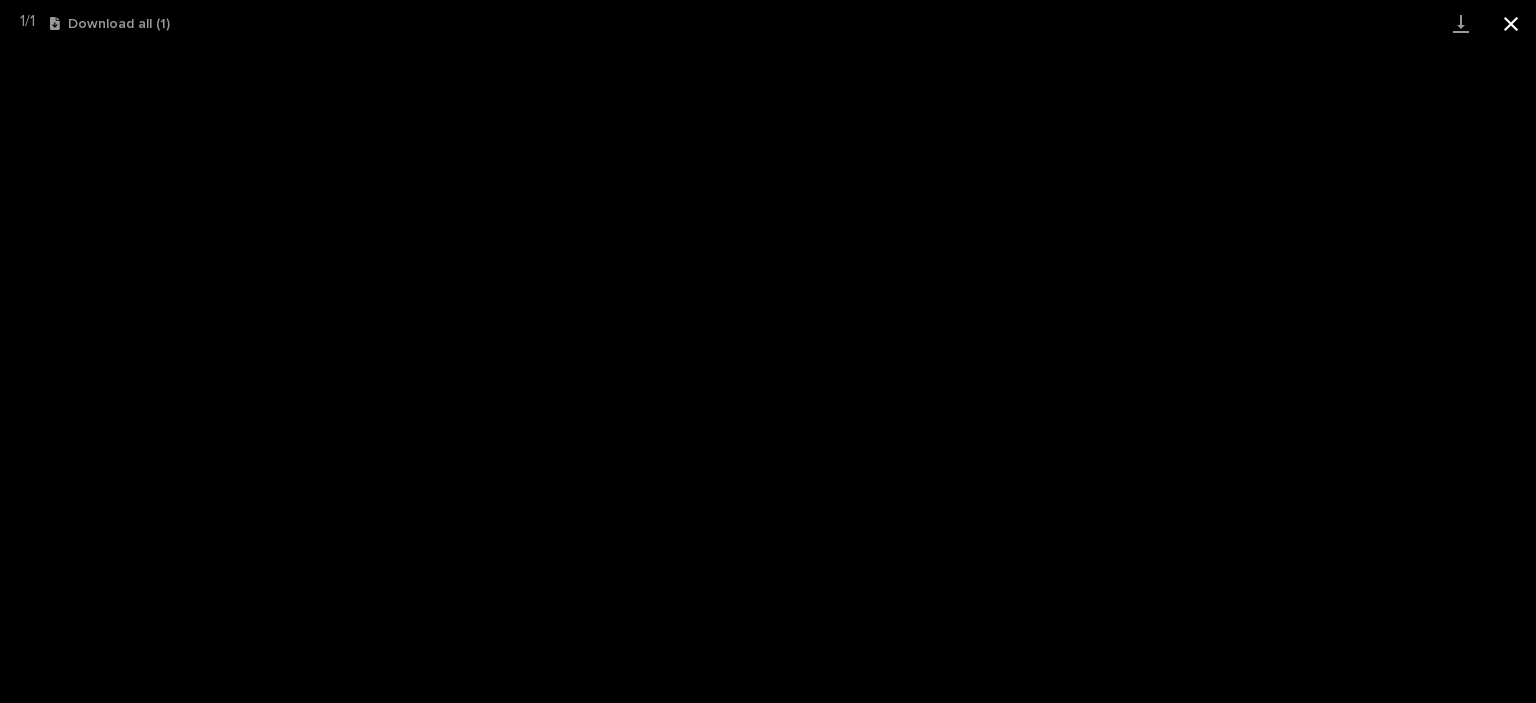 click at bounding box center [1511, 23] 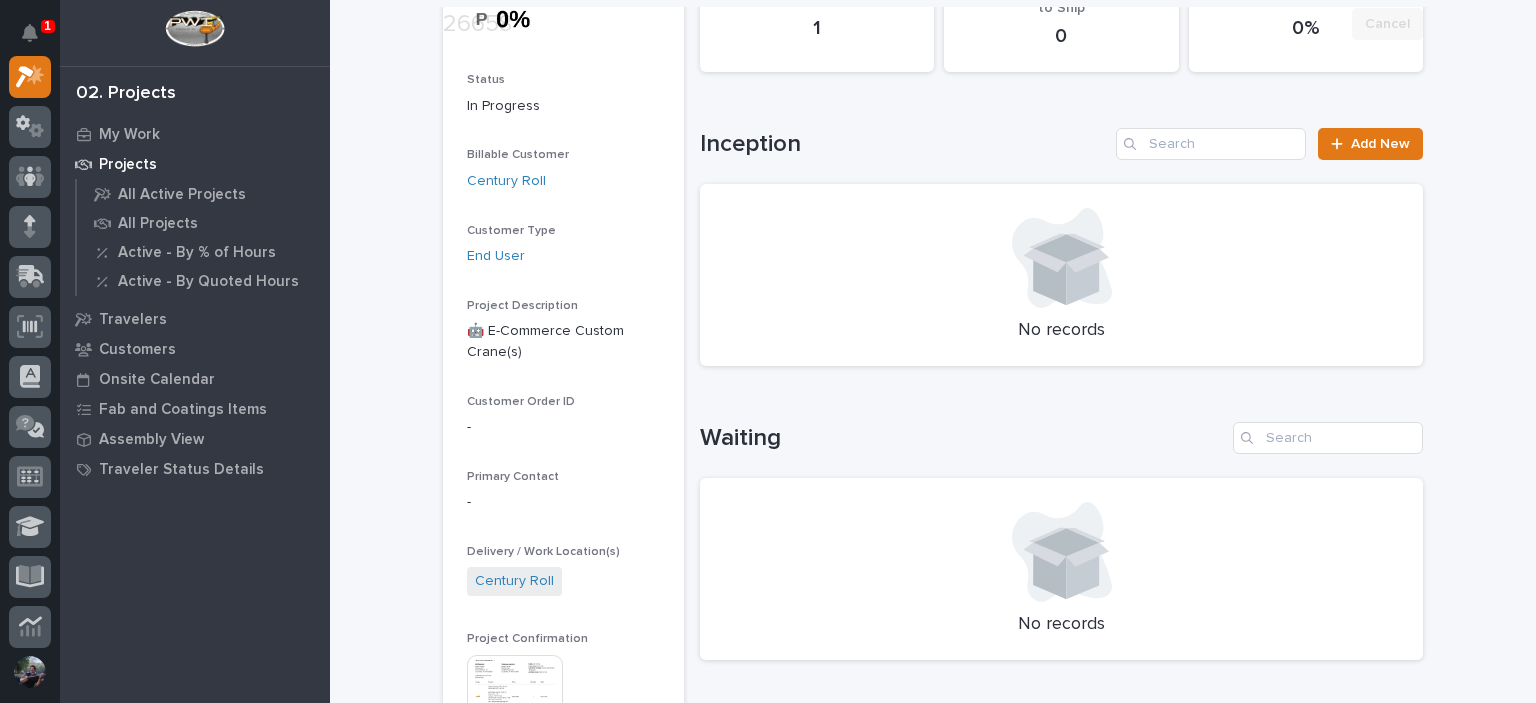 scroll, scrollTop: 333, scrollLeft: 0, axis: vertical 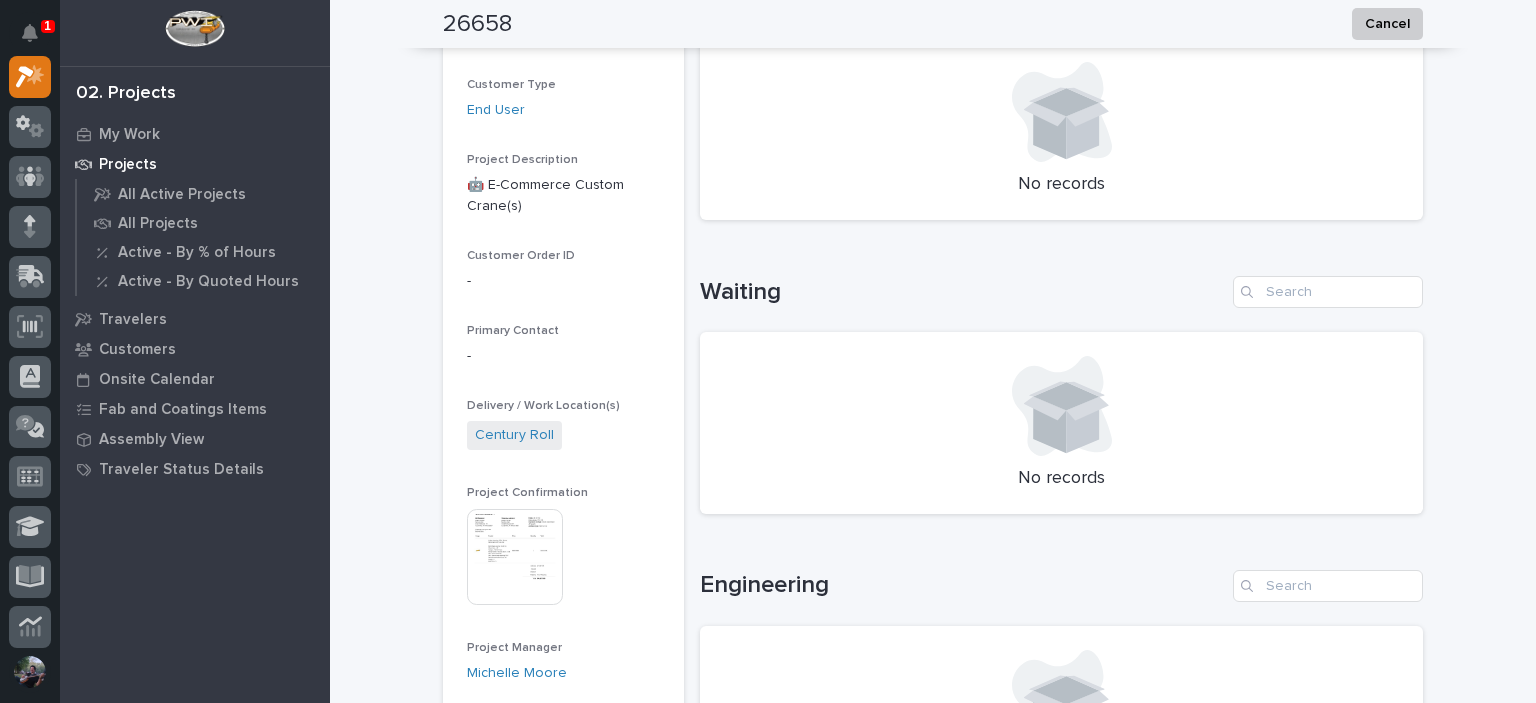 click at bounding box center (515, 557) 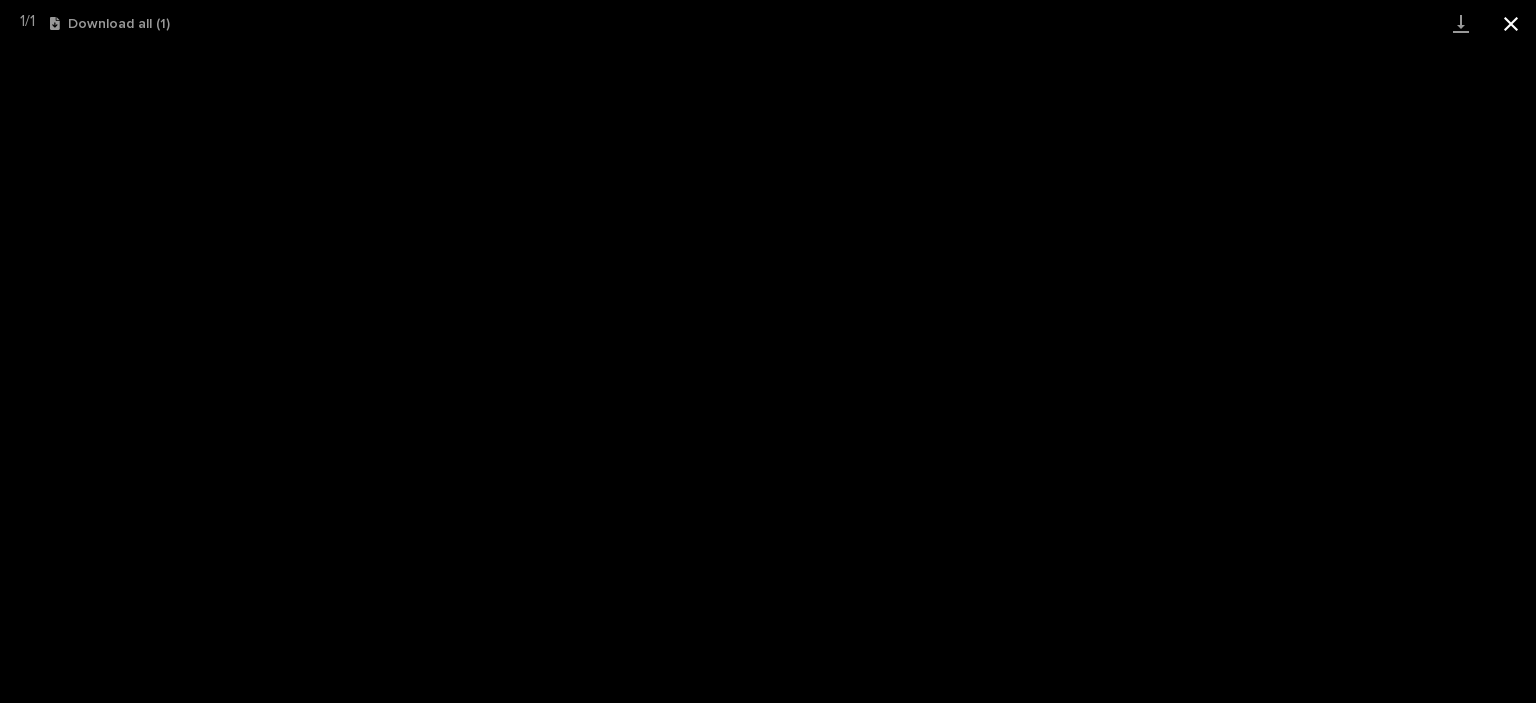 click at bounding box center [1511, 23] 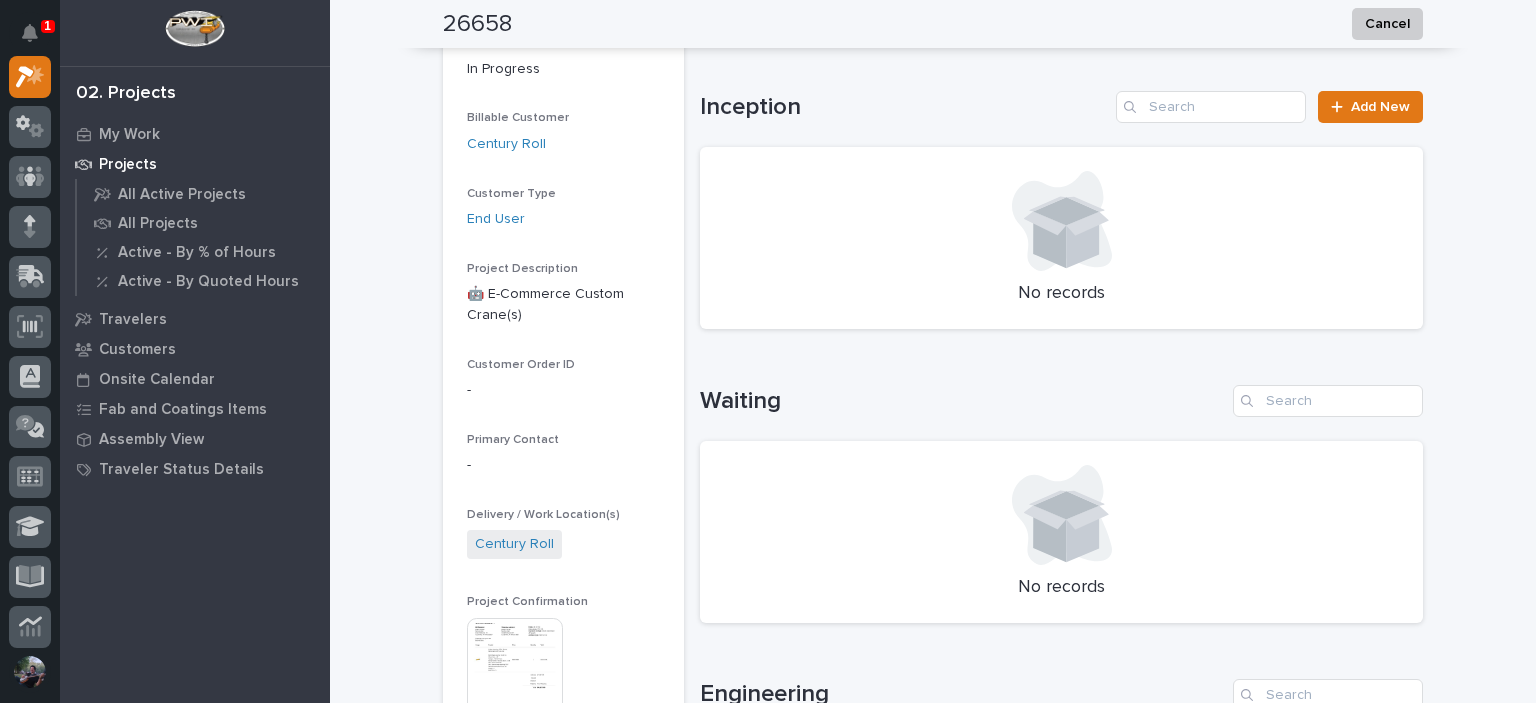 scroll, scrollTop: 0, scrollLeft: 0, axis: both 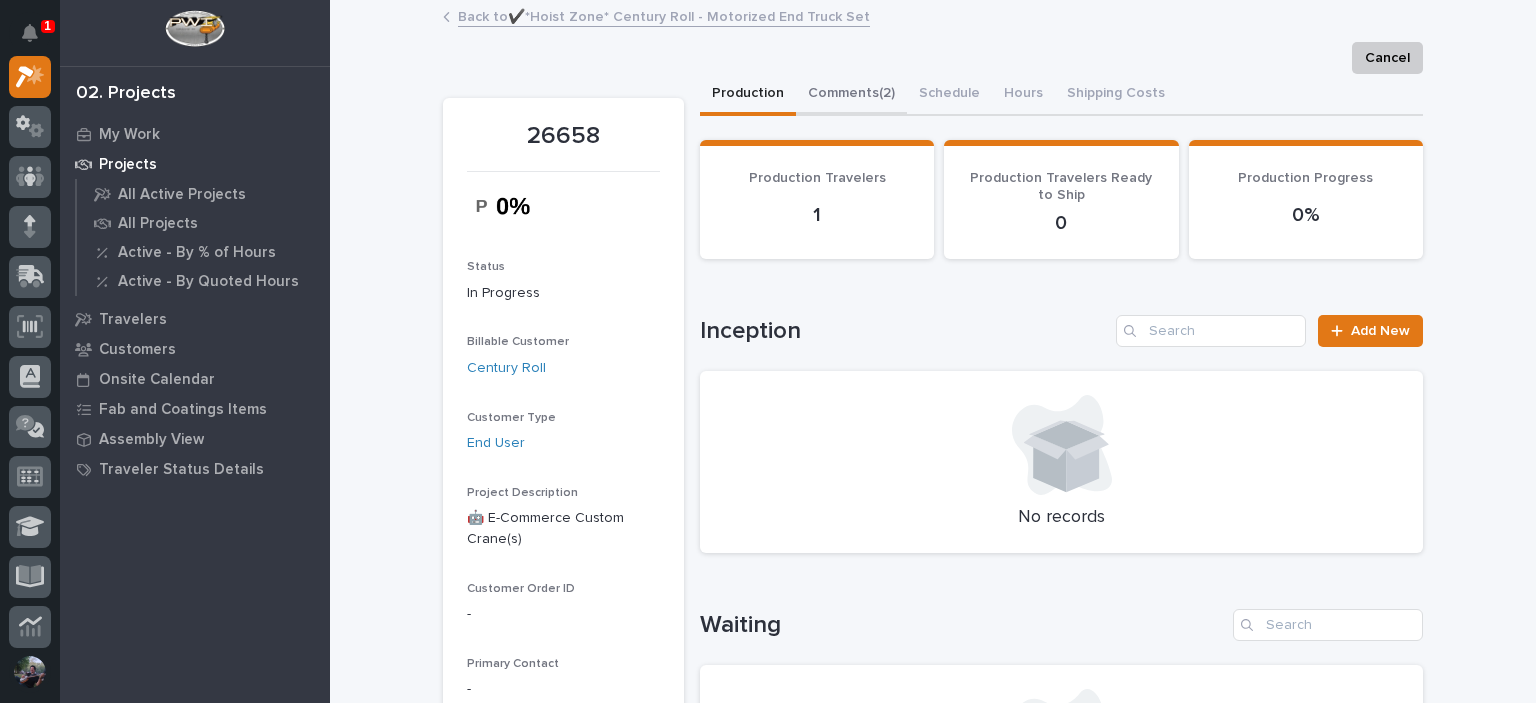 click on "Comments  (2)" at bounding box center (851, 95) 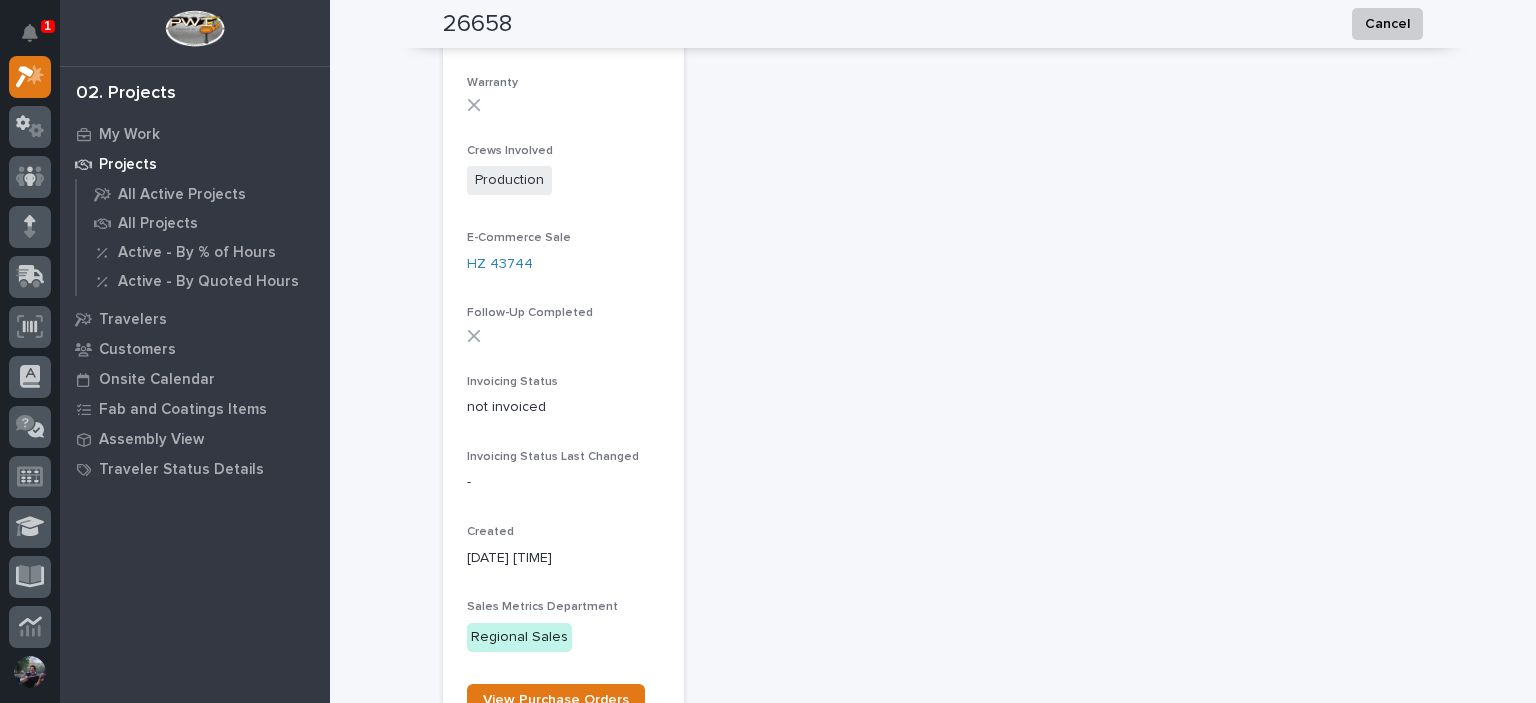 scroll, scrollTop: 2000, scrollLeft: 0, axis: vertical 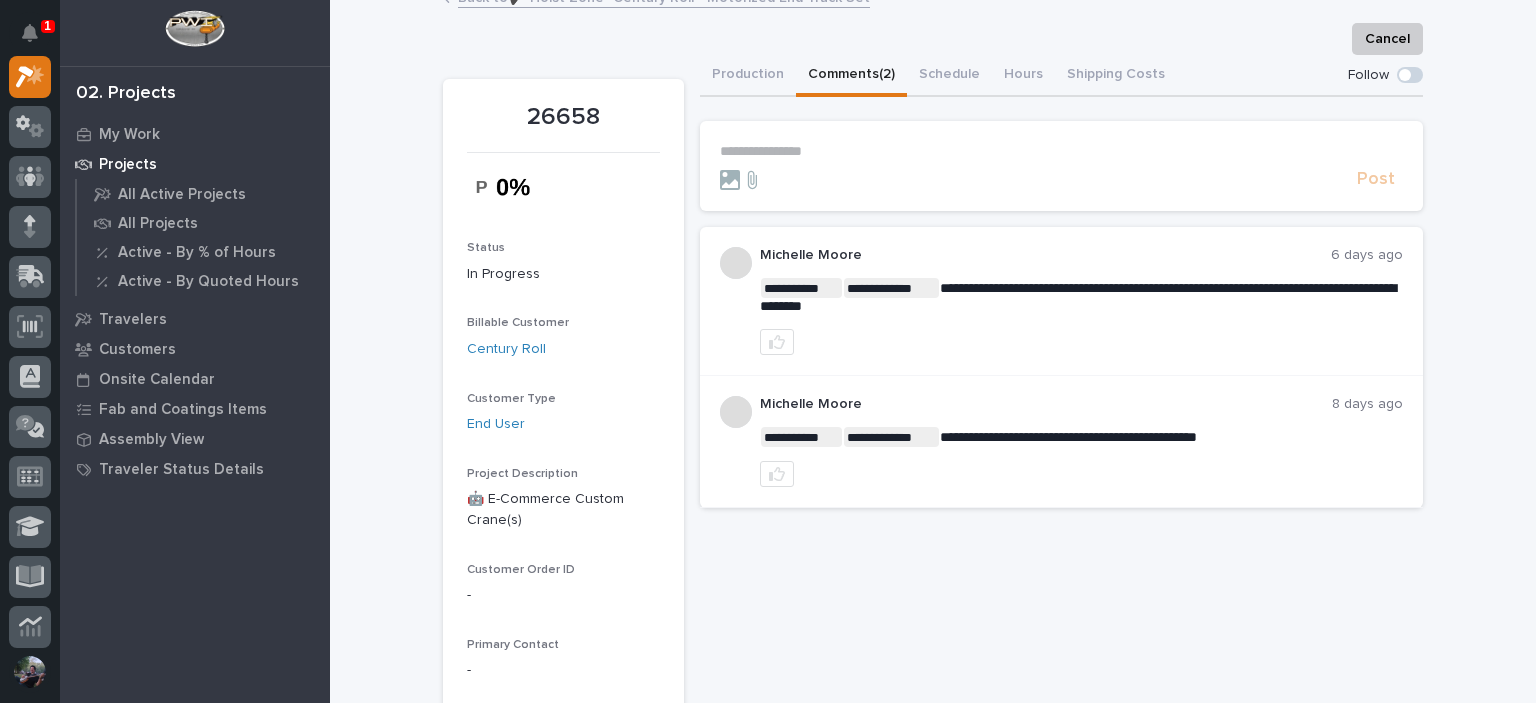 click on "**********" at bounding box center (1061, 151) 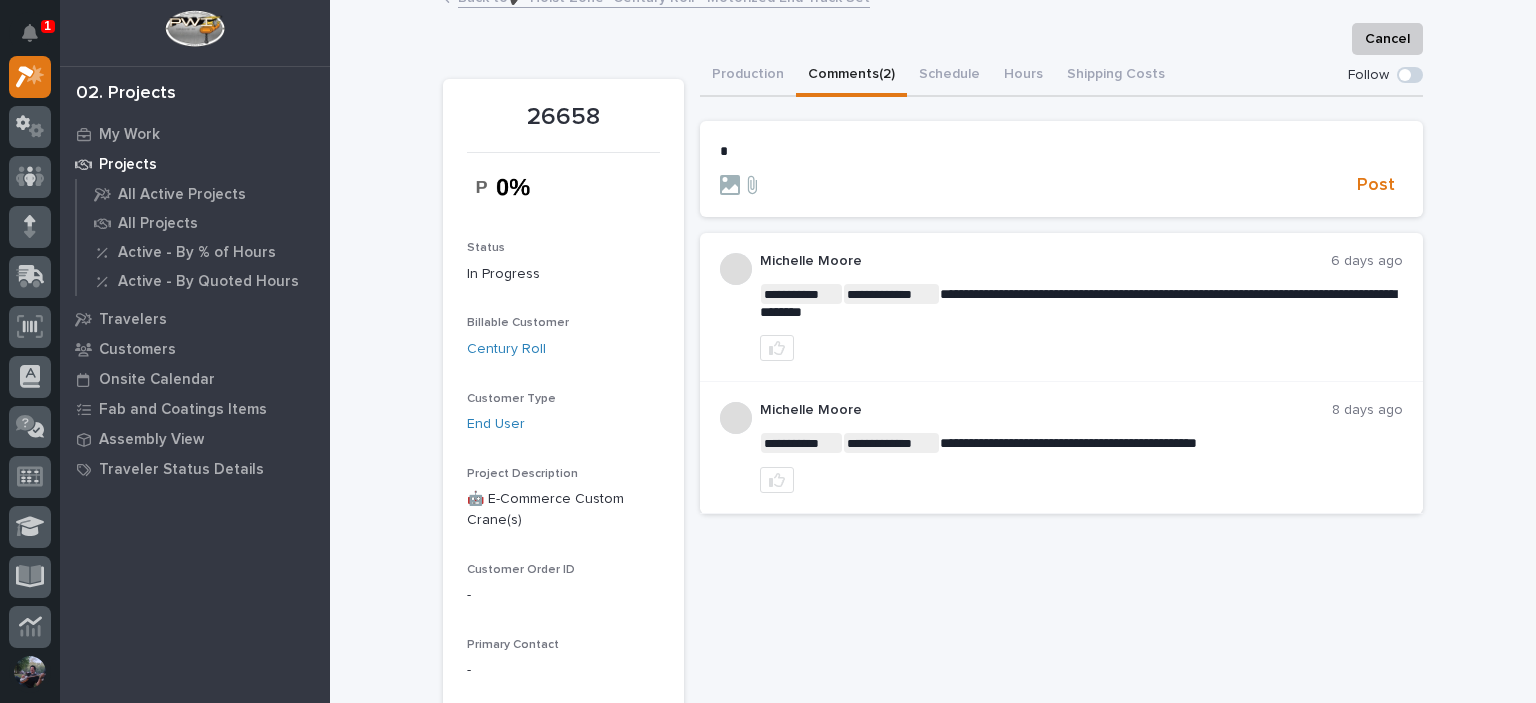 type 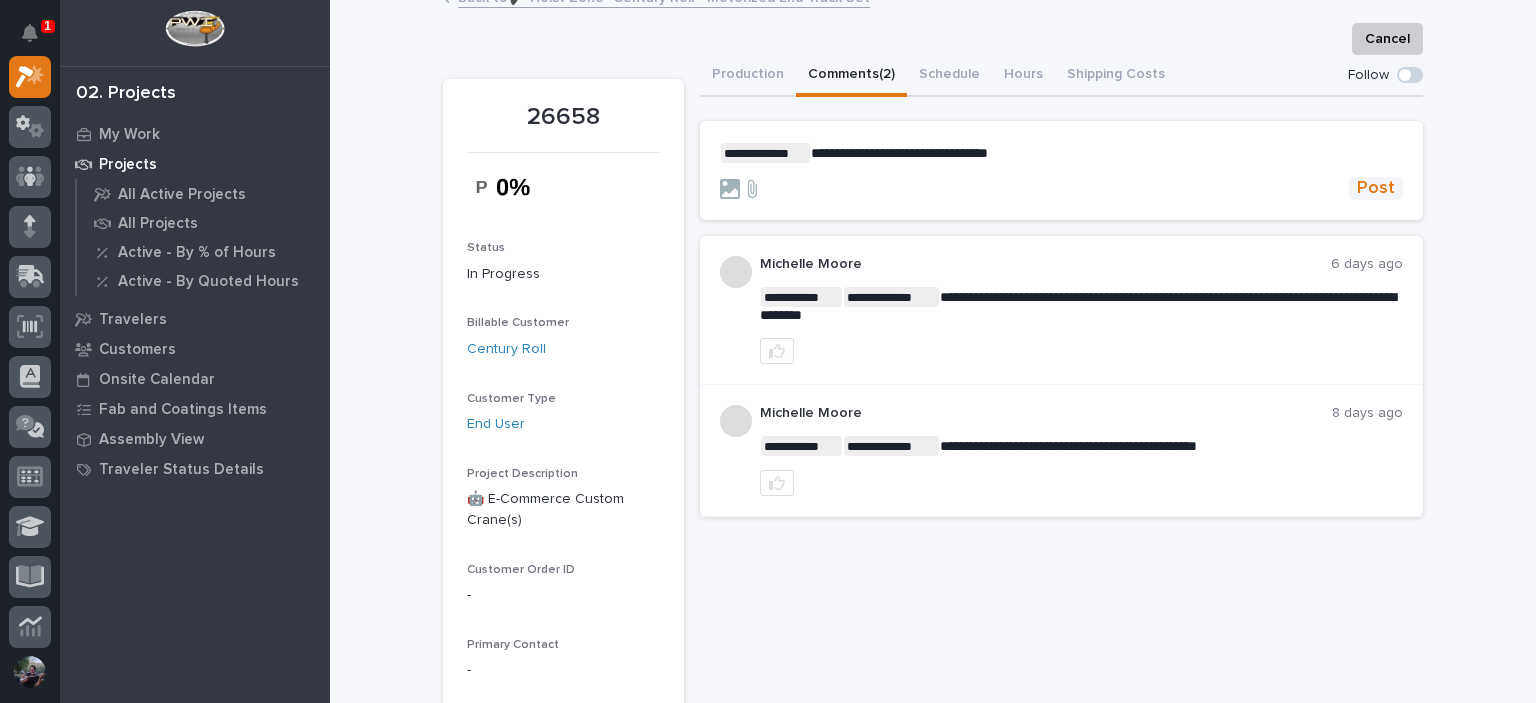 click on "**********" at bounding box center (1061, 172) 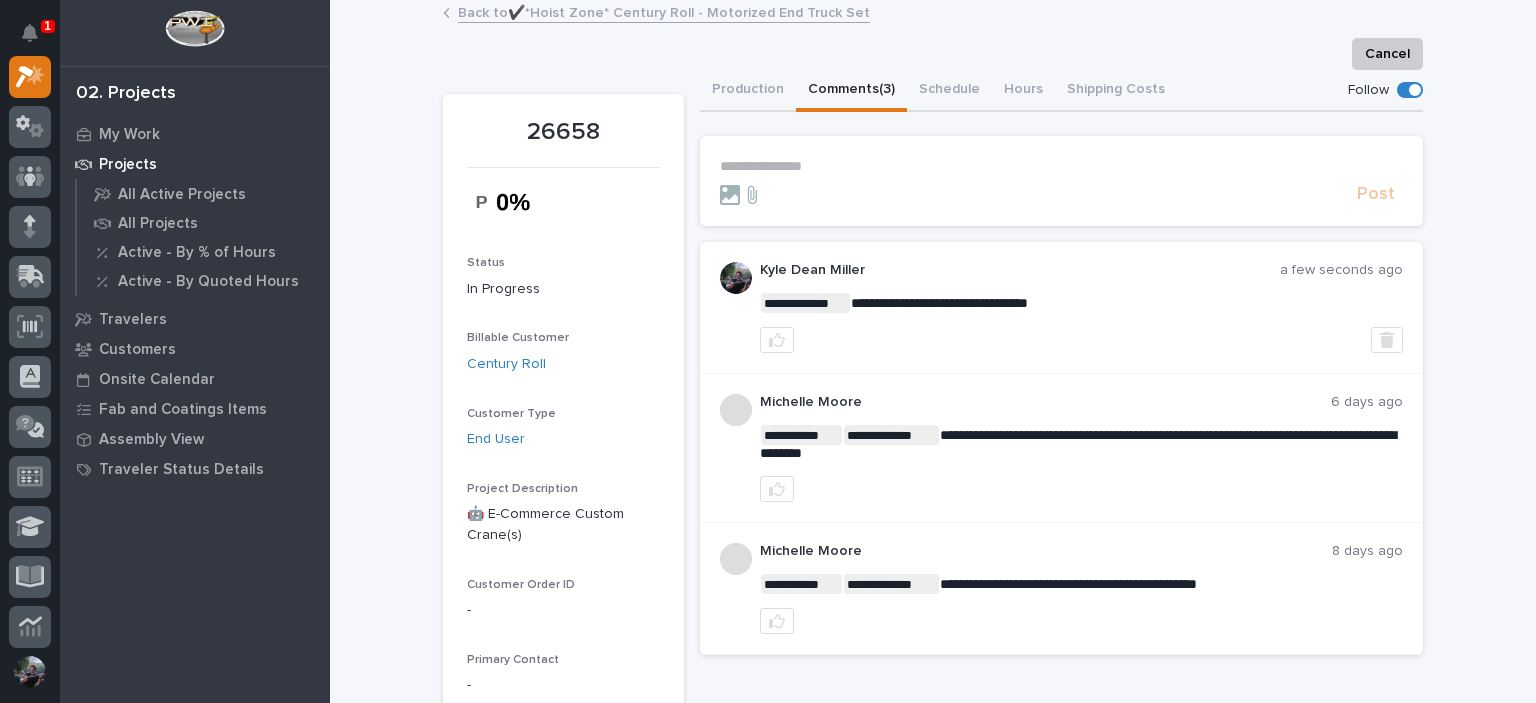 scroll, scrollTop: 0, scrollLeft: 0, axis: both 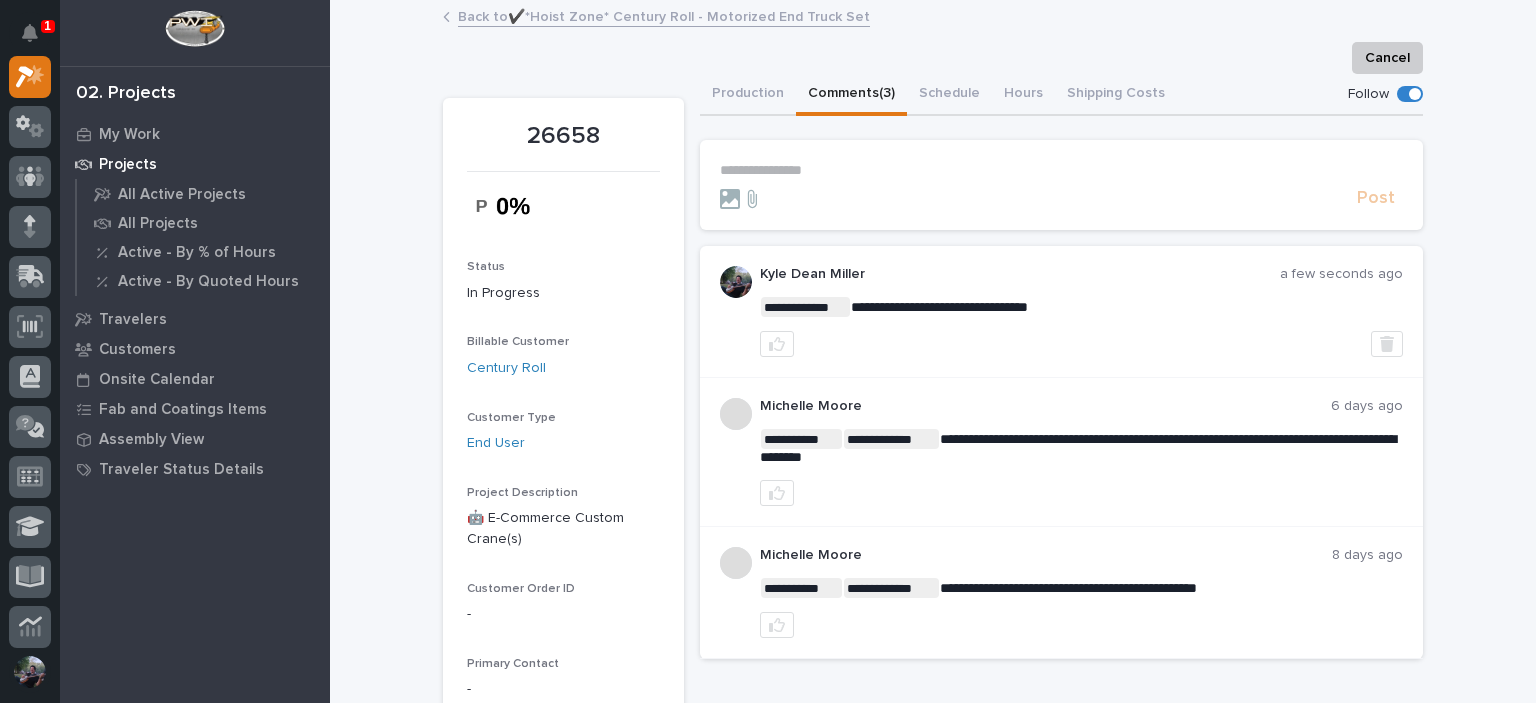 click on "Back to  ✔️*Hoist Zone* Century Roll - Motorized End Truck Set" at bounding box center (933, 18) 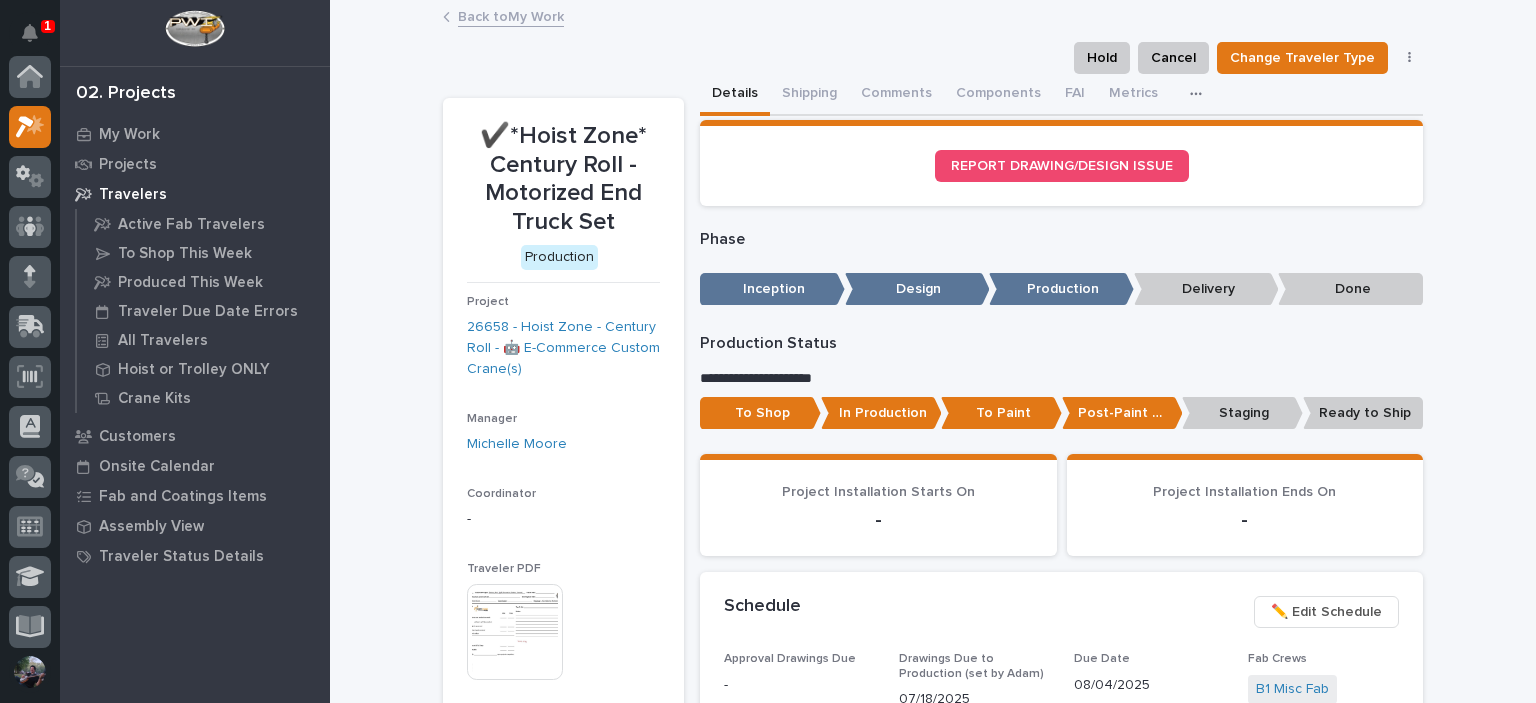 scroll, scrollTop: 50, scrollLeft: 0, axis: vertical 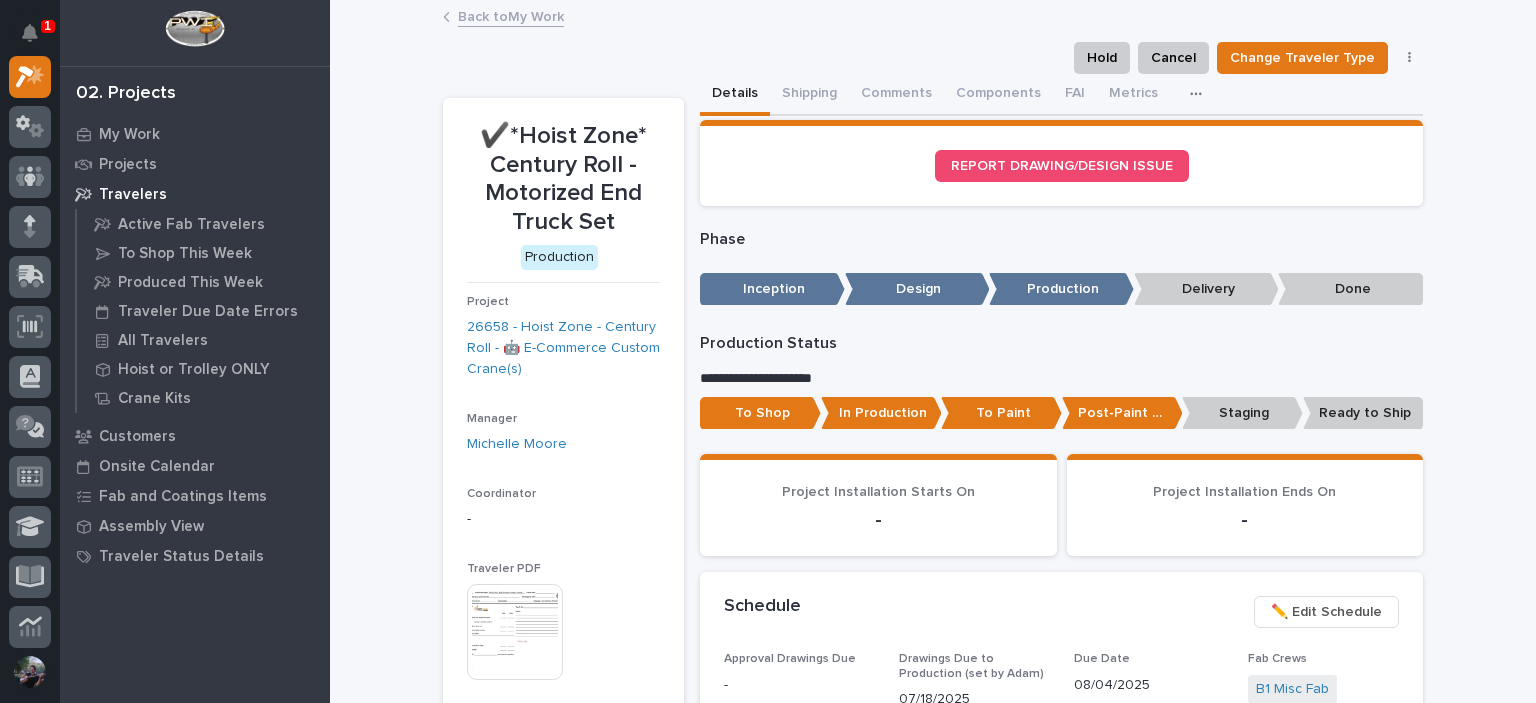 click on "Back to  My Work" at bounding box center [933, 18] 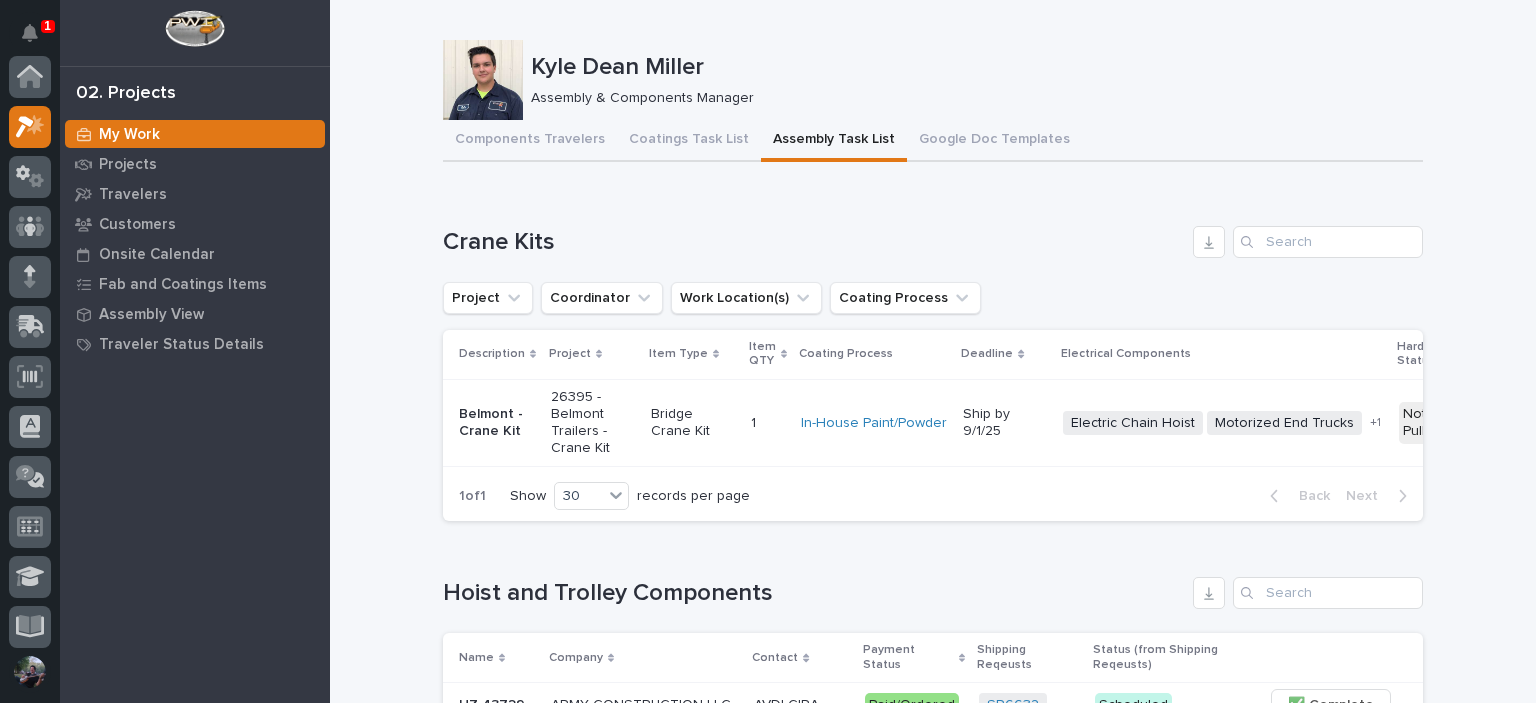scroll, scrollTop: 50, scrollLeft: 0, axis: vertical 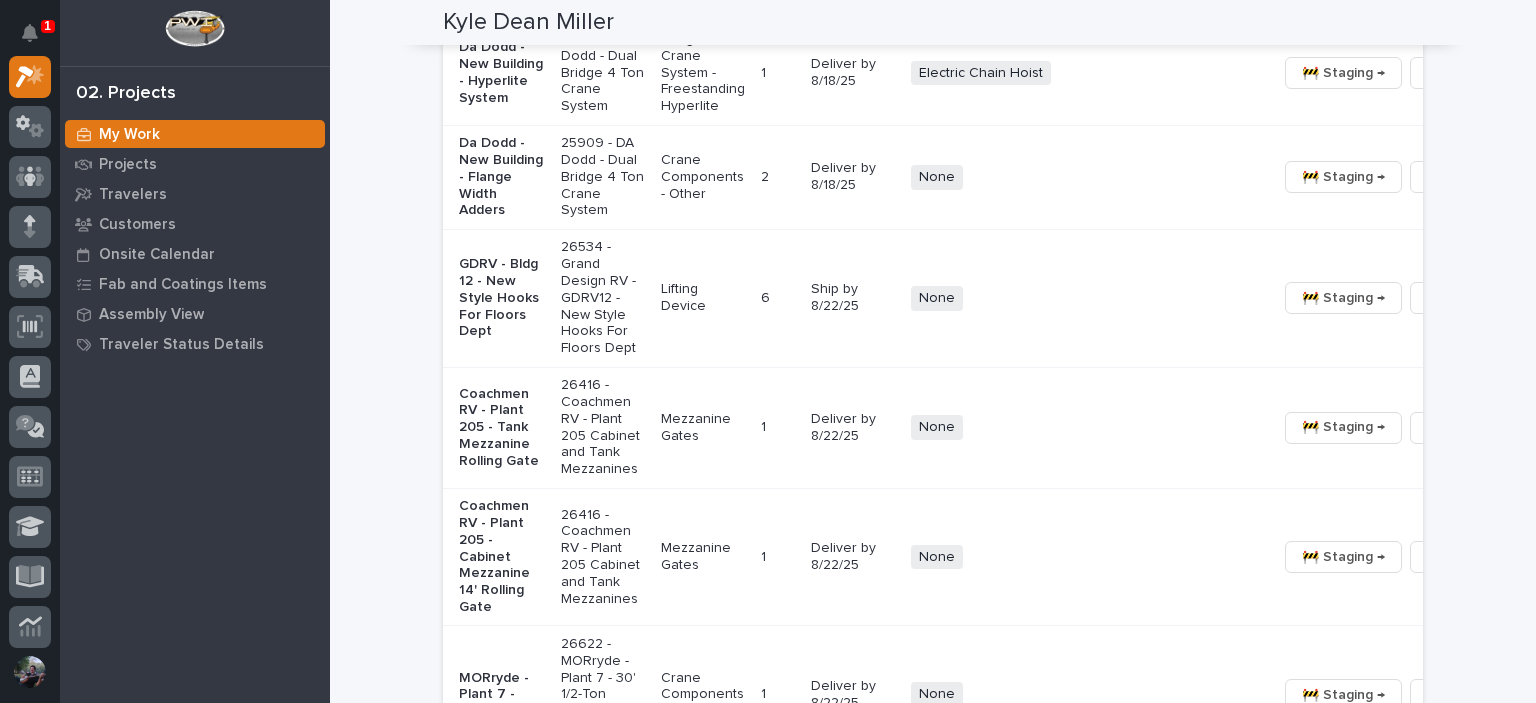 click on "Loading... Saving… Loading... Saving… Kyle Dean Miller Kyle Dean Miller Assembly & Components Manager Sorry, there was an error saving your record. Please try again. Please fill out the required fields below. Components Travelers Coatings Task List Assembly Task List Google Doc Templates Can't display tree at index  25 Can't display tree at index  11 Loading... Saving… Loading... Saving… Loading... Saving… Crane Kits Project Coordinator Work Location(s) Coating Process Description Project Item Type Item QTY Coating Process Deadline Electrical Components Hardware Status Belmont - Crane Kit 26395 - Belmont Trailers - Crane Kit Bridge Crane Kit 1 1   In-House Paint/Powder   Ship by 9/1/25 Electric Chain Hoist Motorized End Trucks Radio Control + 1 Not Pulled 🚧 Staging → 📦 Ready to Ship → 🔩 Hardware 1  of  1 Show 30 records per page Back Next Loading... Saving… Hoist and Trolley Components Name Company Contact Payment Status Shipping Reqeusts Status (from Shipping Reqeusts) HZ 43729" at bounding box center (933, 2062) 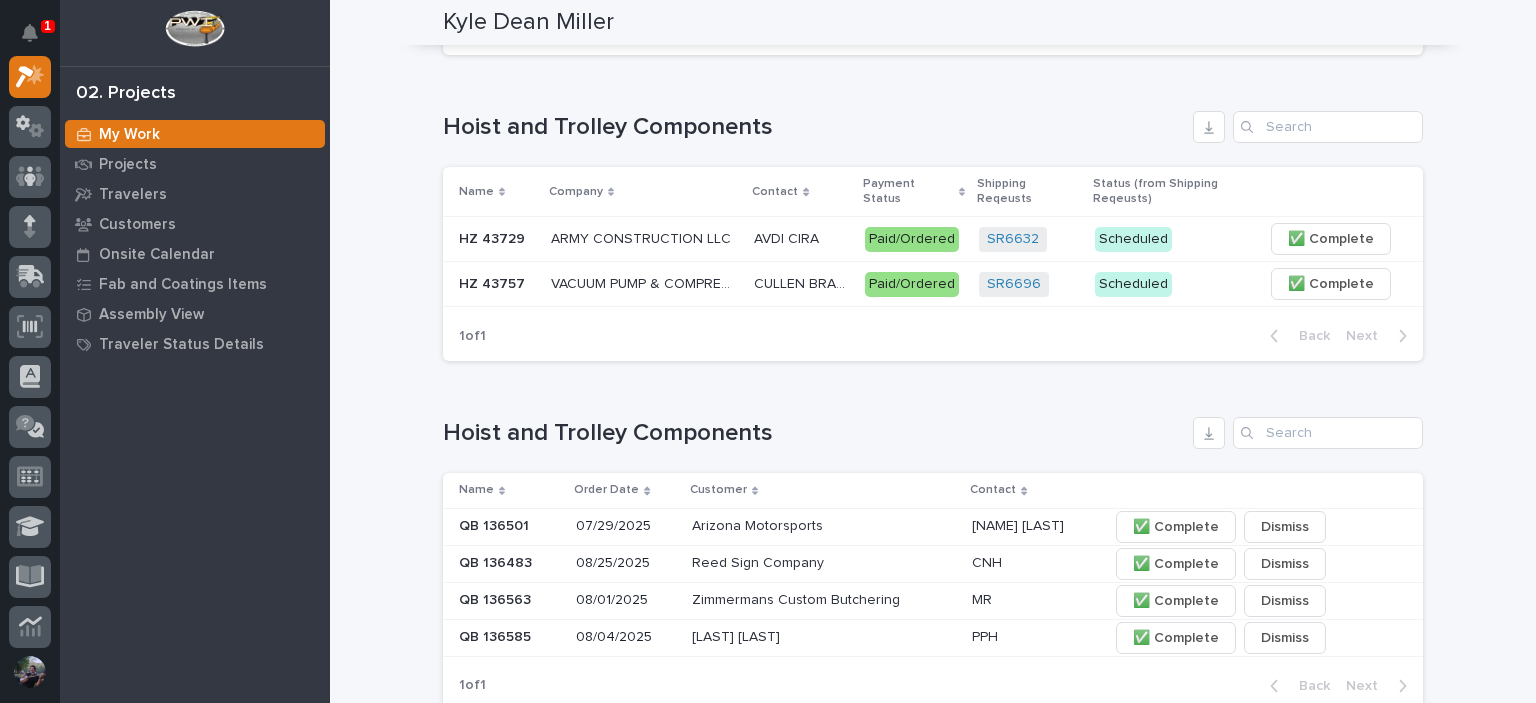 scroll, scrollTop: 0, scrollLeft: 0, axis: both 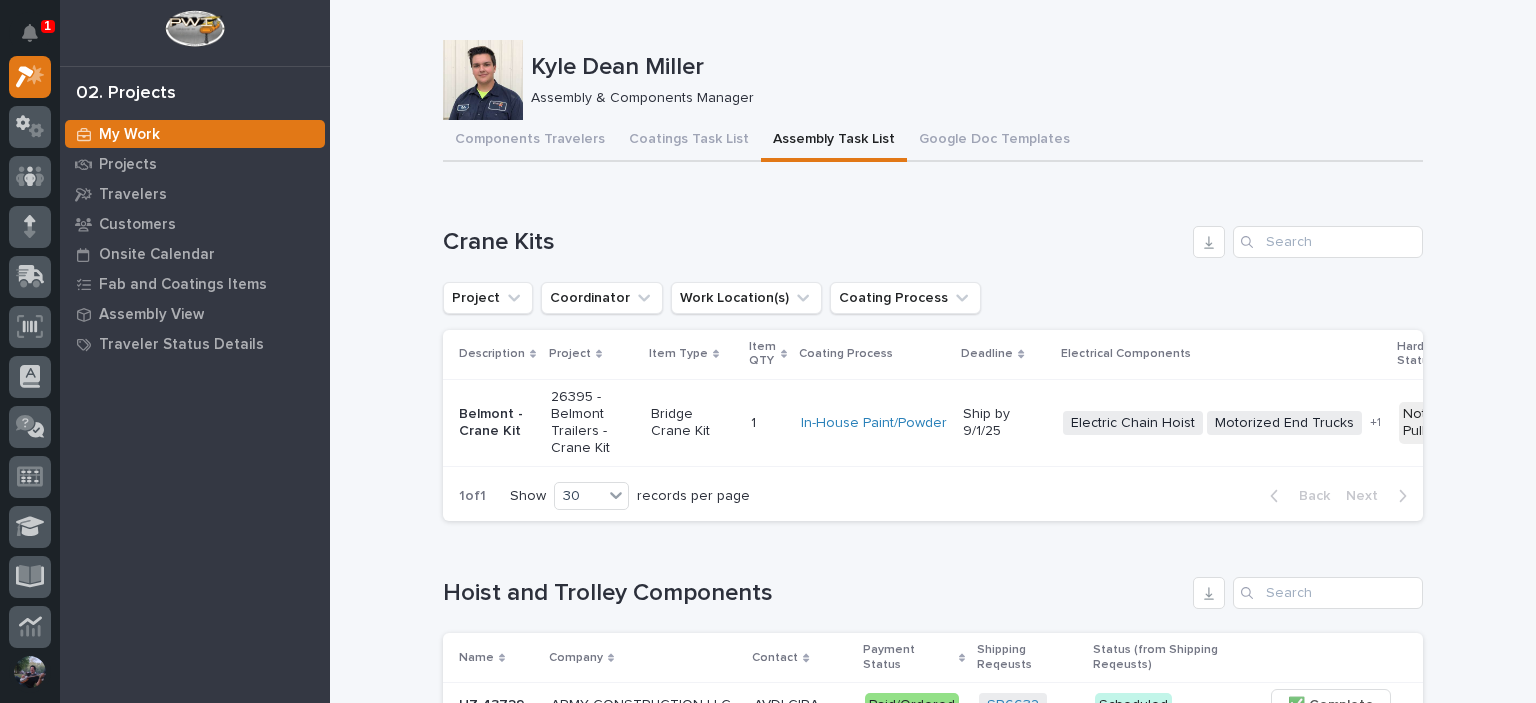 click on "Loading... Saving… Loading... Saving… Kyle Dean Miller Kyle Dean Miller Assembly & Components Manager Sorry, there was an error saving your record. Please try again. Please fill out the required fields below. Components Travelers Coatings Task List Assembly Task List Google Doc Templates Can't display tree at index  25 Can't display tree at index  11 Loading... Saving… Loading... Saving… Loading... Saving… Crane Kits Project Coordinator Work Location(s) Coating Process Description Project Item Type Item QTY Coating Process Deadline Electrical Components Hardware Status Belmont - Crane Kit 26395 - Belmont Trailers - Crane Kit Bridge Crane Kit 1 1   In-House Paint/Powder   Ship by 9/1/25 Electric Chain Hoist Motorized End Trucks Radio Control + 1 Not Pulled 🚧 Staging → 📦 Ready to Ship → 🔩 Hardware 1  of  1 Show 30 records per page Back Next Loading... Saving… Hoist and Trolley Components Name Company Contact Payment Status Shipping Reqeusts Status (from Shipping Reqeusts) HZ 43729" at bounding box center (933, 3995) 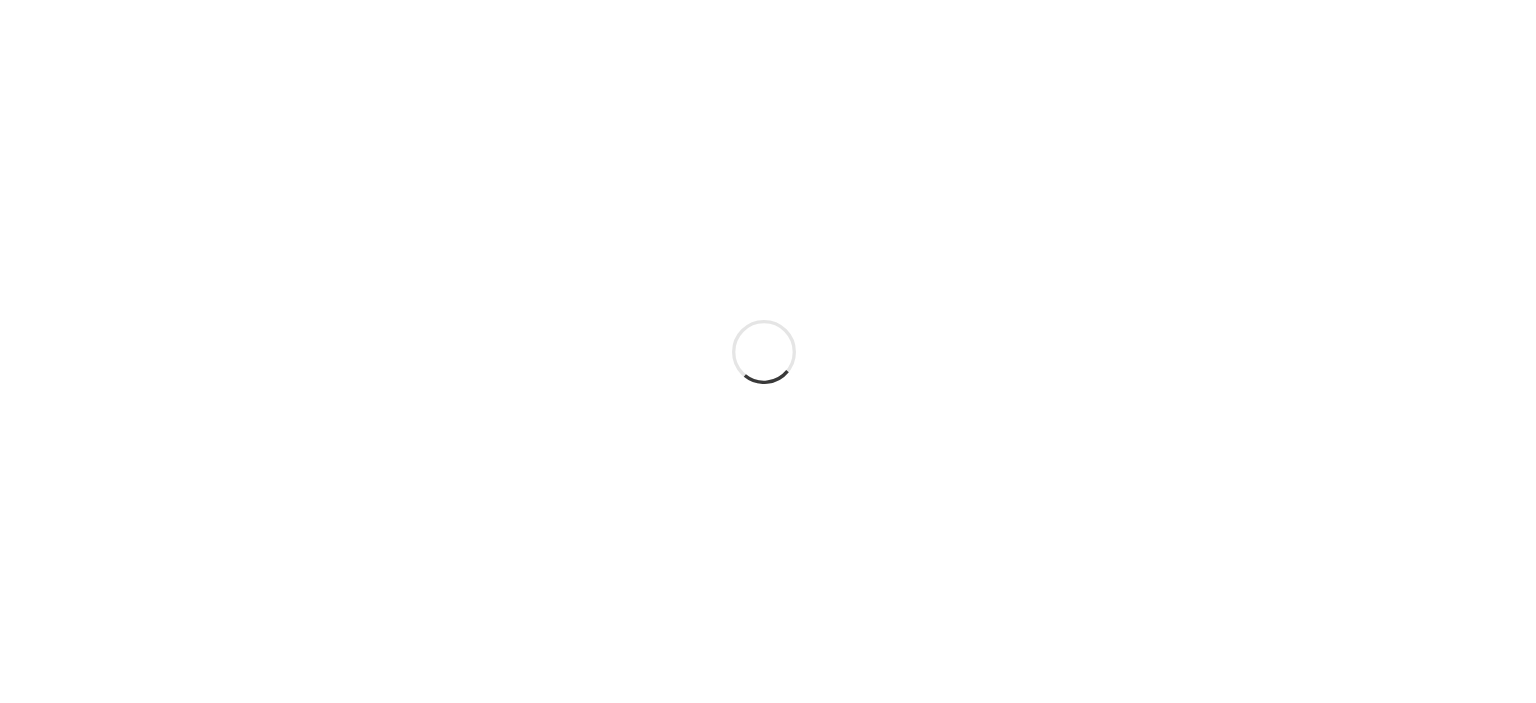 scroll, scrollTop: 0, scrollLeft: 0, axis: both 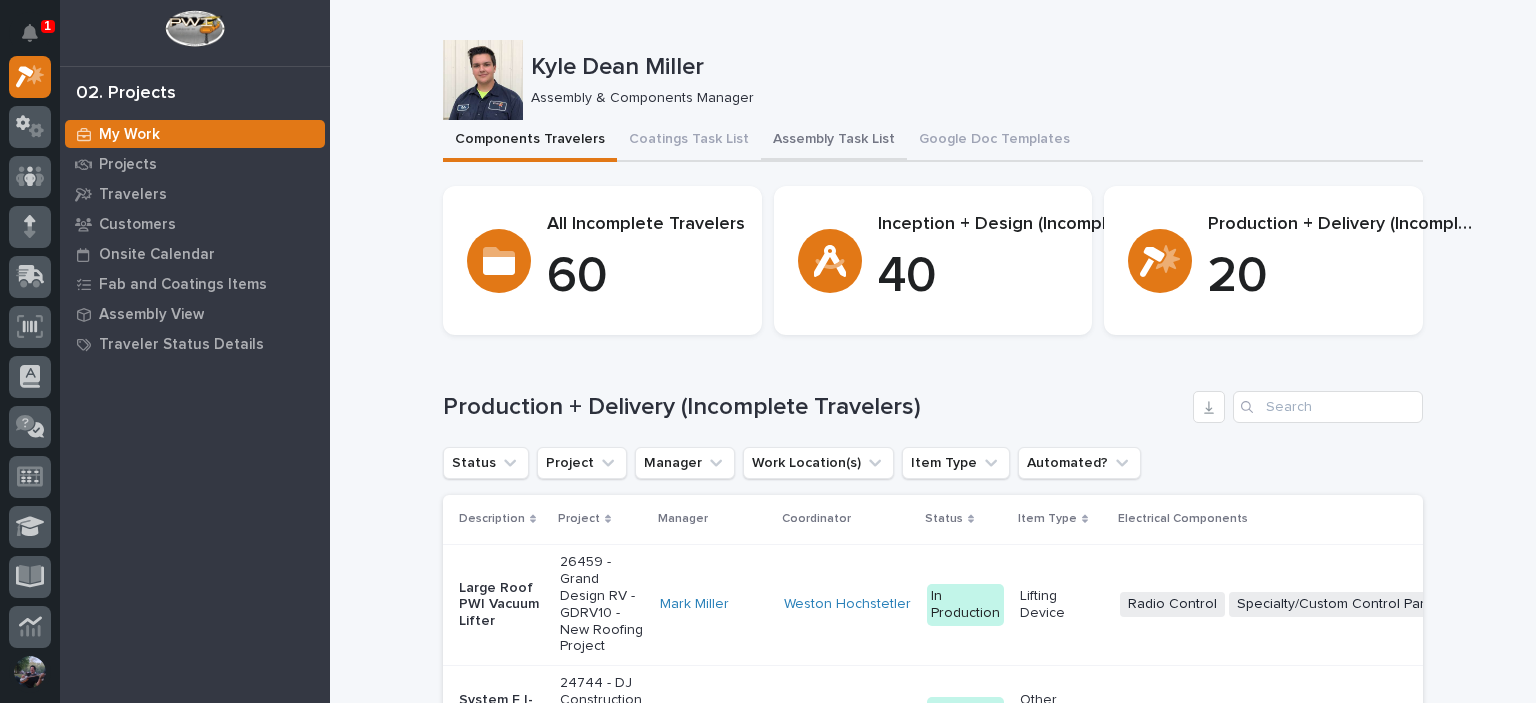 click on "Assembly Task List" at bounding box center (834, 141) 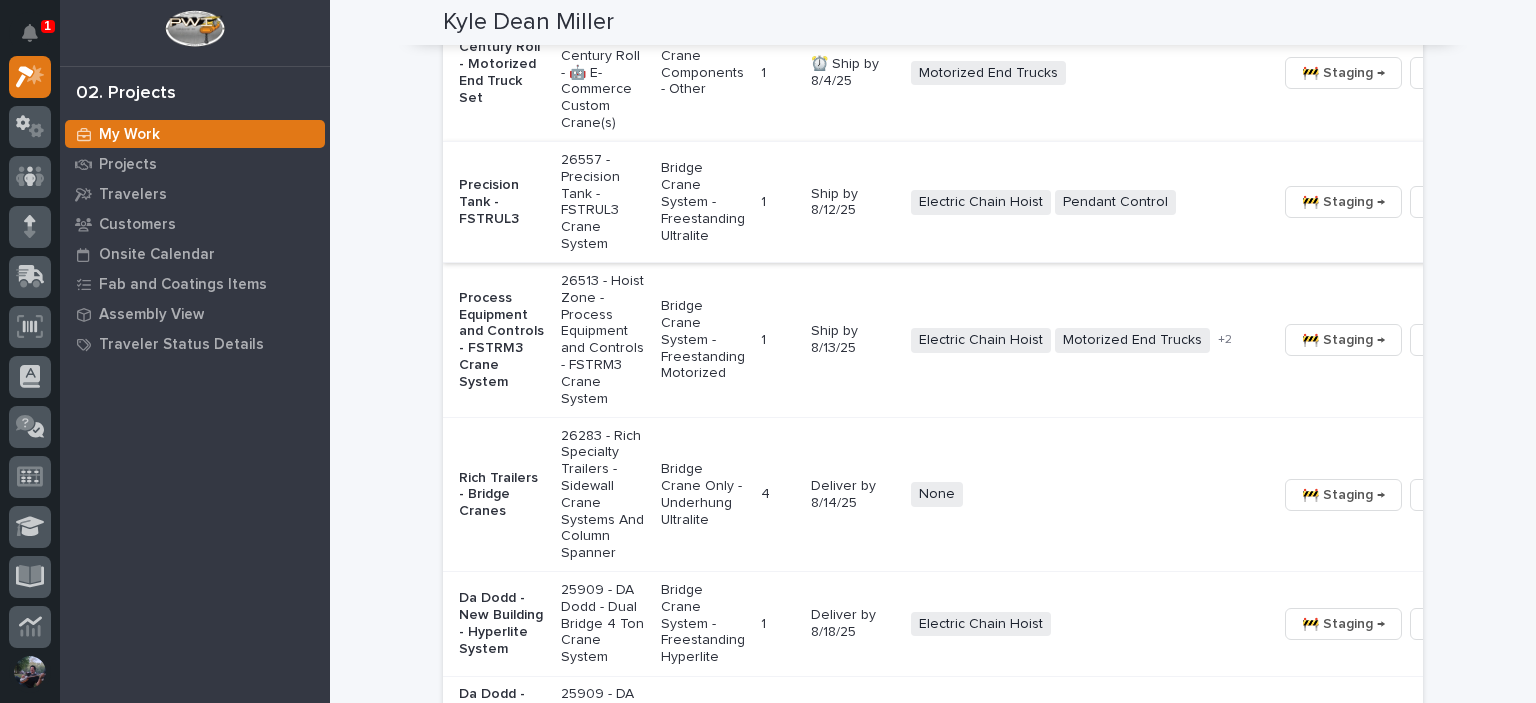 scroll, scrollTop: 1400, scrollLeft: 0, axis: vertical 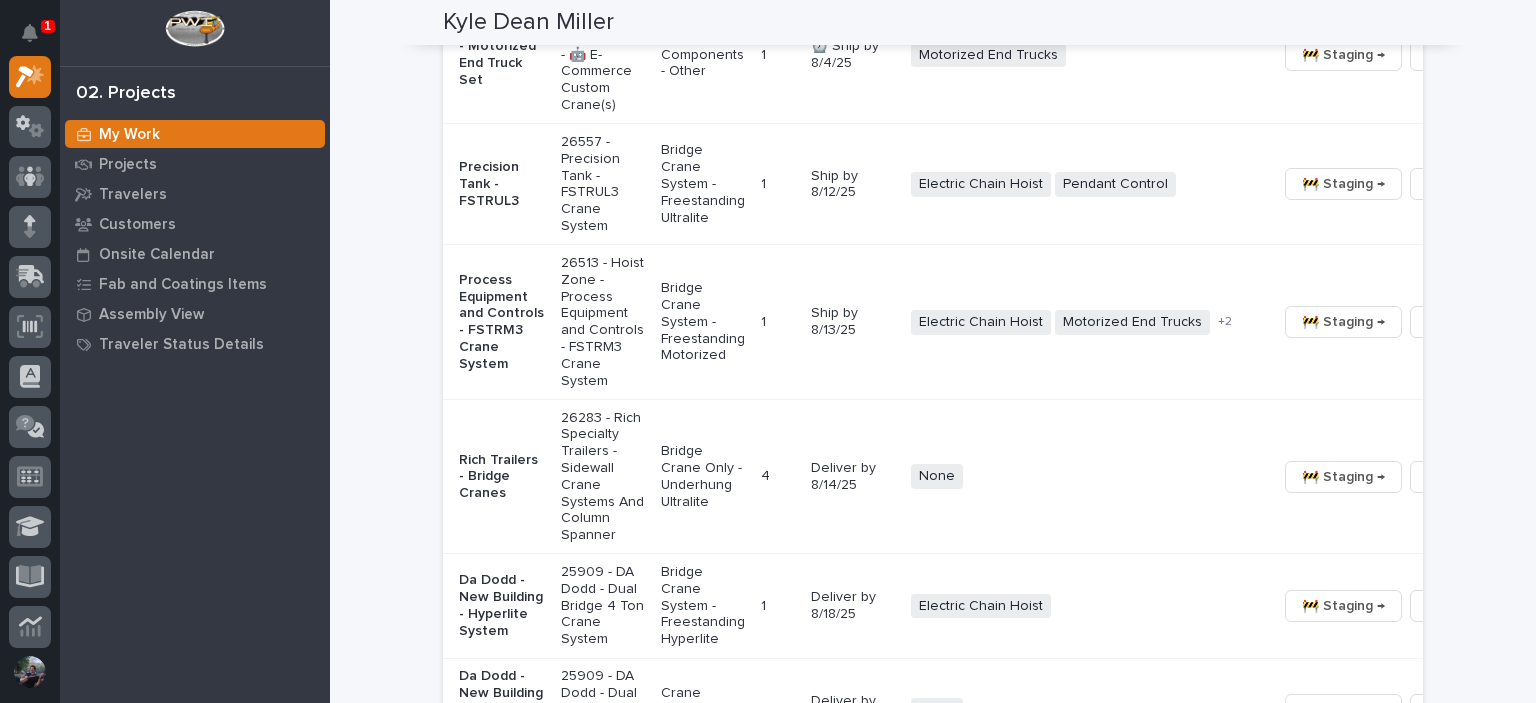 click on "26557 - Precision Tank - FSTRUL3 Crane System" at bounding box center (603, 184) 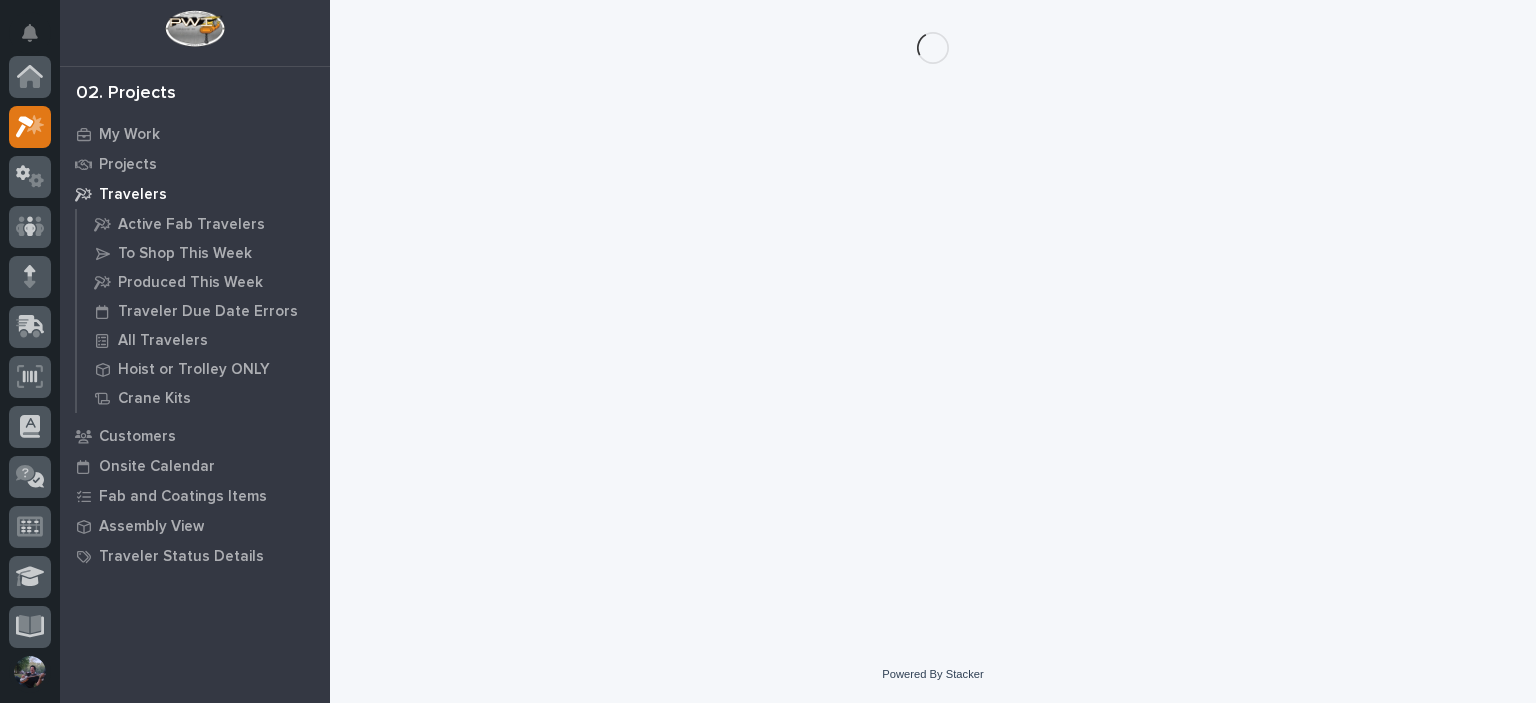 scroll, scrollTop: 0, scrollLeft: 0, axis: both 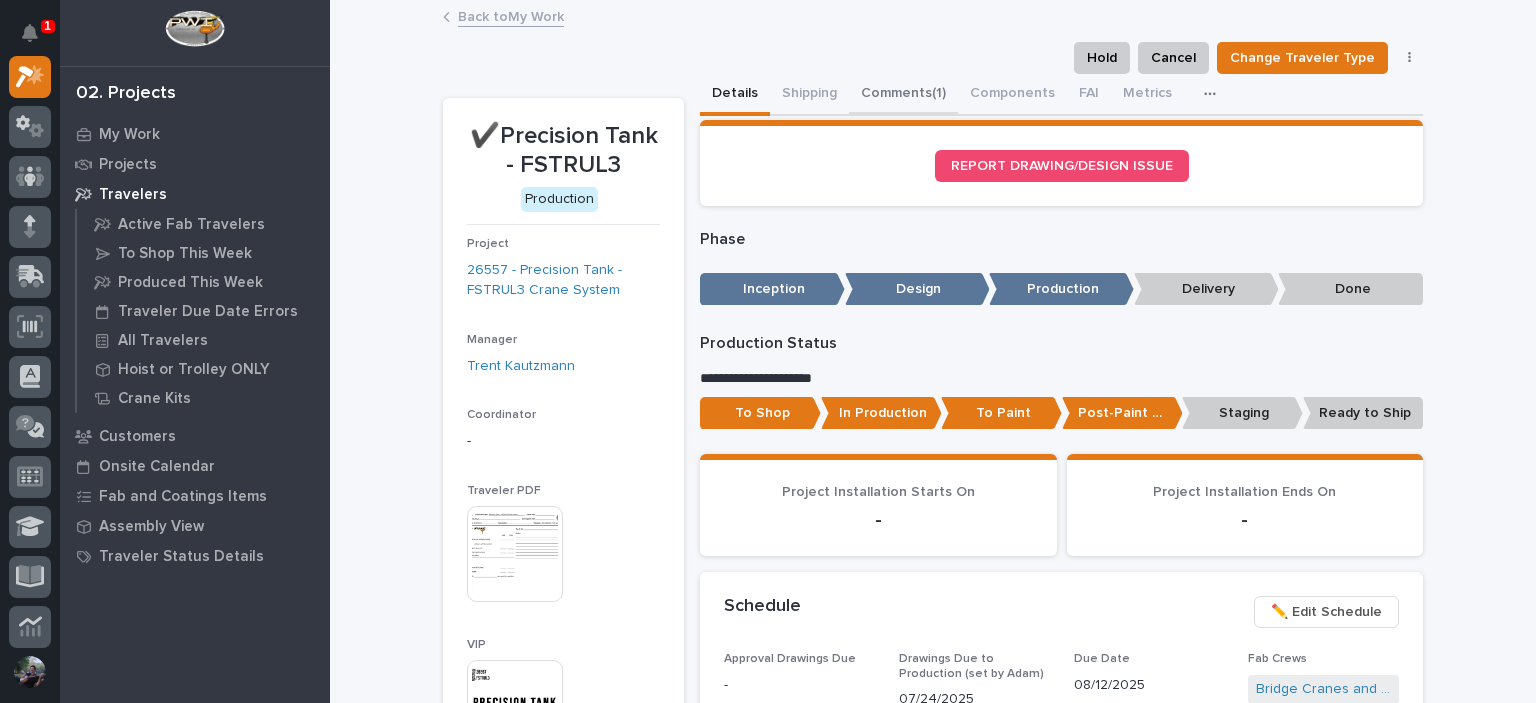 click on "Comments  (1)" at bounding box center [903, 95] 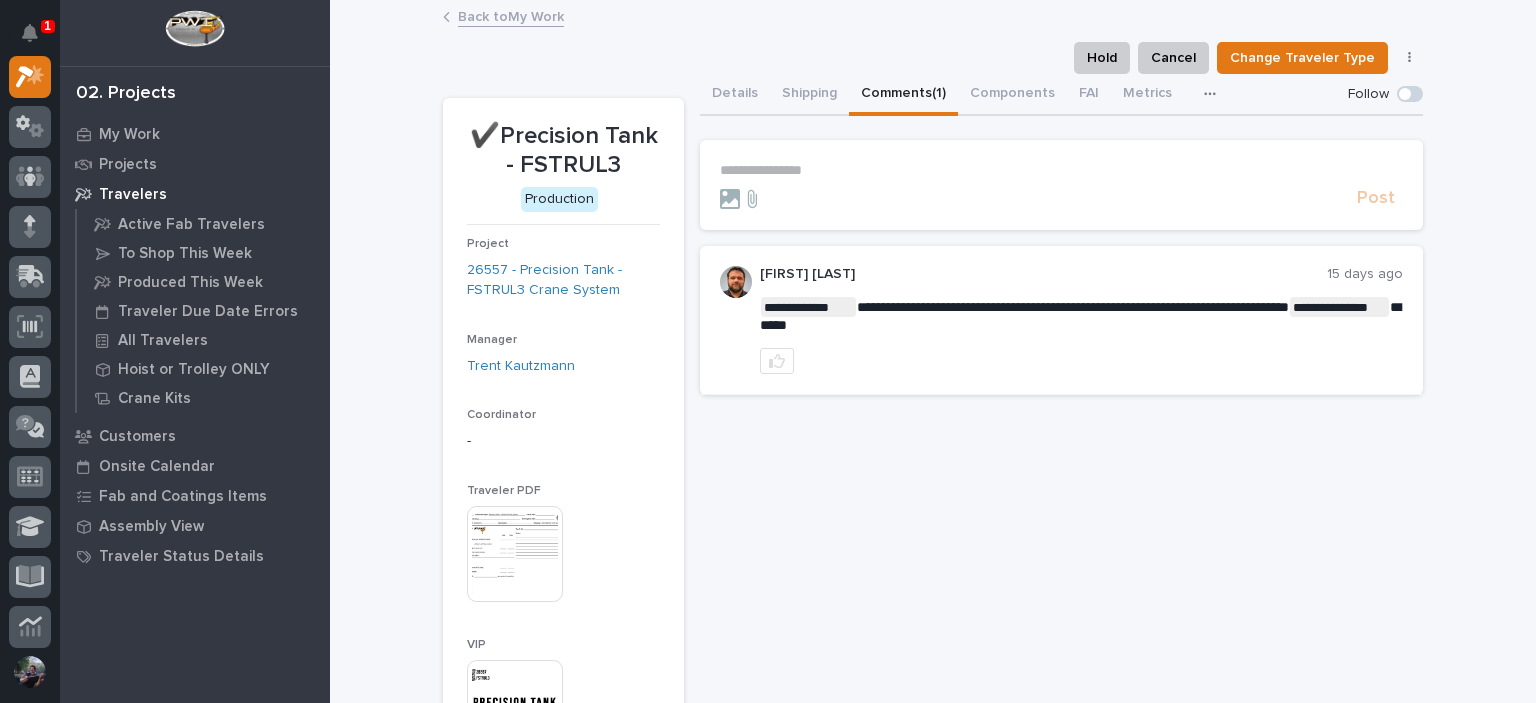 click on "**********" at bounding box center (1061, 170) 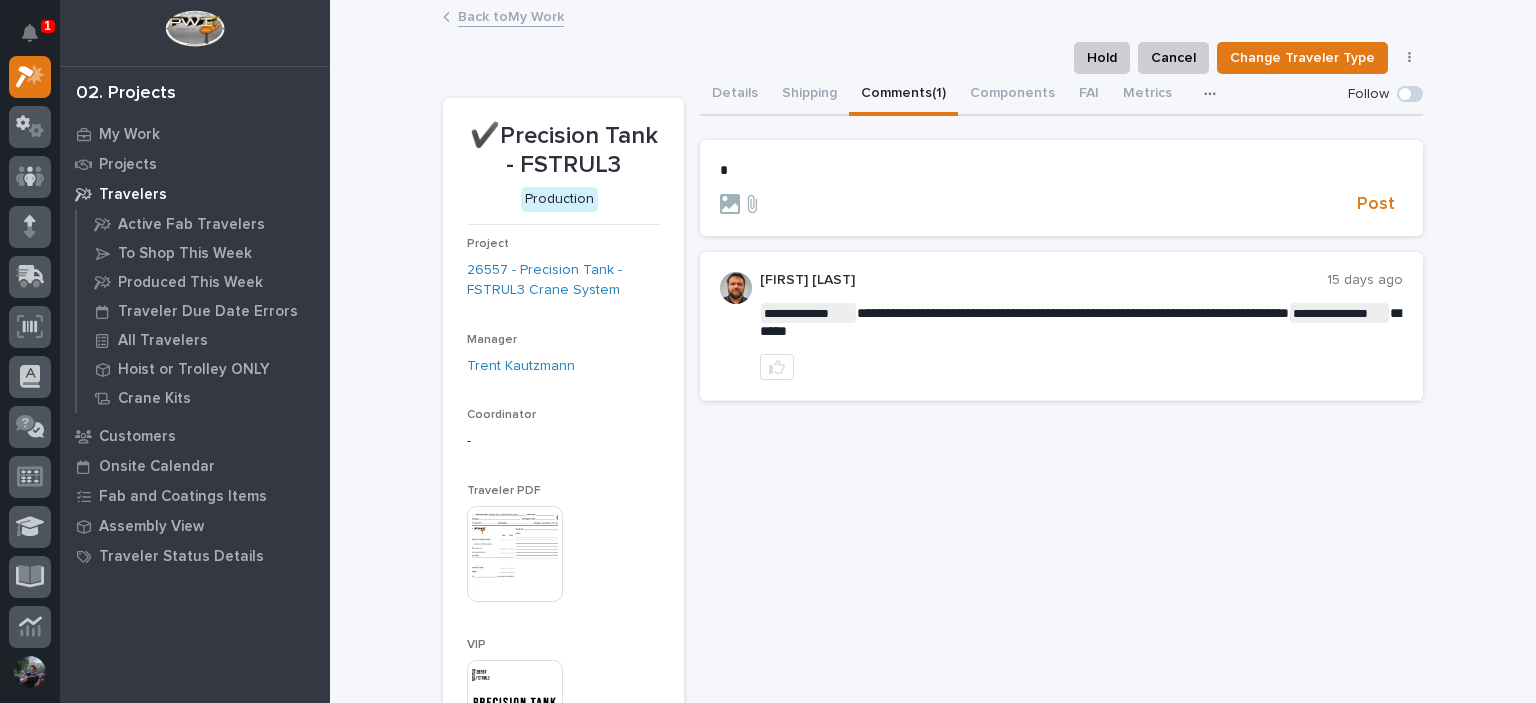 type 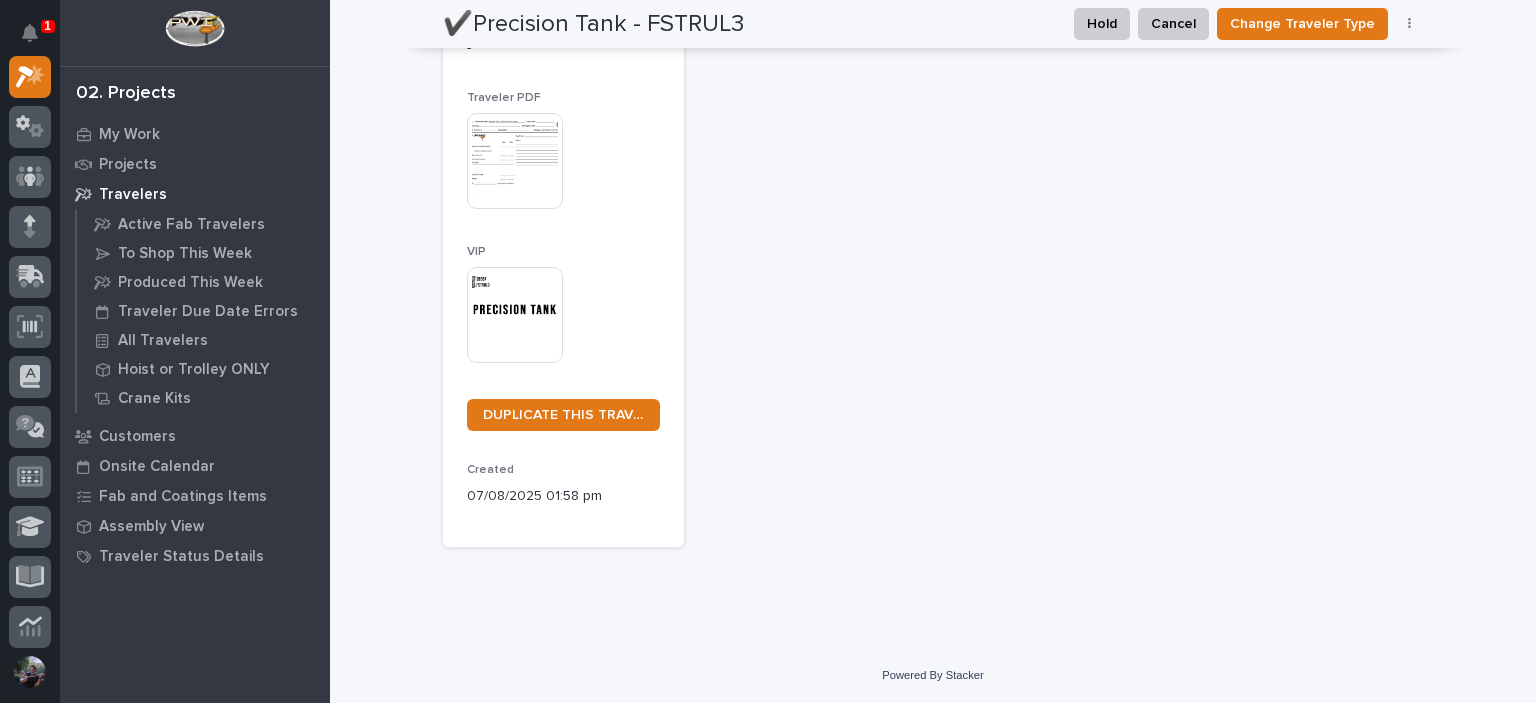 scroll, scrollTop: 0, scrollLeft: 0, axis: both 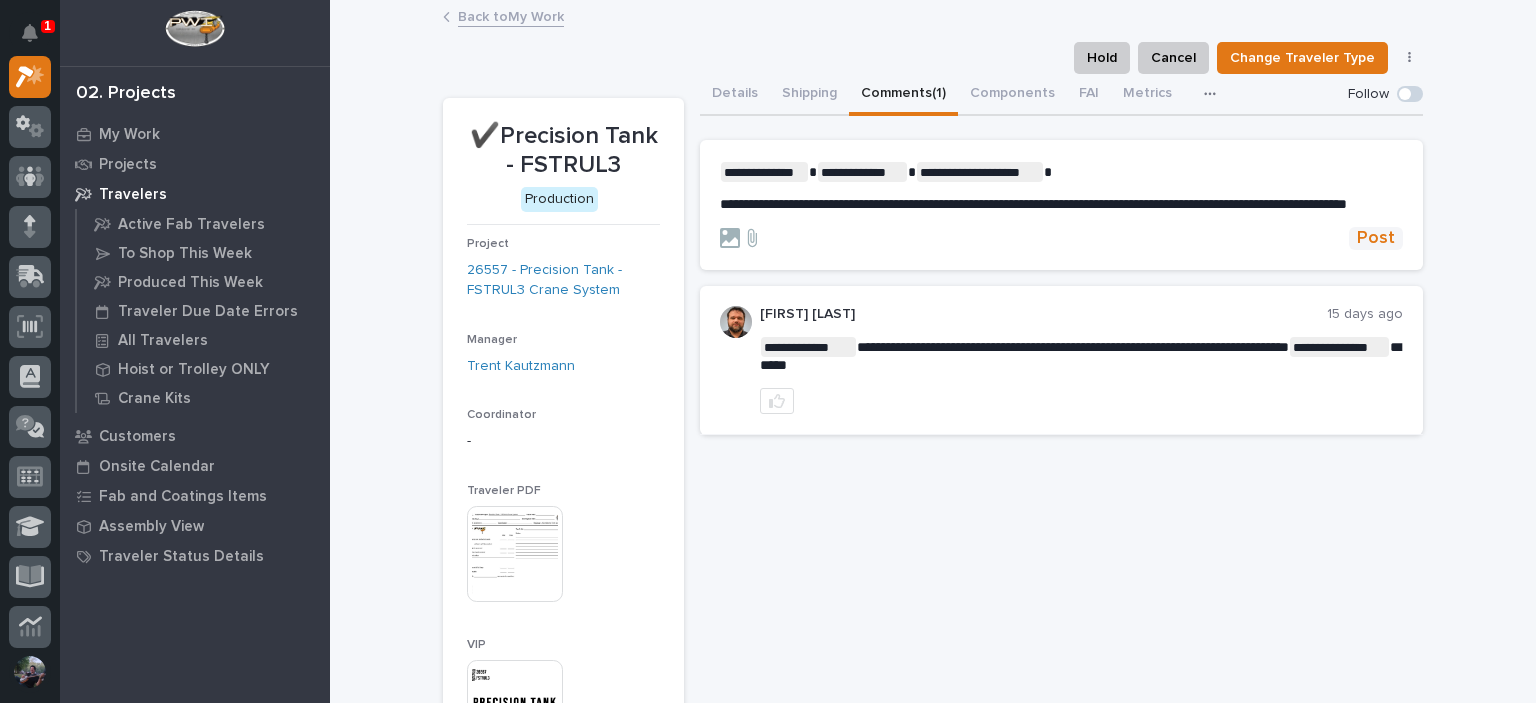 click on "Post" at bounding box center [1376, 238] 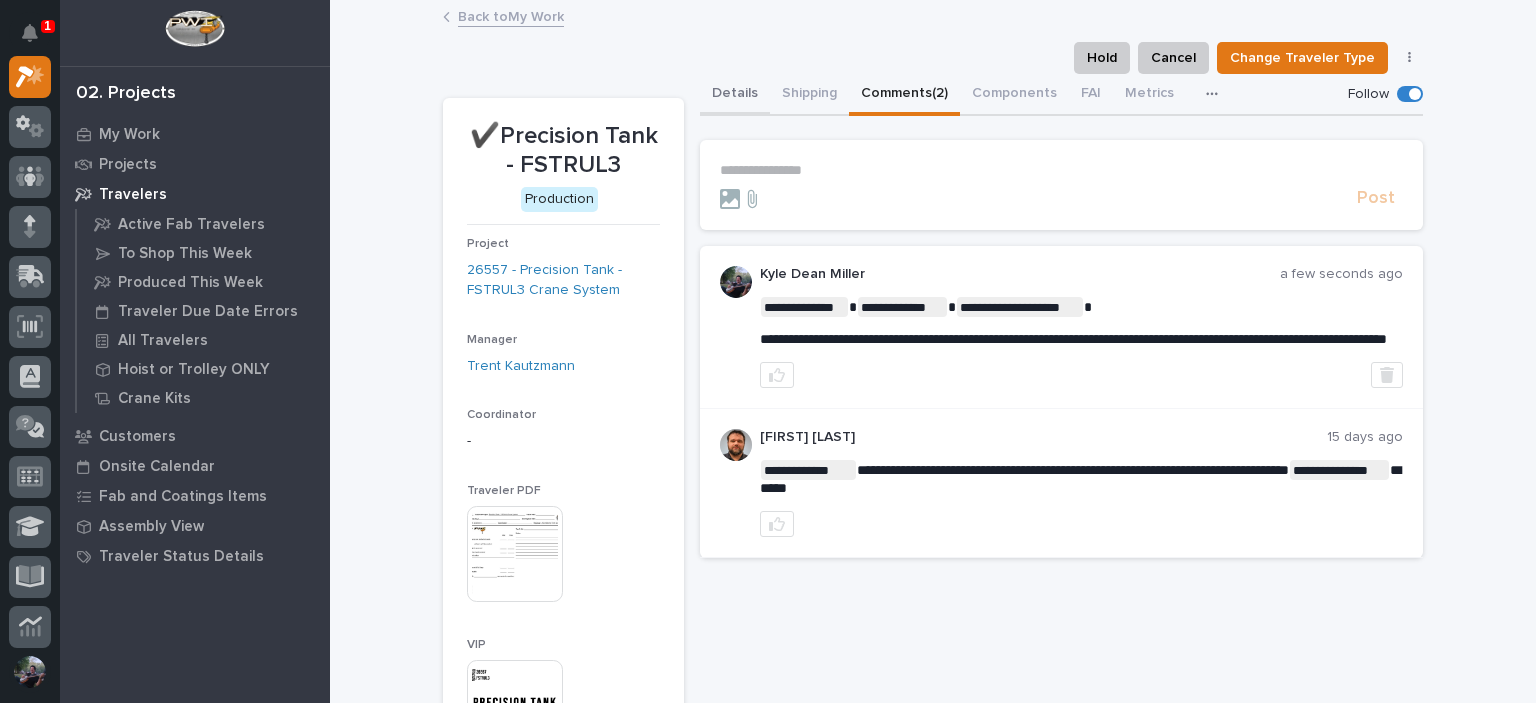 click on "Details" at bounding box center [735, 95] 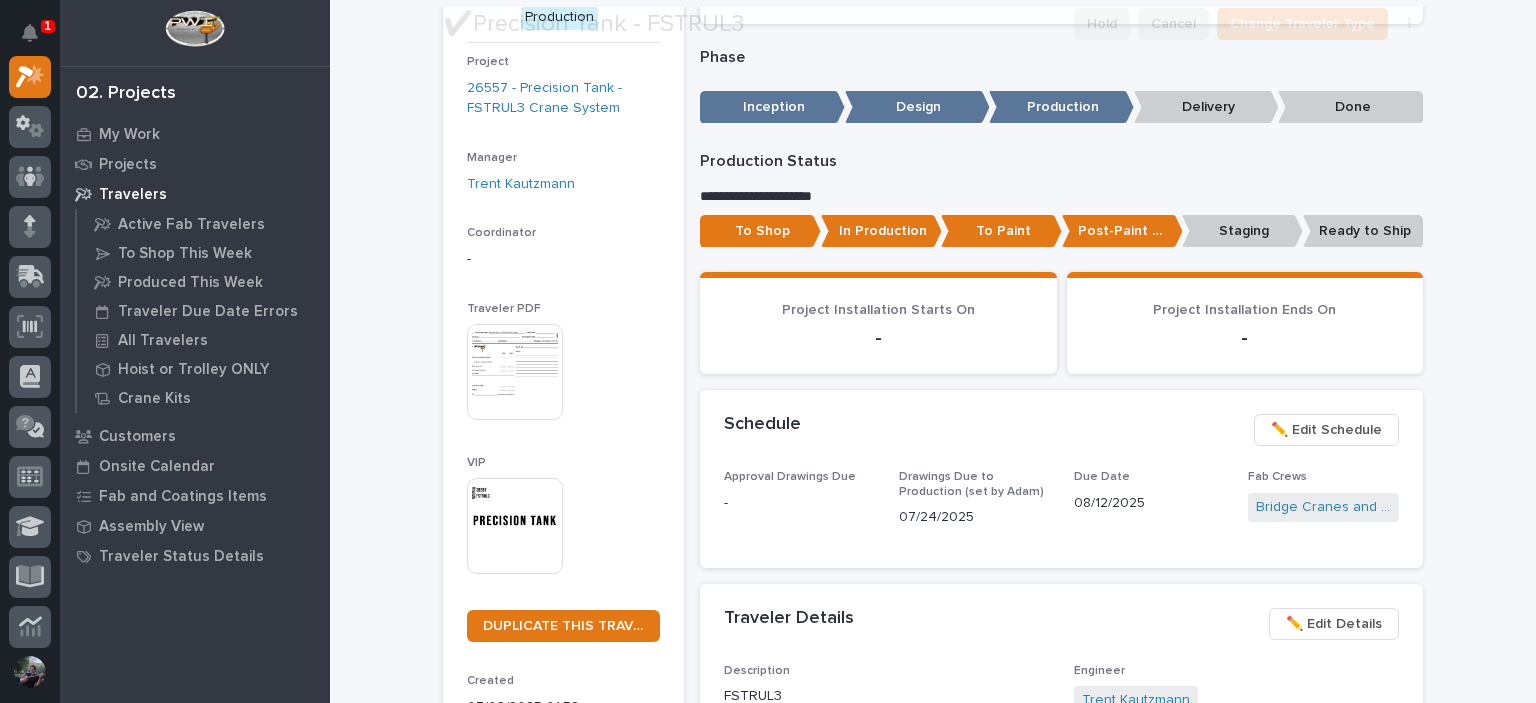 scroll, scrollTop: 333, scrollLeft: 0, axis: vertical 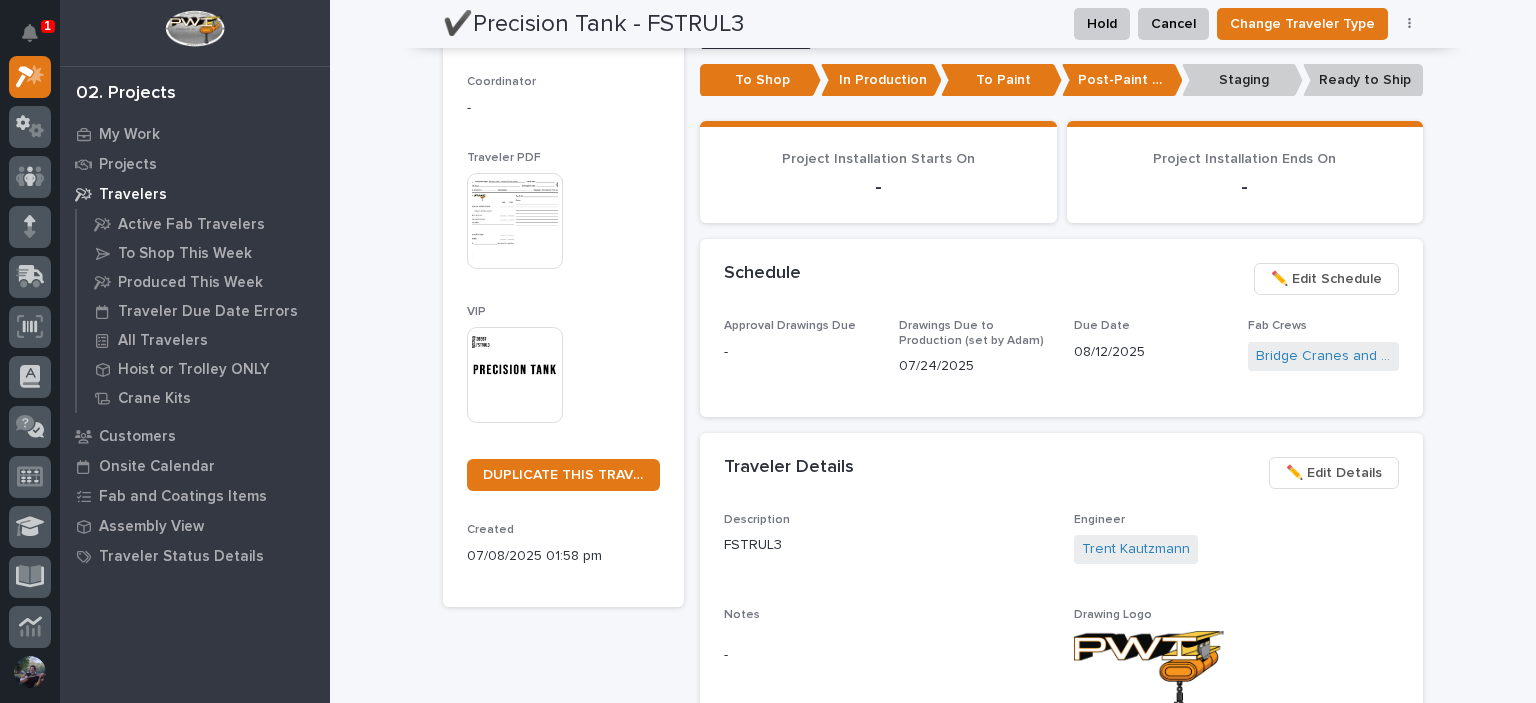 click on "Approval Drawings Due - Drawings Due to Production (set by Adam) 07/24/2025 Due Date 08/12/2025 Fab Crews Bridge Cranes and Monorails" at bounding box center (1061, 368) 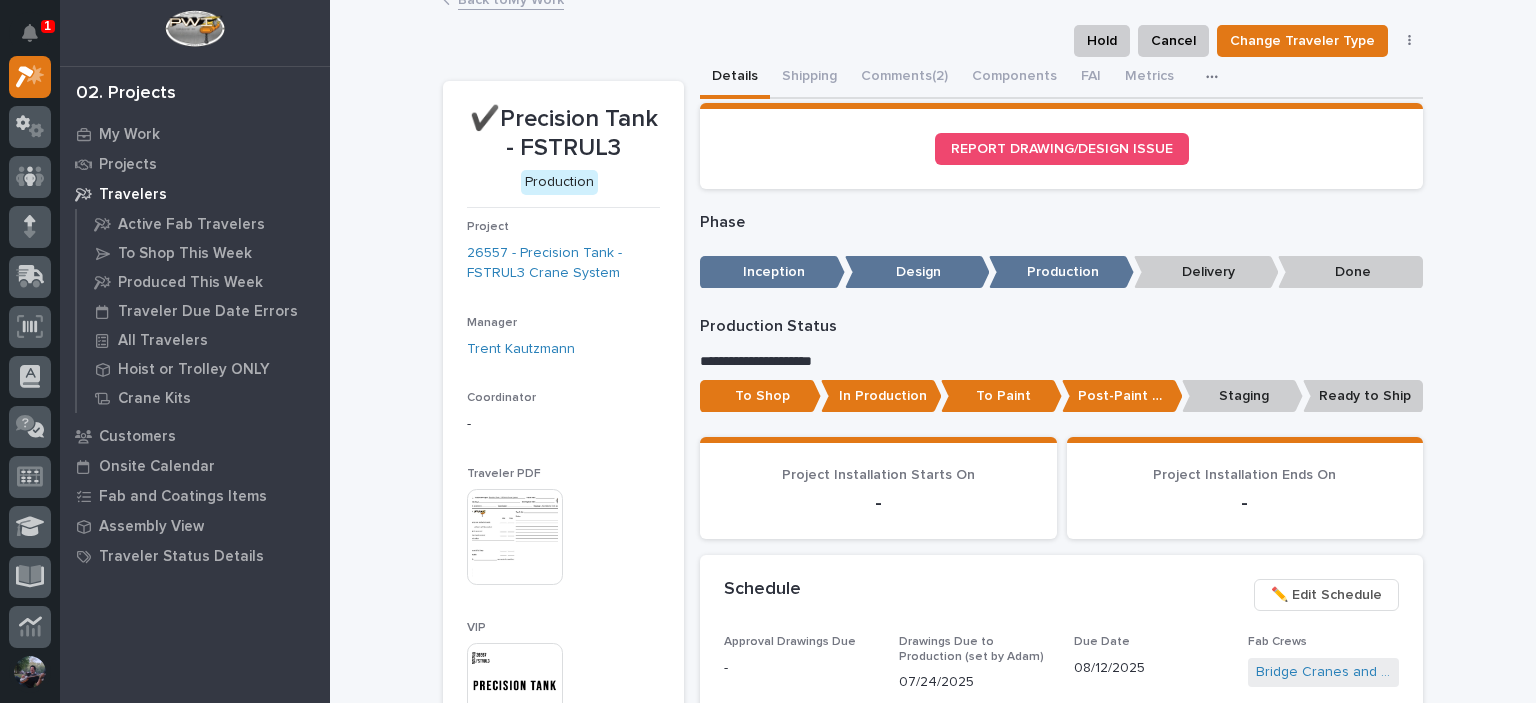 scroll, scrollTop: 0, scrollLeft: 0, axis: both 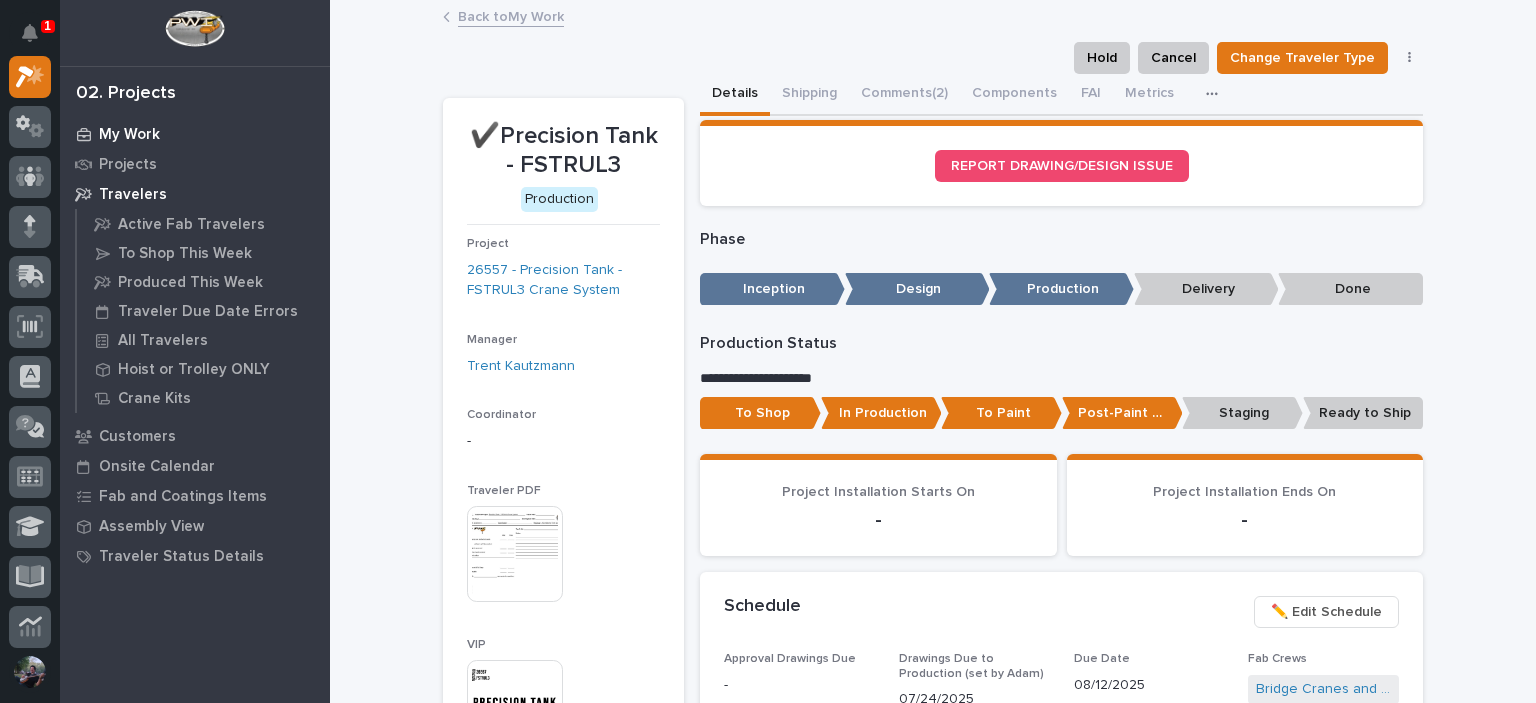 click on "My Work" at bounding box center (129, 135) 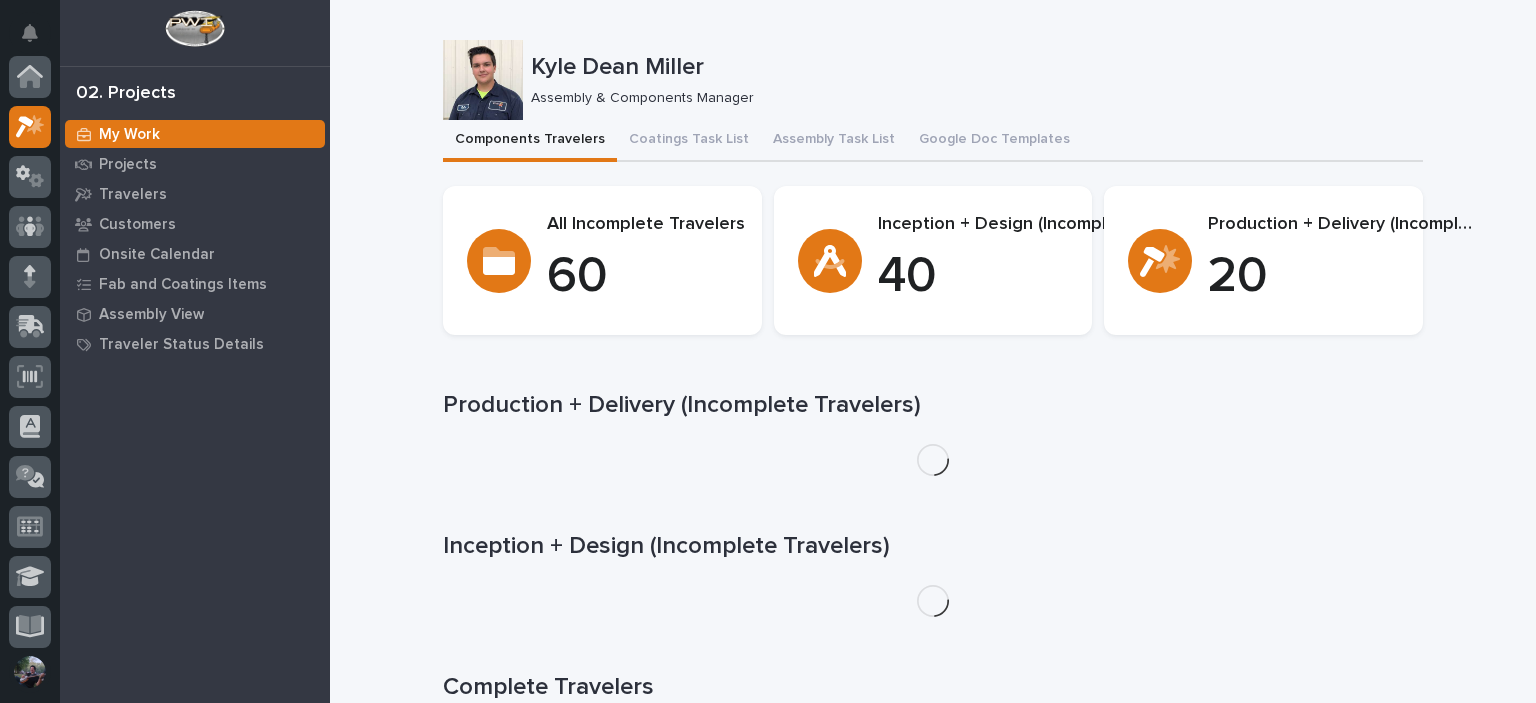 scroll, scrollTop: 50, scrollLeft: 0, axis: vertical 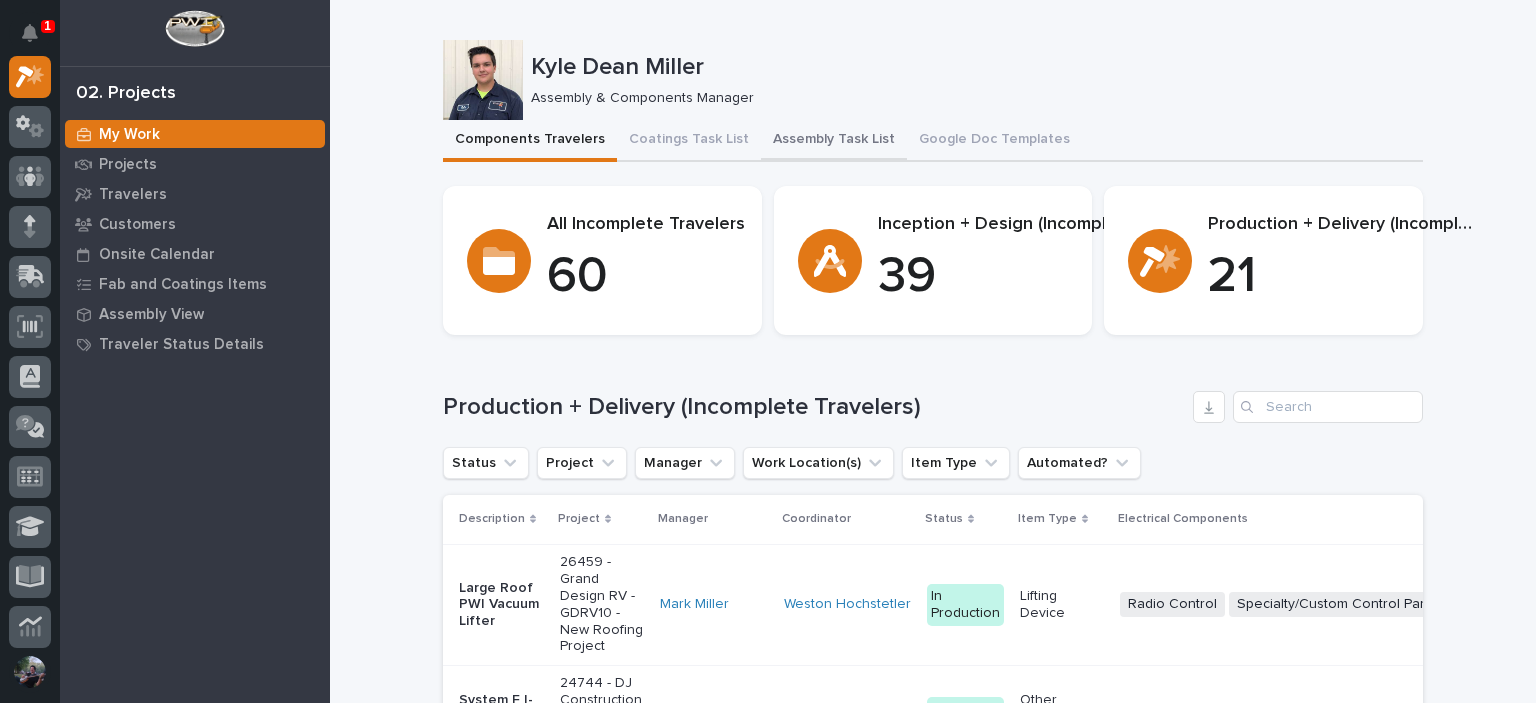 click on "Assembly Task List" at bounding box center [834, 141] 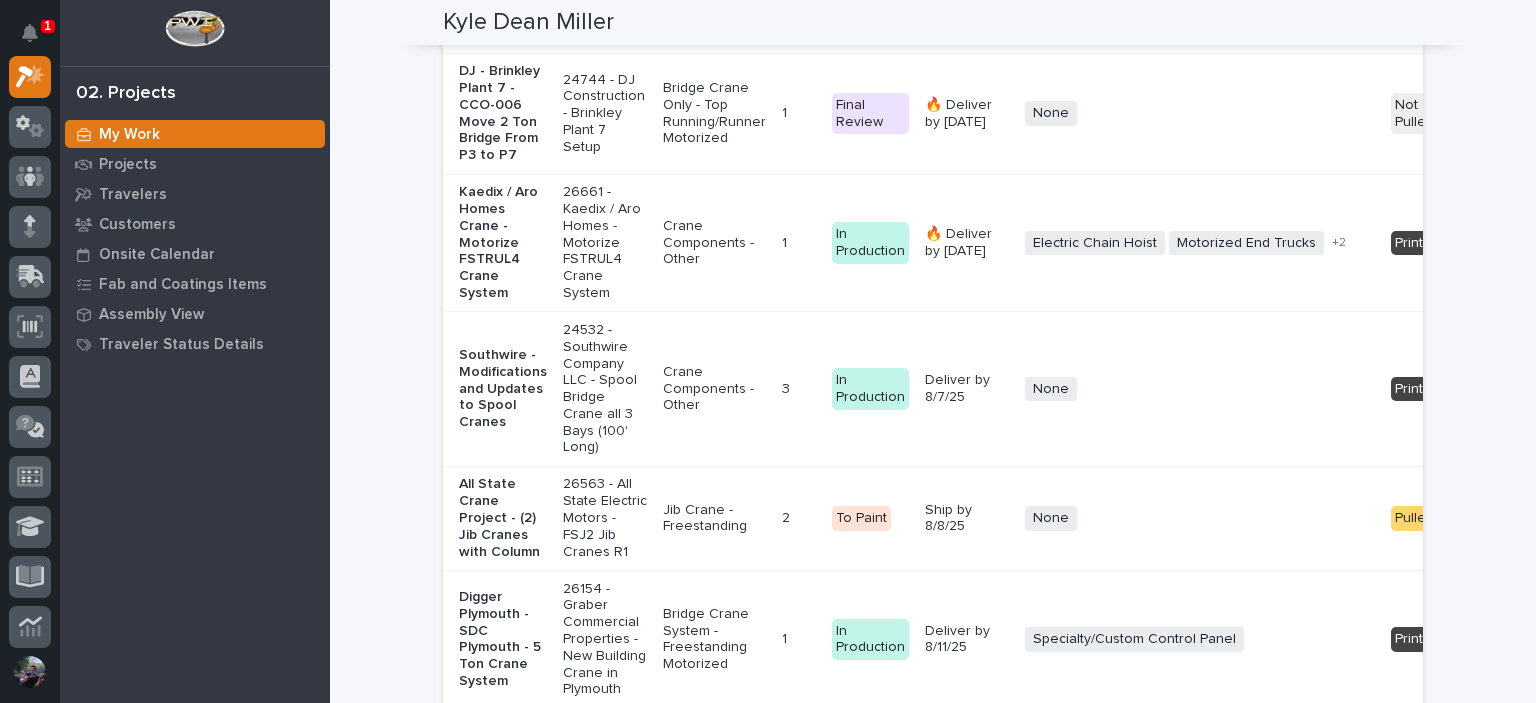 scroll, scrollTop: 4200, scrollLeft: 0, axis: vertical 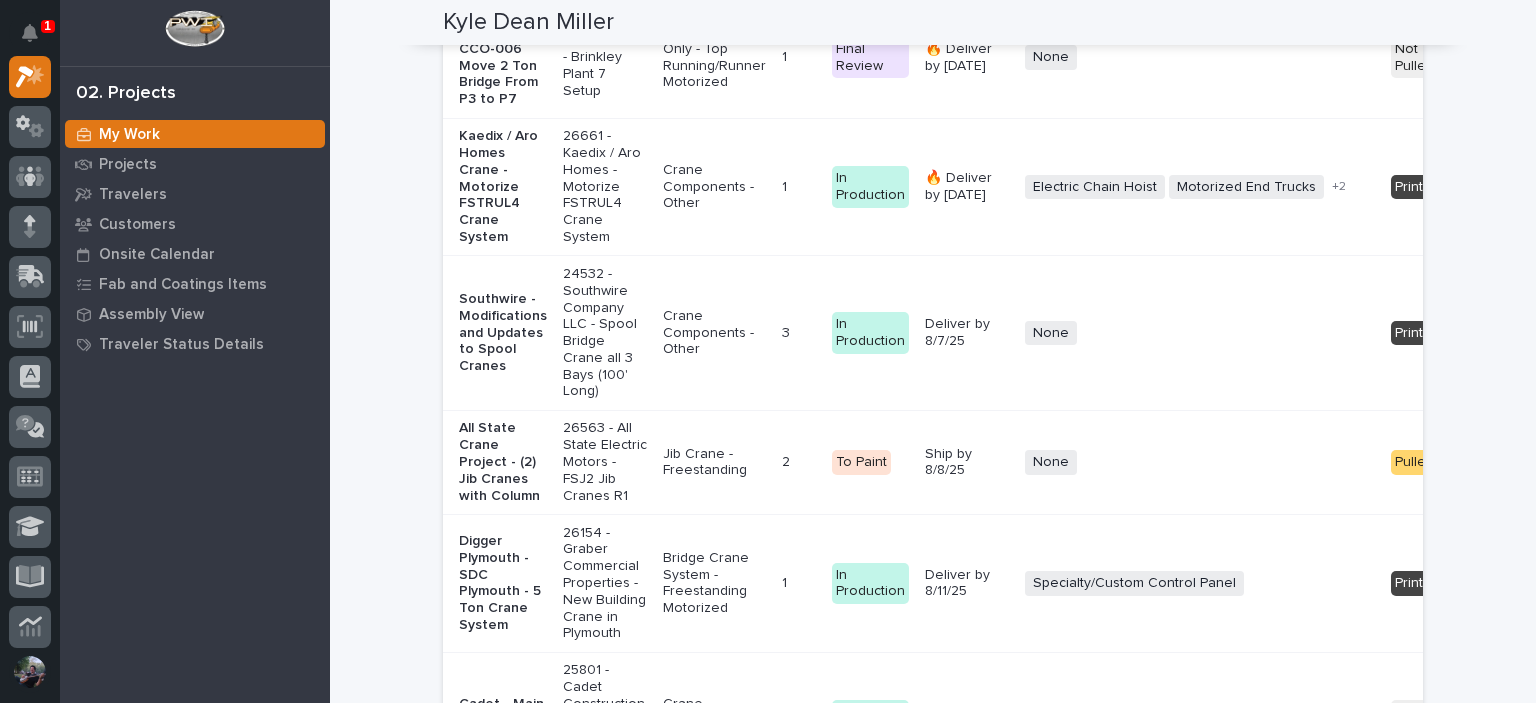 click on "Loading... Saving… Loading... Saving… Kyle Dean Miller Kyle Dean Miller Assembly & Components Manager Sorry, there was an error saving your record. Please try again. Please fill out the required fields below. Components Travelers Coatings Task List Assembly Task List Google Doc Templates Can't display tree at index  25 Can't display tree at index  11 Loading... Saving… Loading... Saving… Loading... Saving… Crane Kits Project Coordinator Work Location(s) Coating Process Description Project Item Type Item QTY Coating Process Deadline Electrical Components Hardware Status Belmont - Crane Kit 26395 - Belmont Trailers - Crane Kit Bridge Crane Kit 1 1   In-House Paint/Powder   Ship by 9/1/25 Electric Chain Hoist Motorized End Trucks Radio Control + 0 Not Pulled 🚧 Staging → 📦 Ready to Ship → 🔩 Hardware 1  of  1 Show 30 records per page Back Next Loading... Saving… Hoist and Trolley Components Name Company Contact Payment Status Shipping Reqeusts Status (from Shipping Reqeusts) HZ 43729" at bounding box center [933, -205] 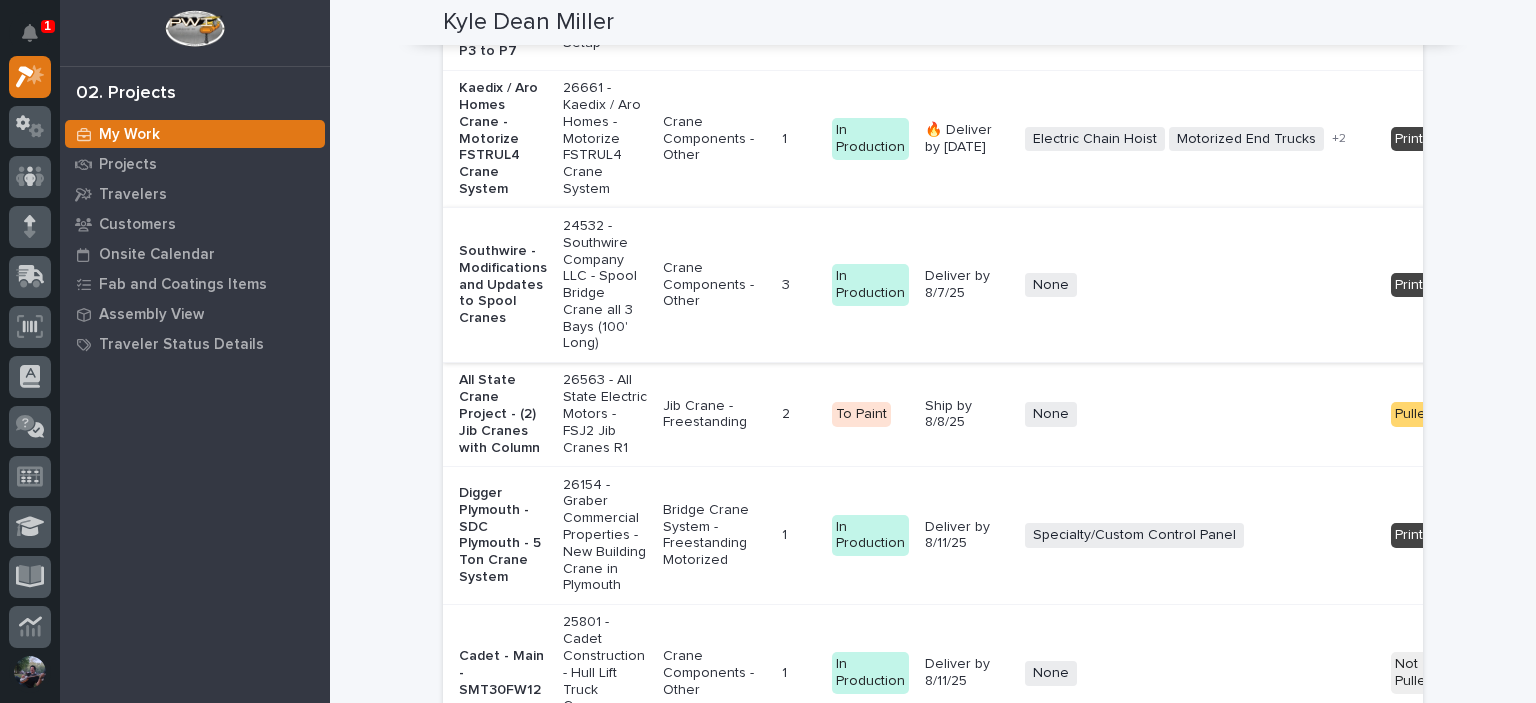 scroll, scrollTop: 4266, scrollLeft: 0, axis: vertical 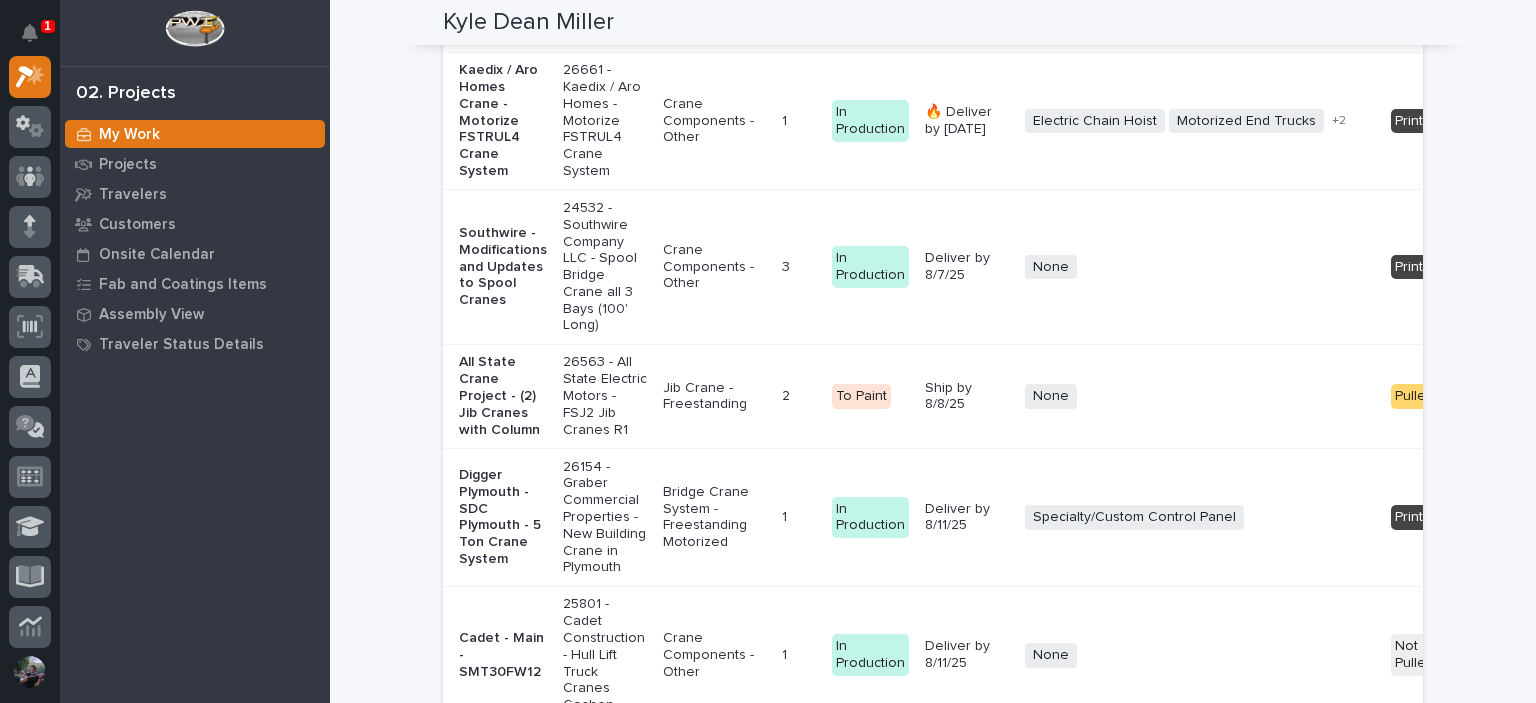 click on "Southwire - Modifications and Updates to Spool Cranes" at bounding box center (503, 267) 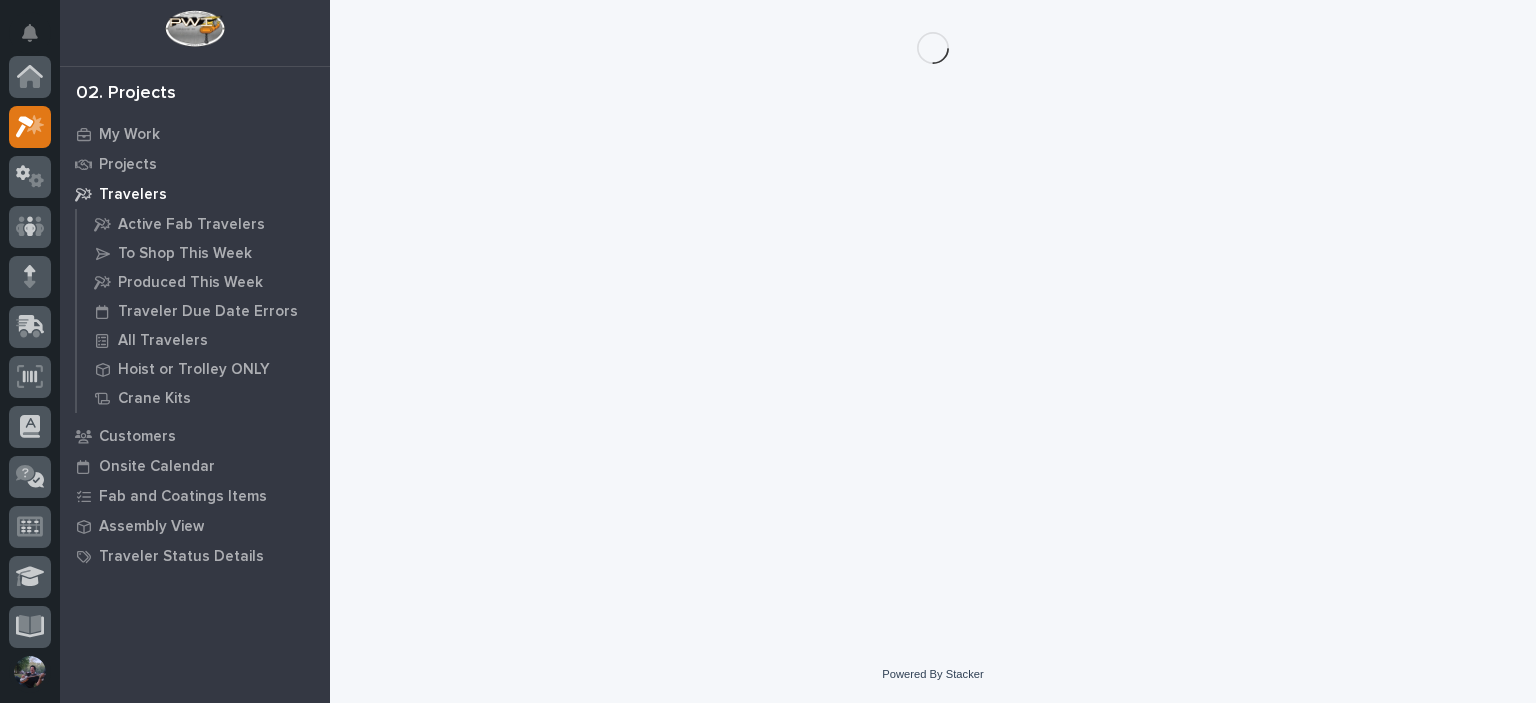 scroll, scrollTop: 0, scrollLeft: 0, axis: both 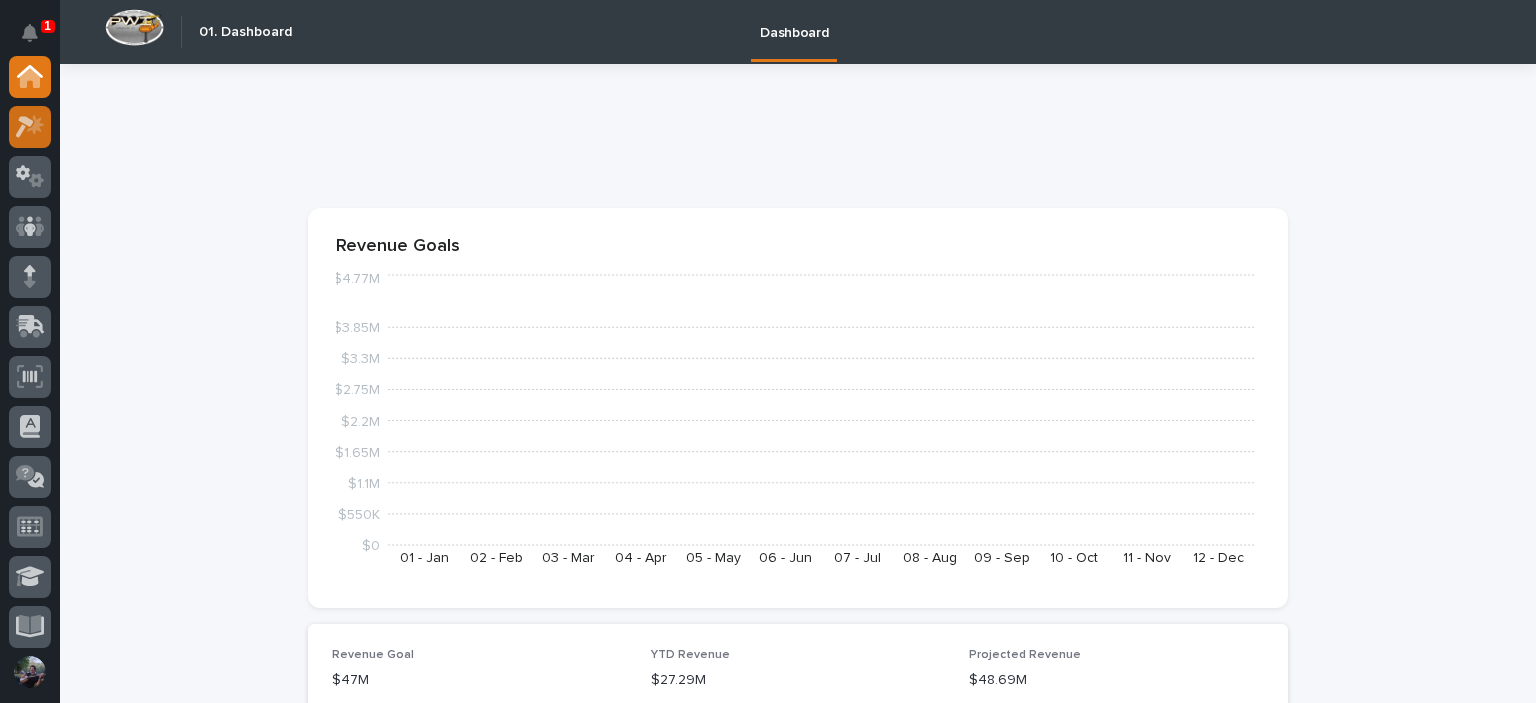 click at bounding box center [30, 127] 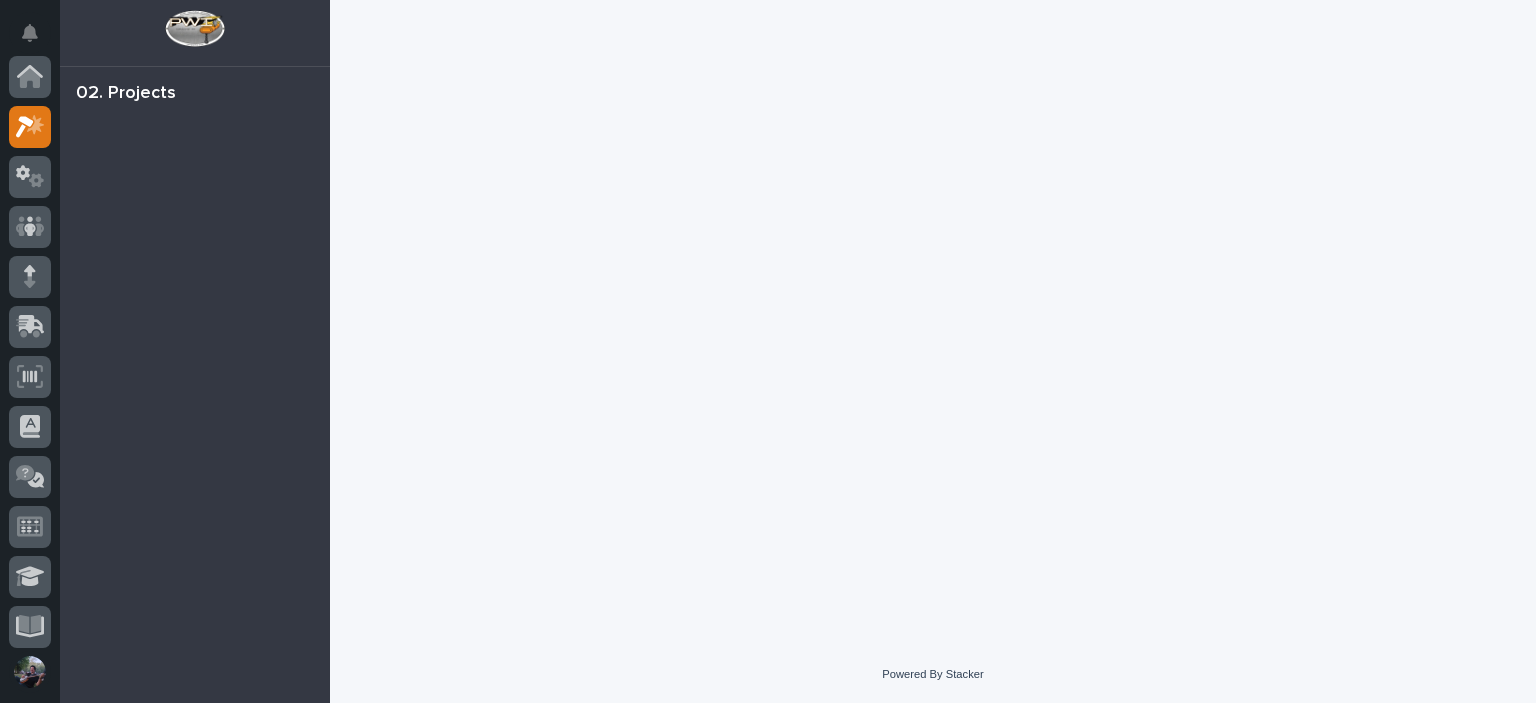 scroll, scrollTop: 50, scrollLeft: 0, axis: vertical 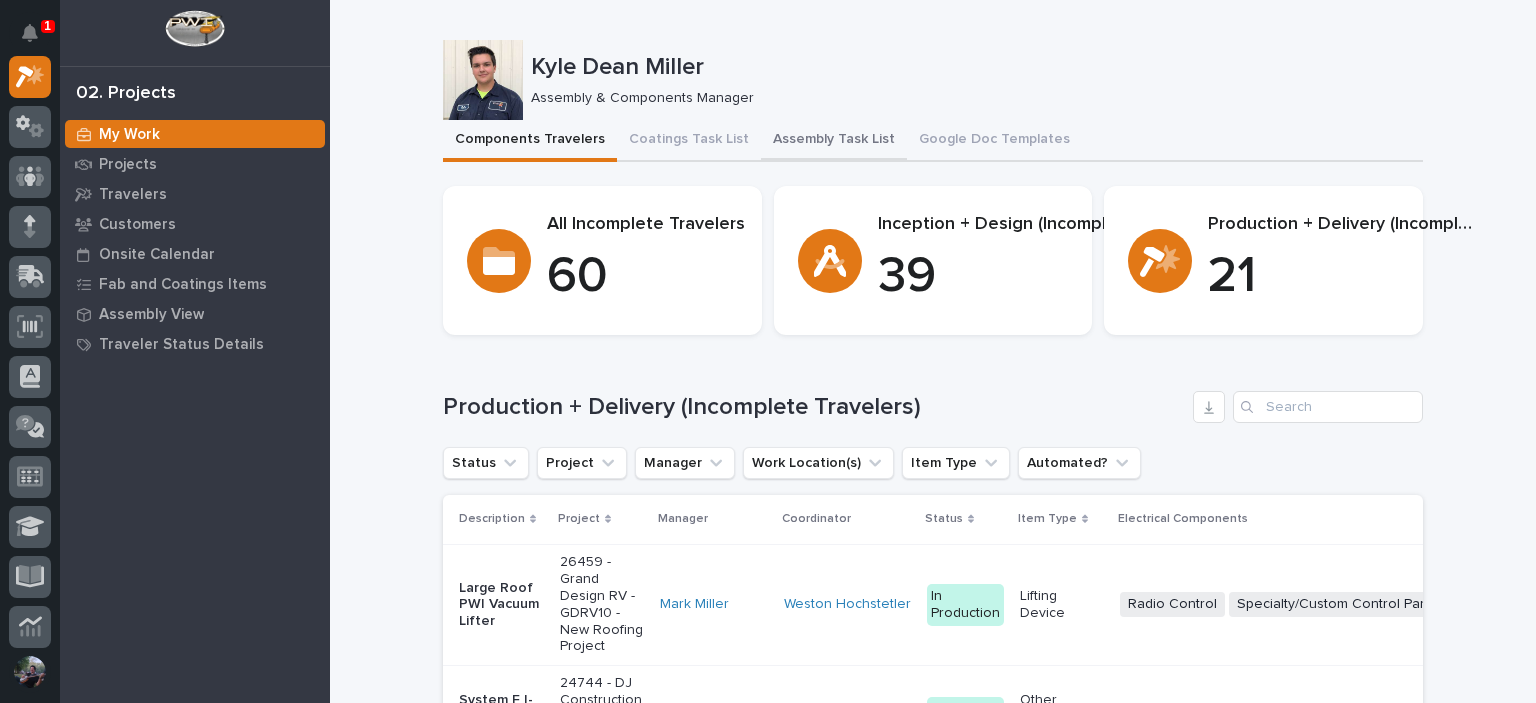 click on "Assembly Task List" at bounding box center (834, 141) 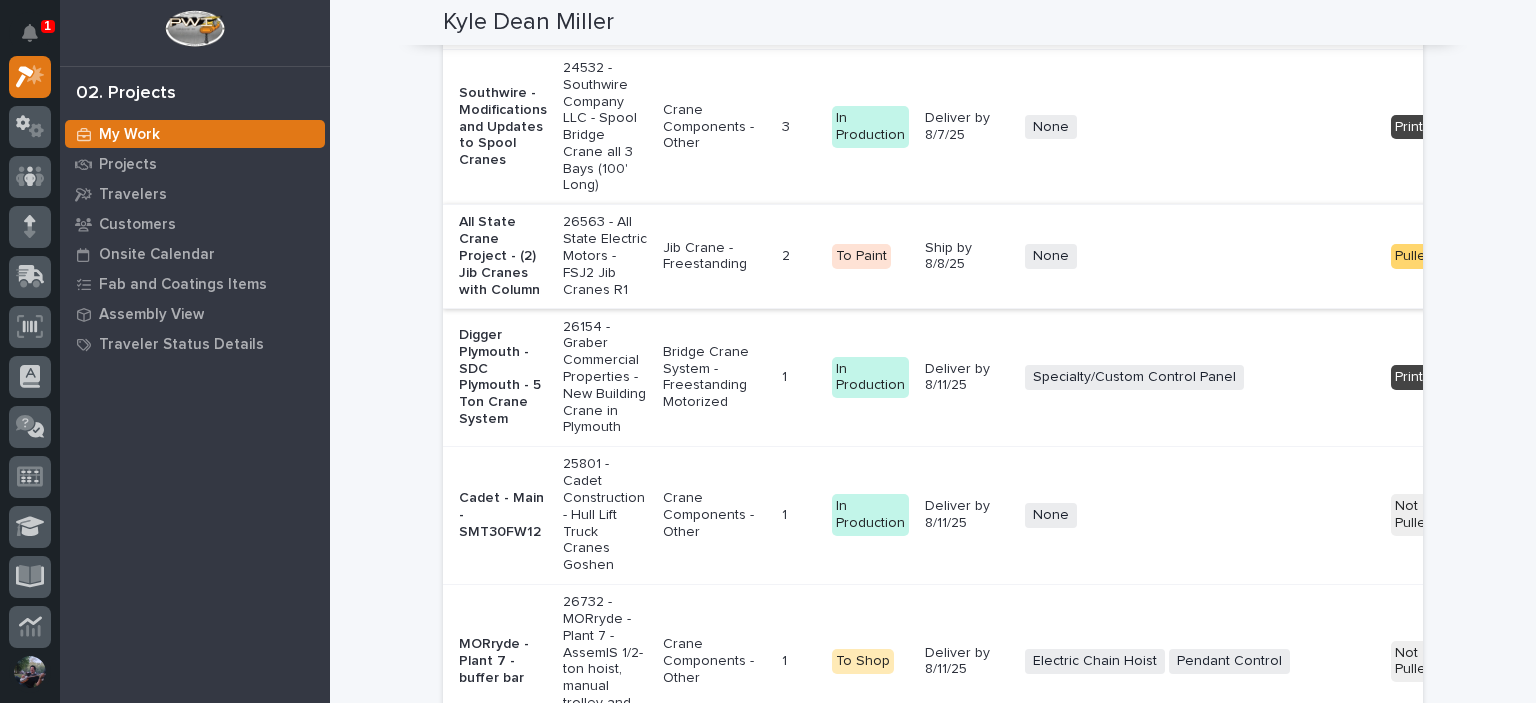 scroll, scrollTop: 4466, scrollLeft: 0, axis: vertical 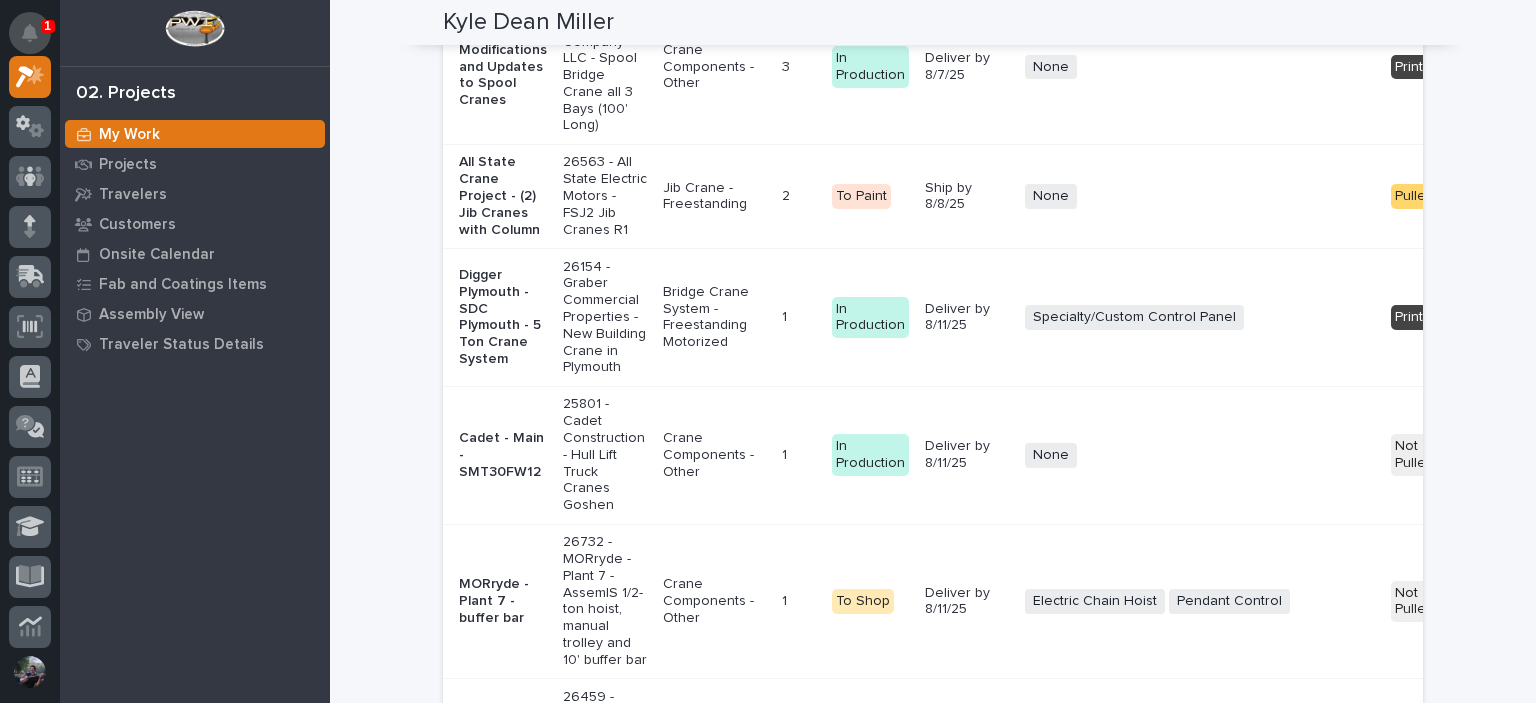 click at bounding box center (30, 33) 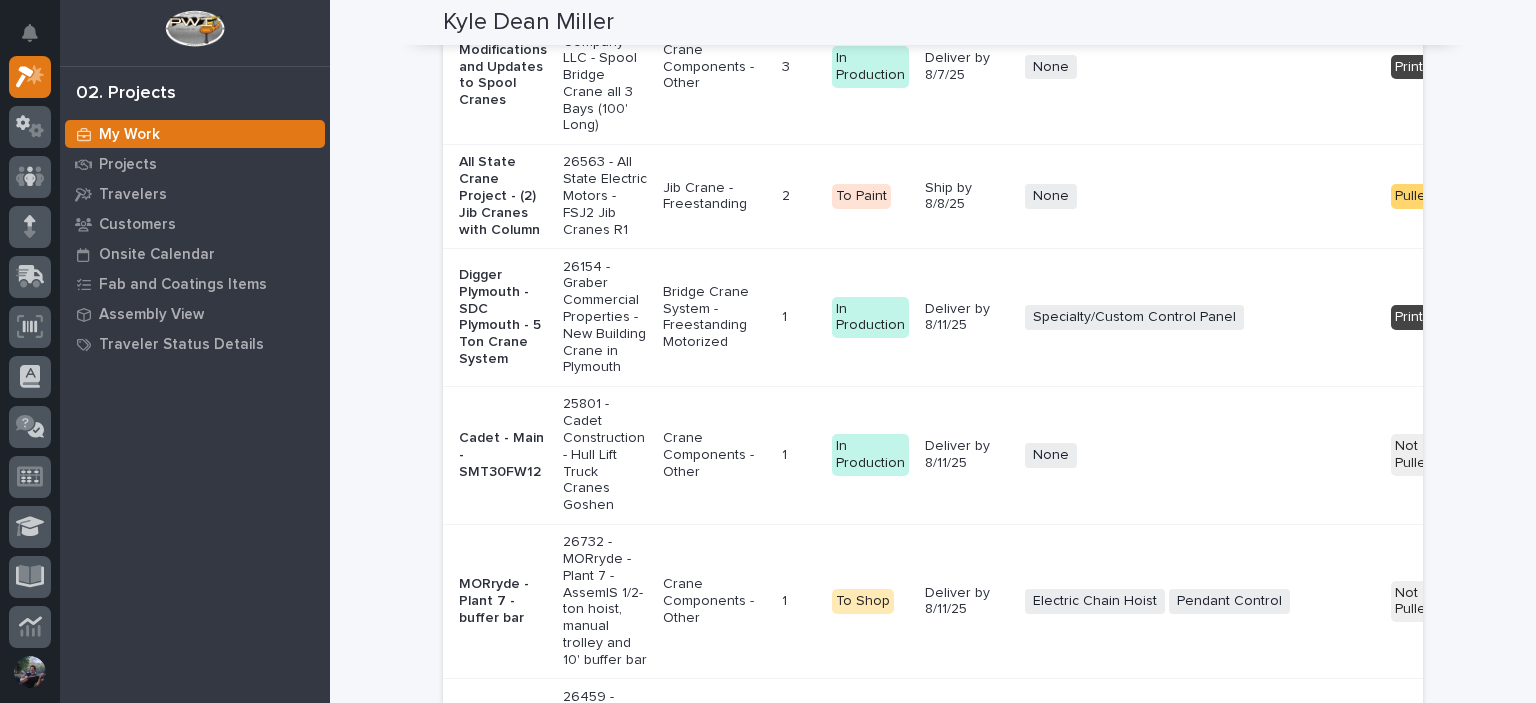 click on "Loading... Saving… Loading... Saving… Kyle Dean Miller Kyle Dean Miller Assembly & Components Manager Sorry, there was an error saving your record. Please try again. Please fill out the required fields below. Components Travelers Coatings Task List Assembly Task List Google Doc Templates Can't display tree at index  25 Can't display tree at index  11 Loading... Saving… Loading... Saving… Loading... Saving… Crane Kits Project Coordinator Work Location(s) Coating Process Description Project Item Type Item QTY Coating Process Deadline Electrical Components Hardware Status Belmont - Crane Kit 26395 - Belmont Trailers - Crane Kit Bridge Crane Kit 1 1   In-House Paint/Powder   Ship by 9/1/25 Electric Chain Hoist Motorized End Trucks Radio Control + 0 Not Pulled 🚧 Staging → 📦 Ready to Ship → 🔩 Hardware 1  of  1 Show 30 records per page Back Next Loading... Saving… Hoist and Trolley Components Name Company Contact Payment Status Shipping Reqeusts Status (from Shipping Reqeusts) HZ 43729" at bounding box center (933, -471) 